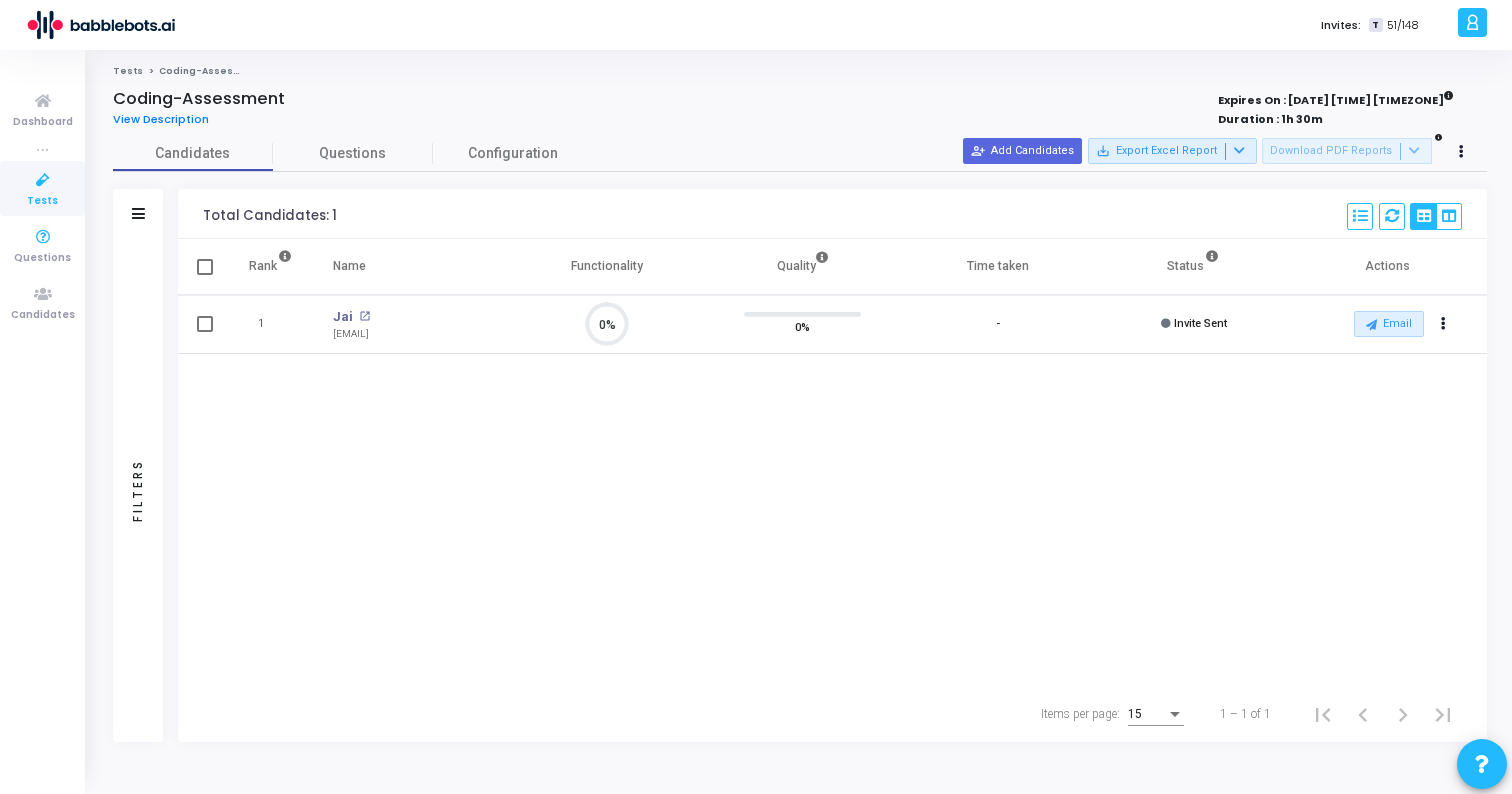 scroll, scrollTop: 0, scrollLeft: 0, axis: both 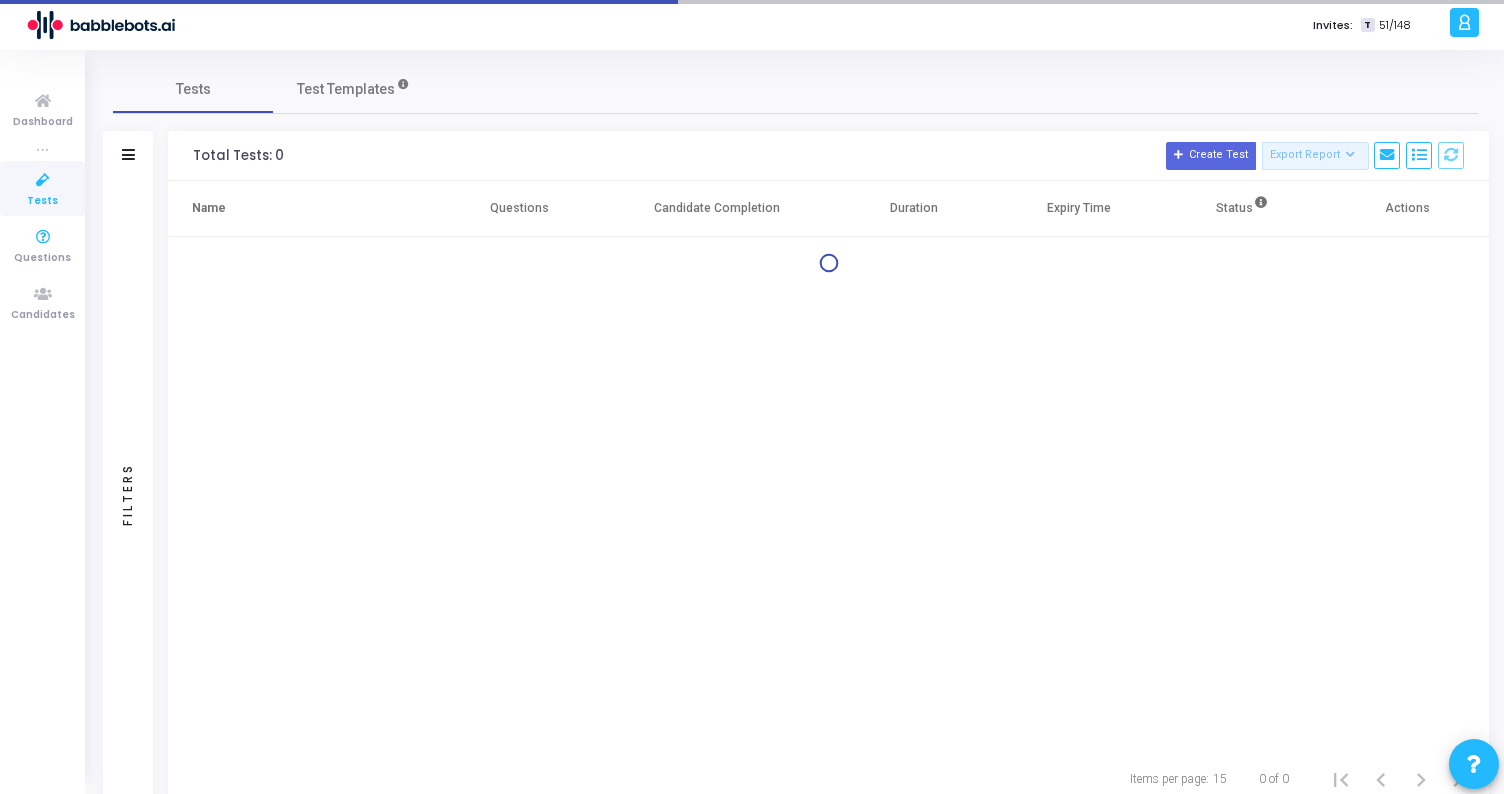 click on "Tests" at bounding box center [42, 201] 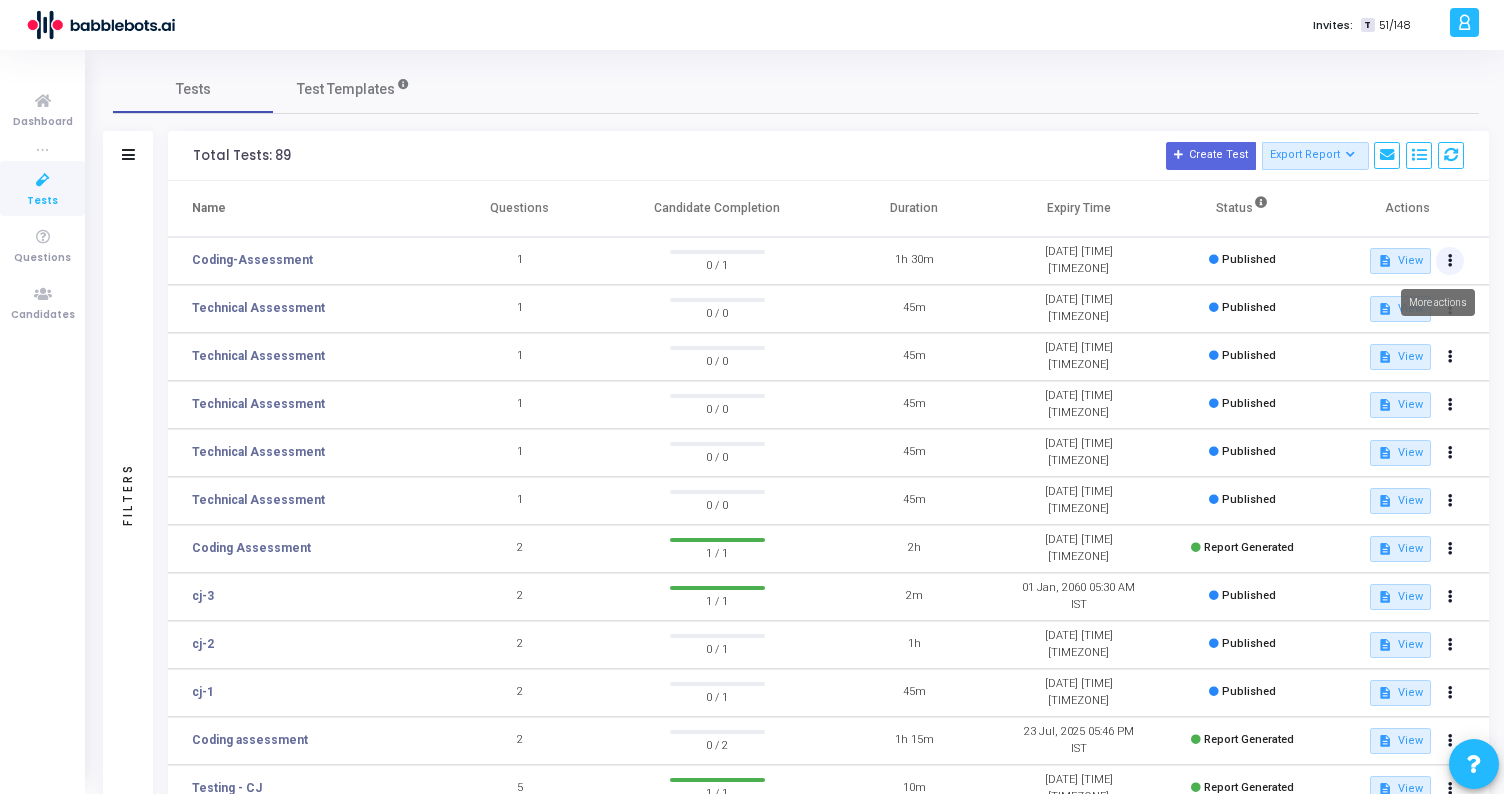 click at bounding box center [1450, 261] 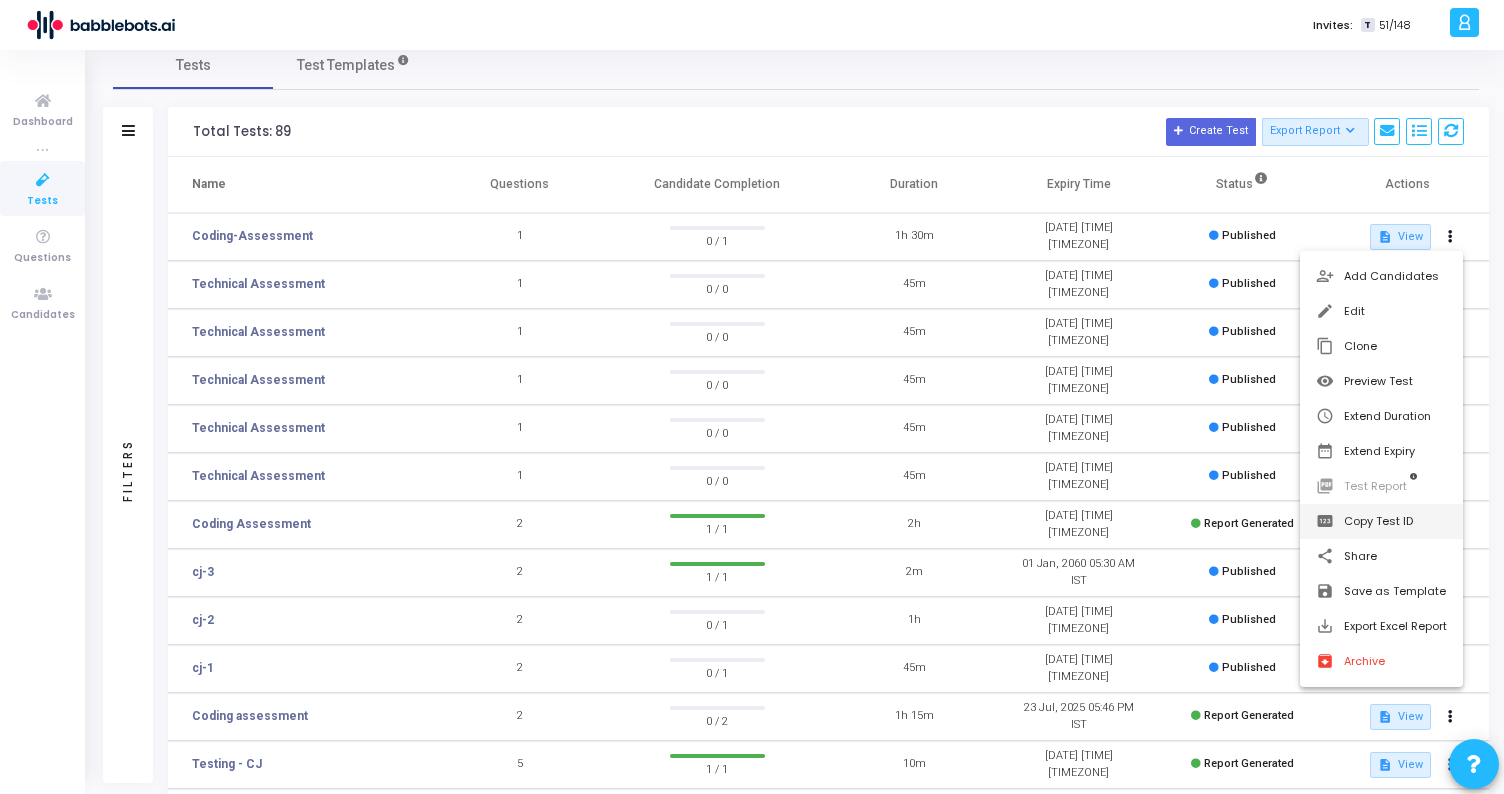 scroll, scrollTop: 16, scrollLeft: 0, axis: vertical 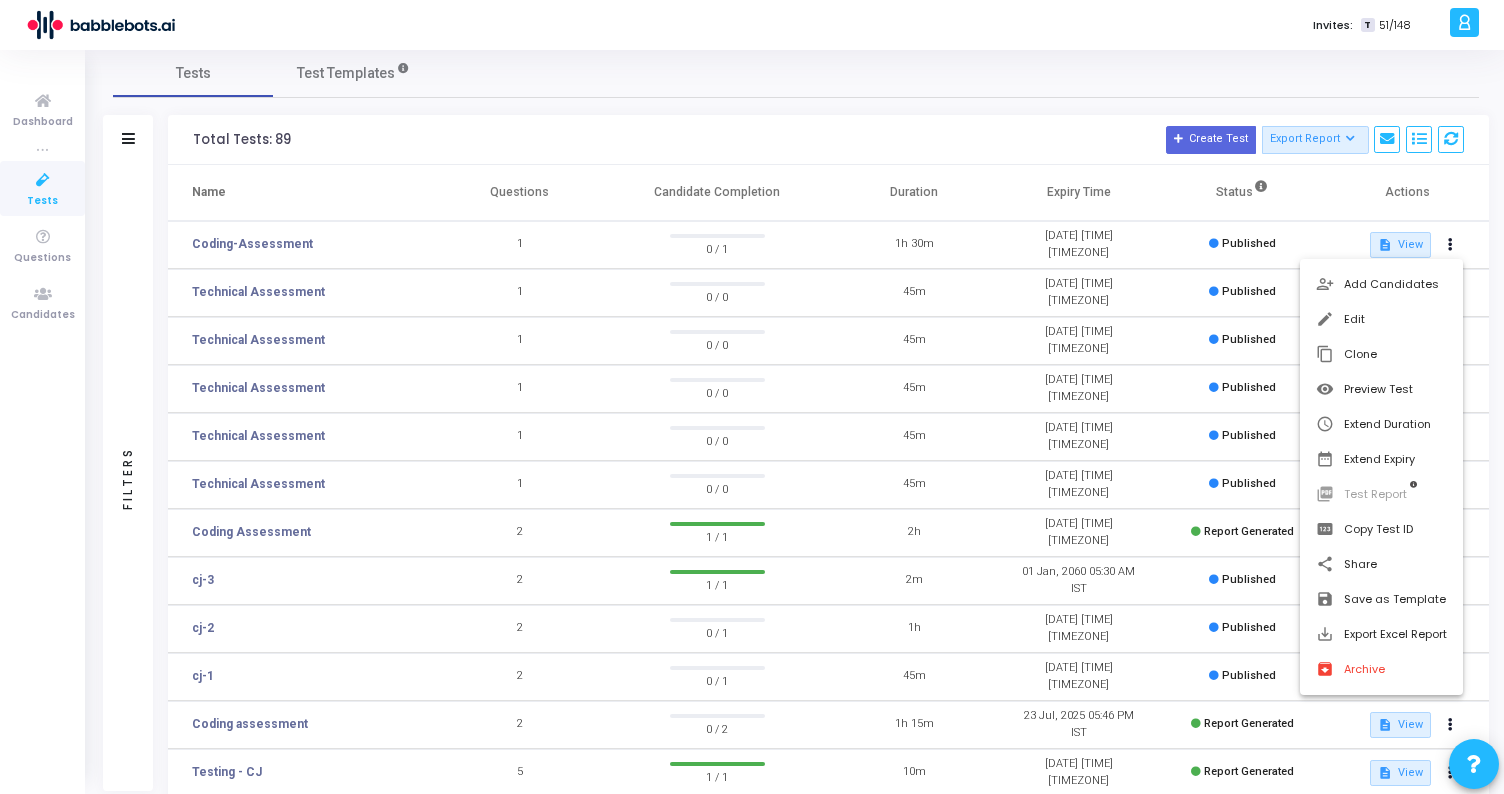 click at bounding box center [752, 397] 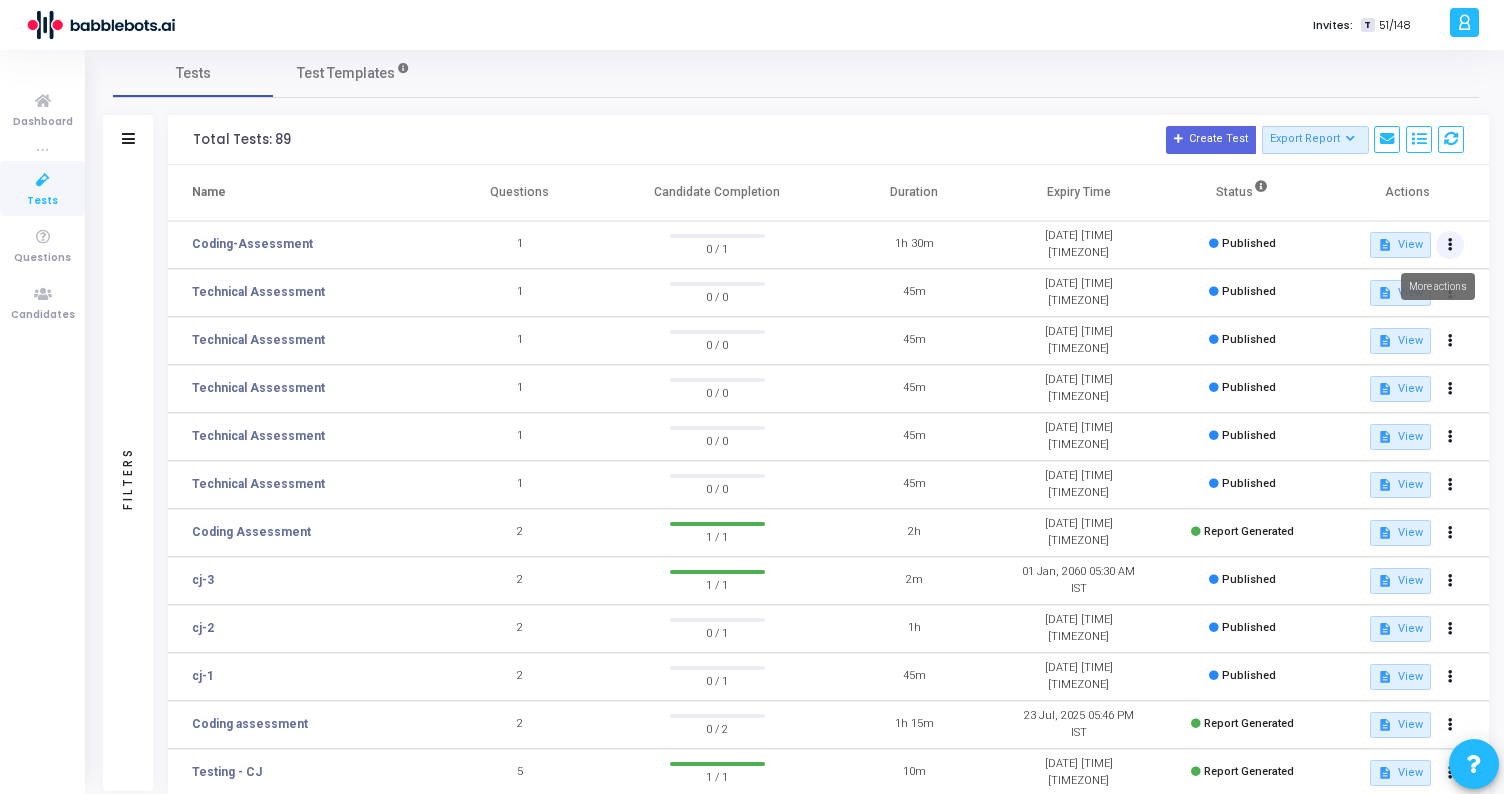 click at bounding box center (1450, 245) 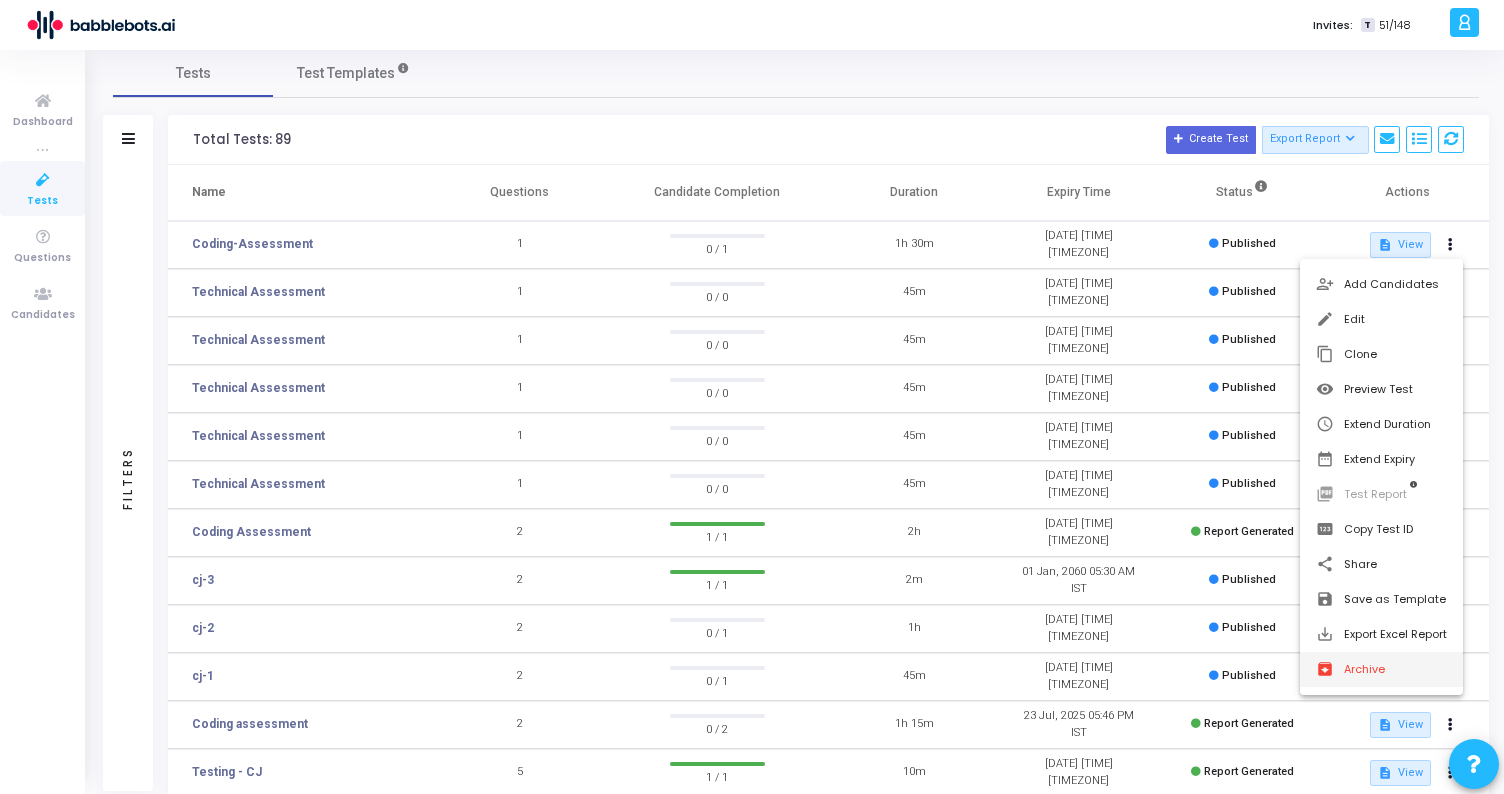 click on "archive  Archive" at bounding box center (1381, 669) 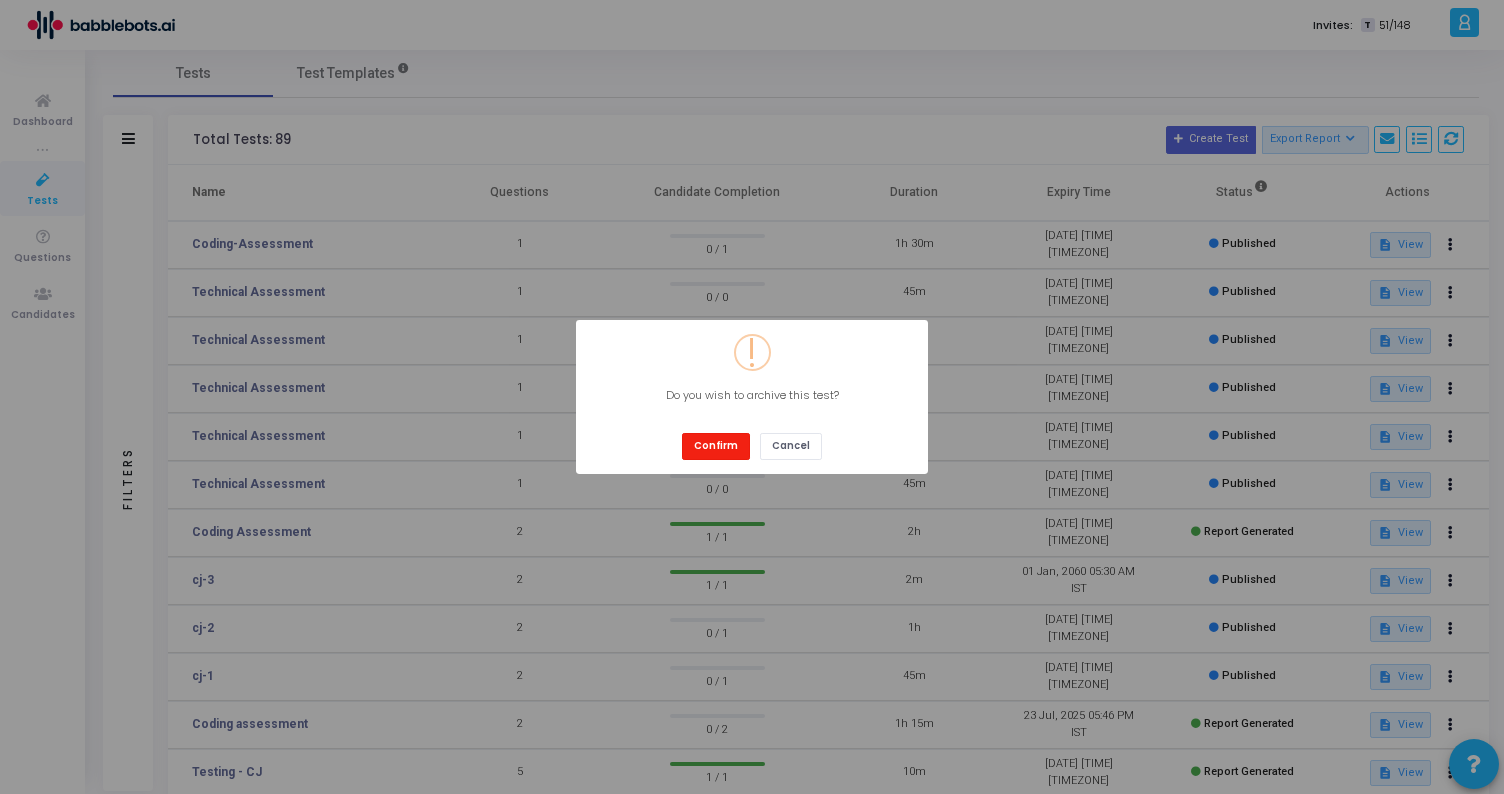 click on "Confirm" at bounding box center (716, 446) 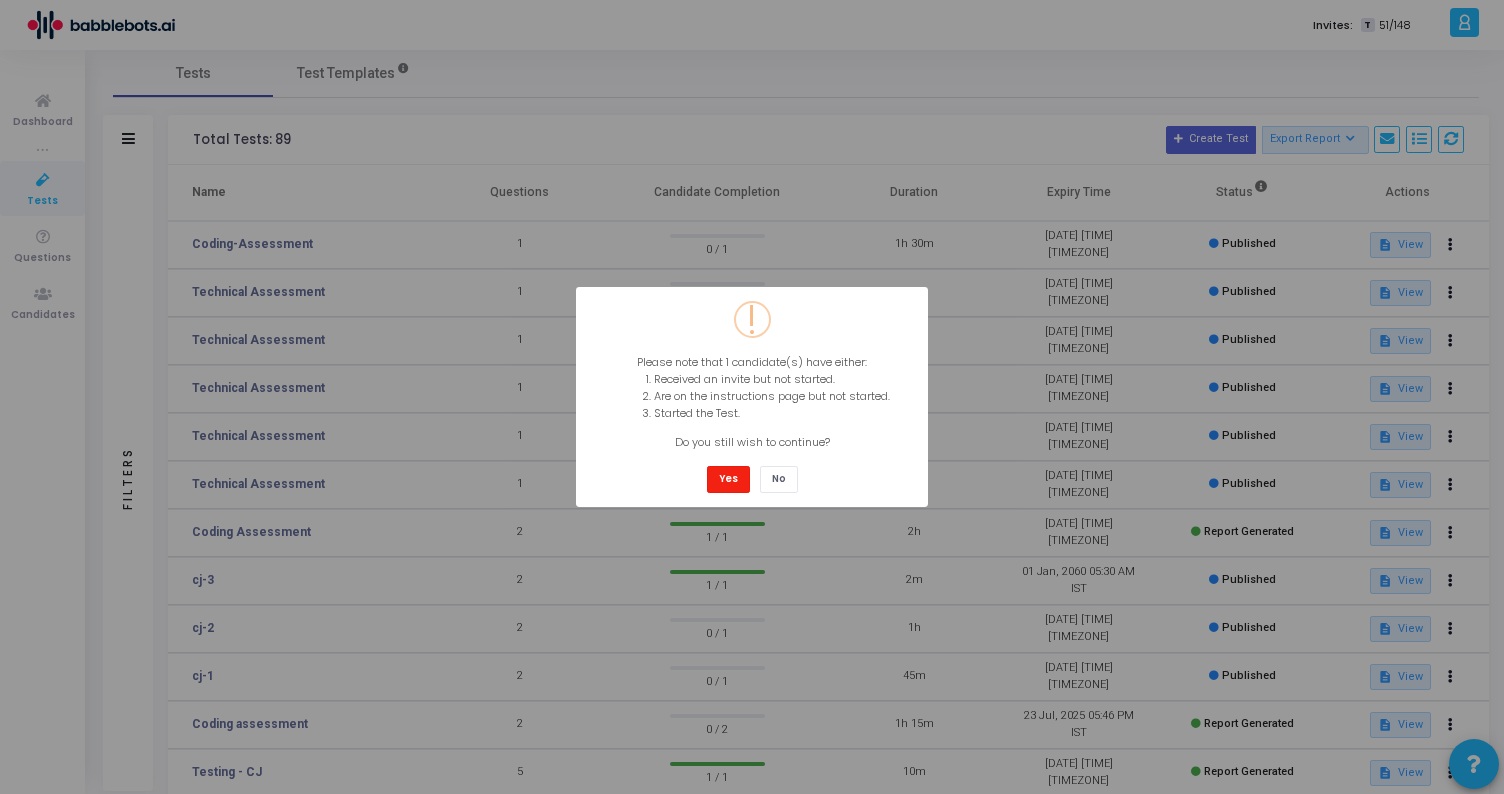 click on "Yes" at bounding box center [728, 479] 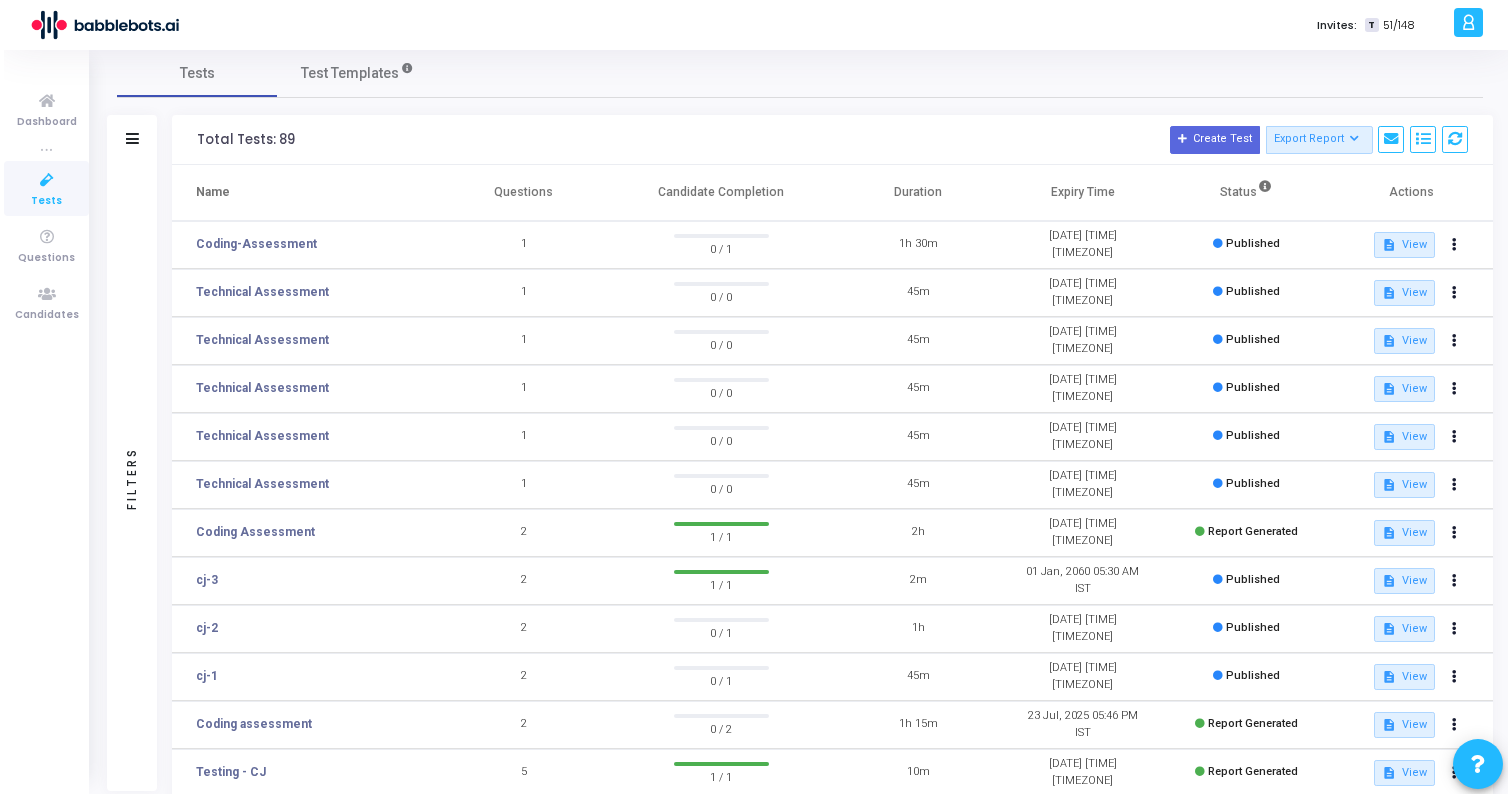 scroll, scrollTop: 0, scrollLeft: 0, axis: both 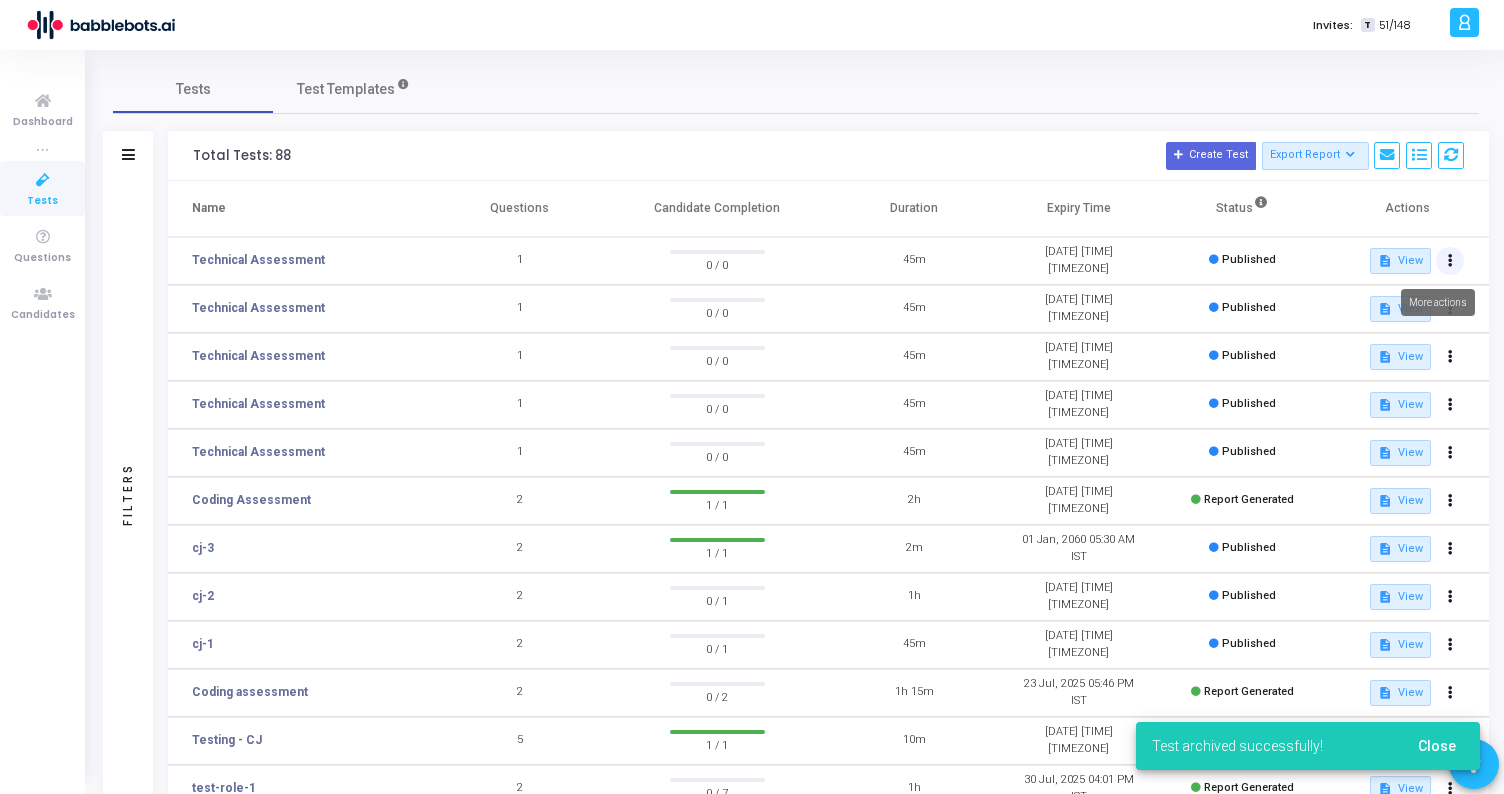 click at bounding box center [1450, 261] 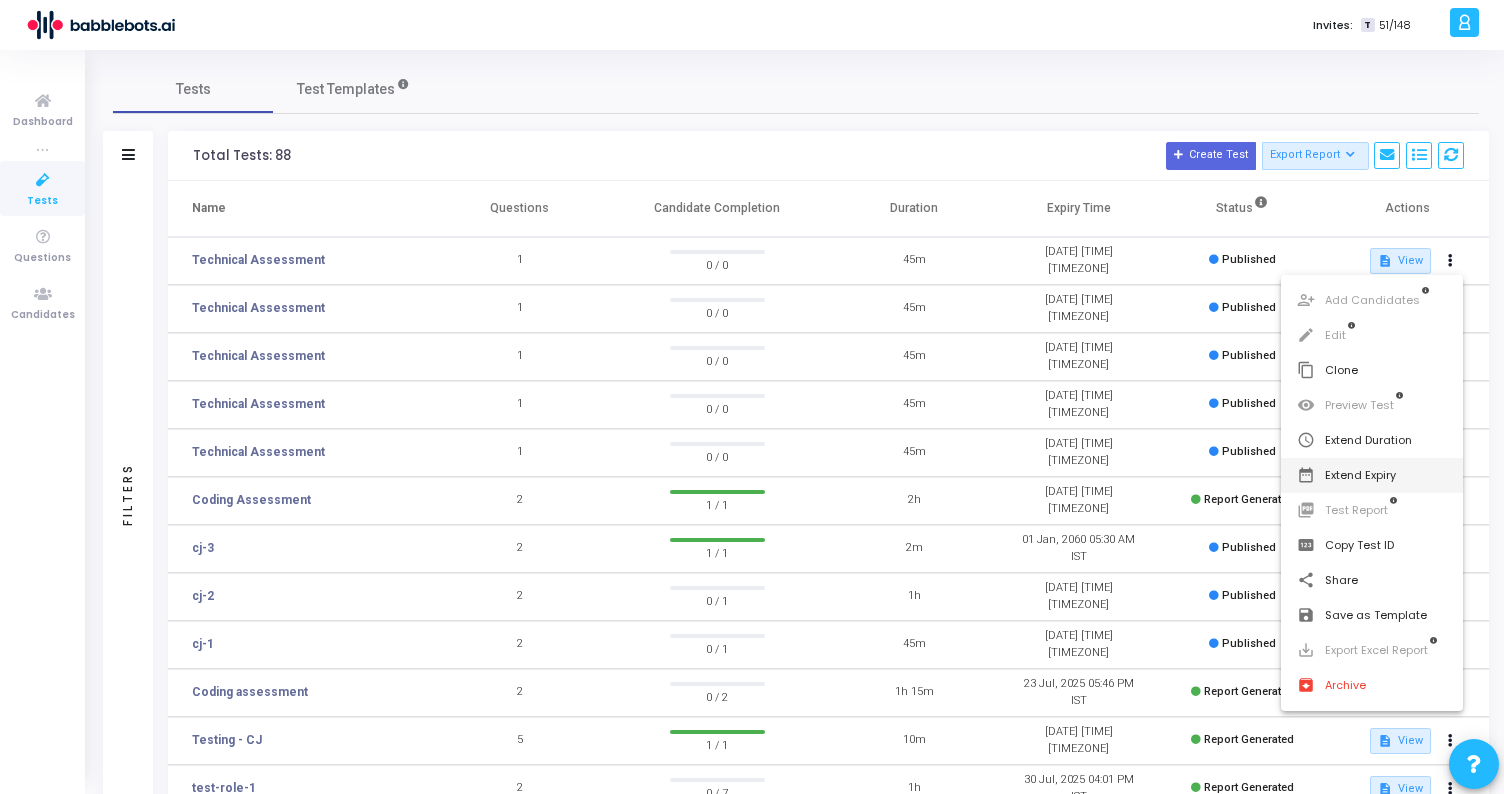 click on "date_range  Extend Expiry" at bounding box center (1372, 475) 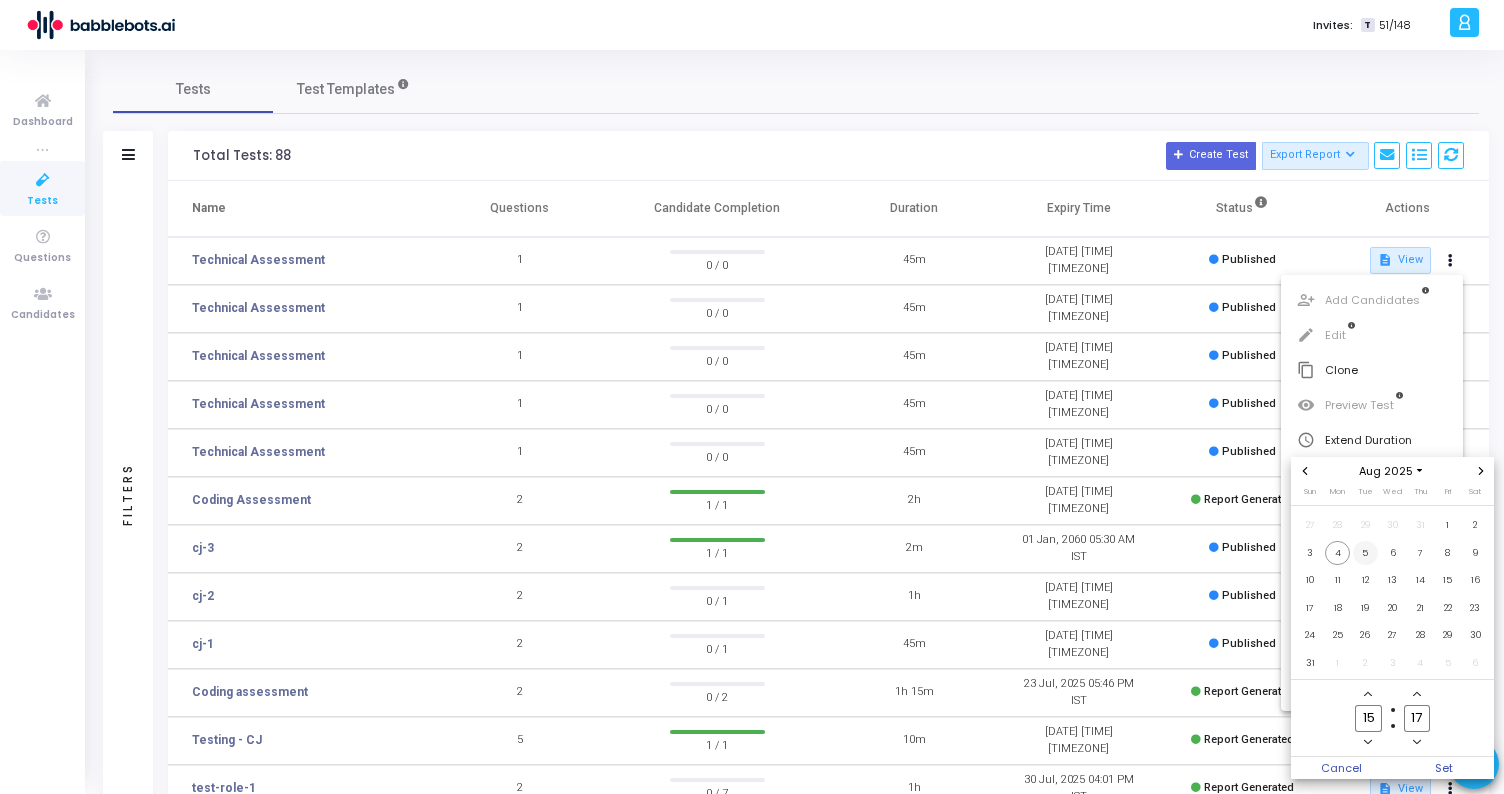 click on "5" at bounding box center [1365, 553] 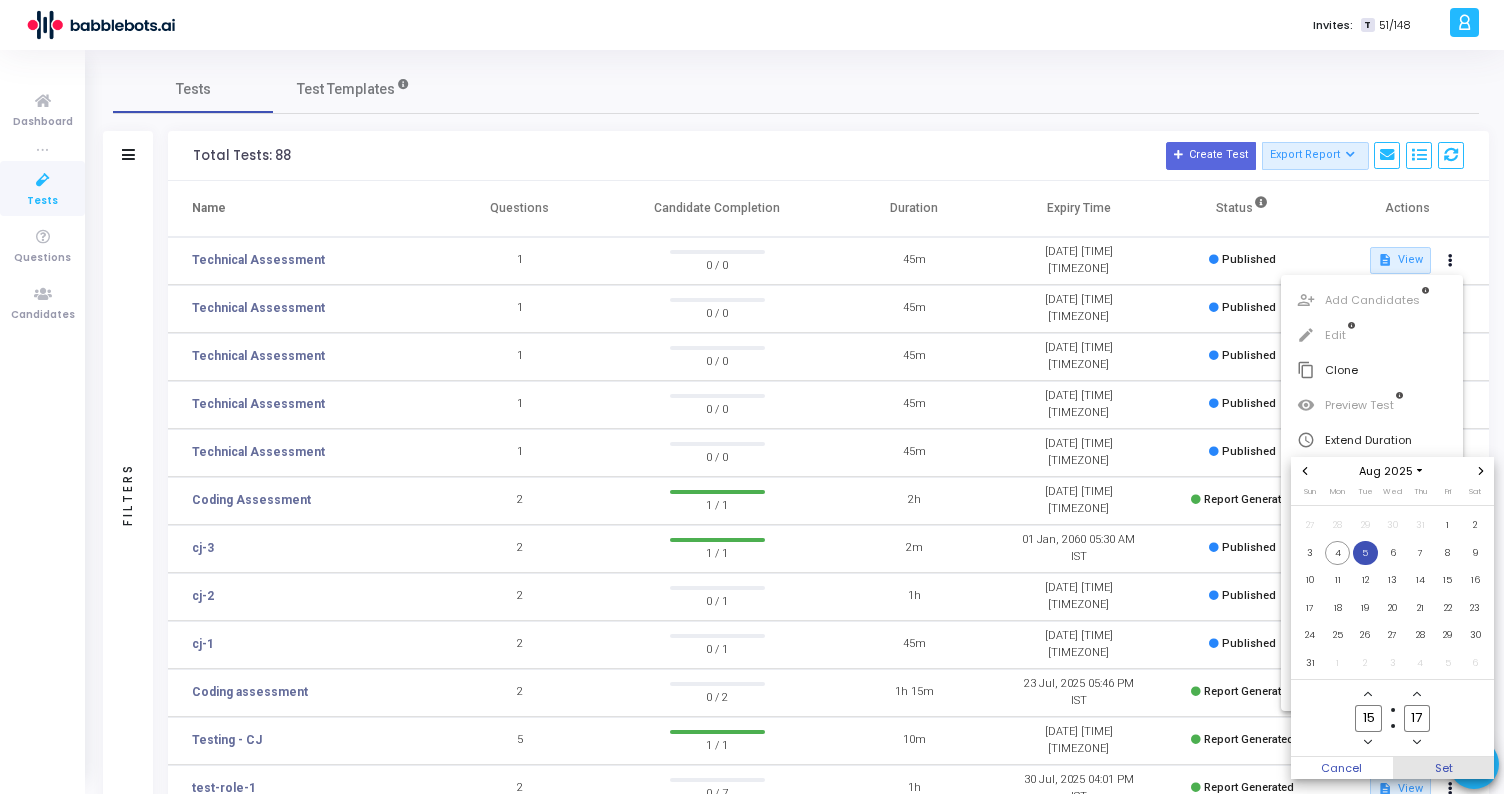 click on "Set" at bounding box center [1444, 768] 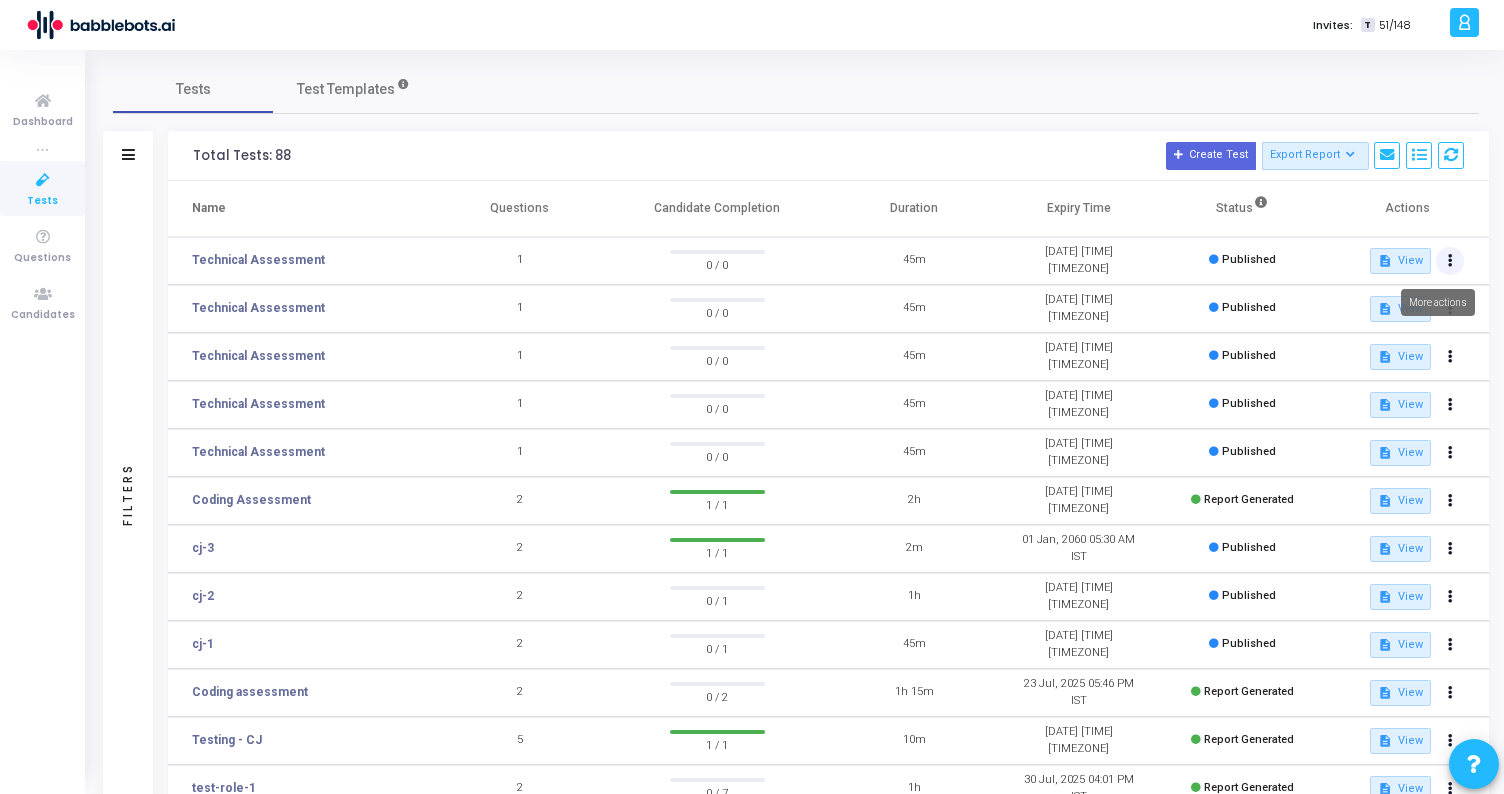 click at bounding box center [1450, 261] 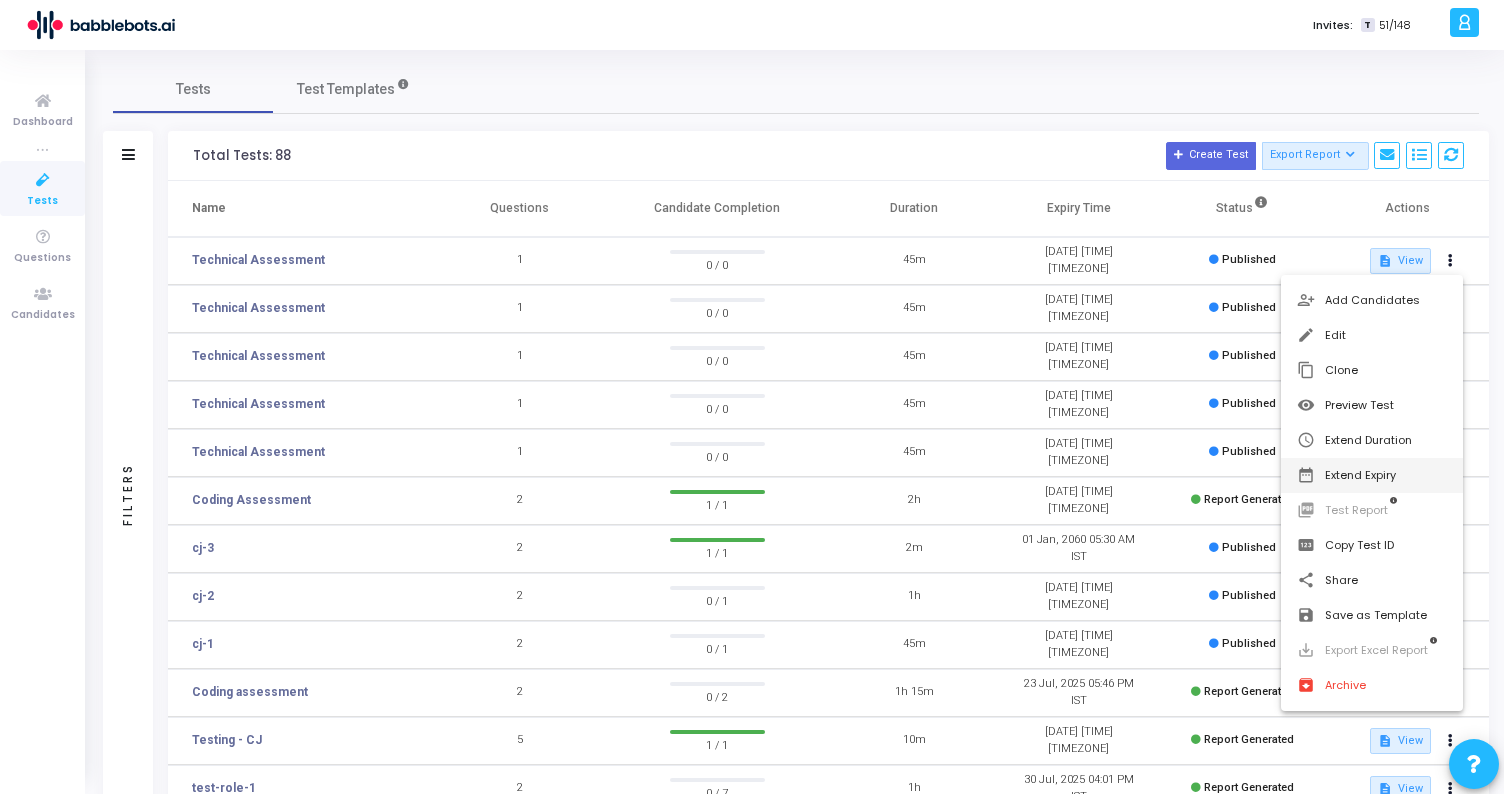 click on "date_range  Extend Expiry" at bounding box center (1372, 475) 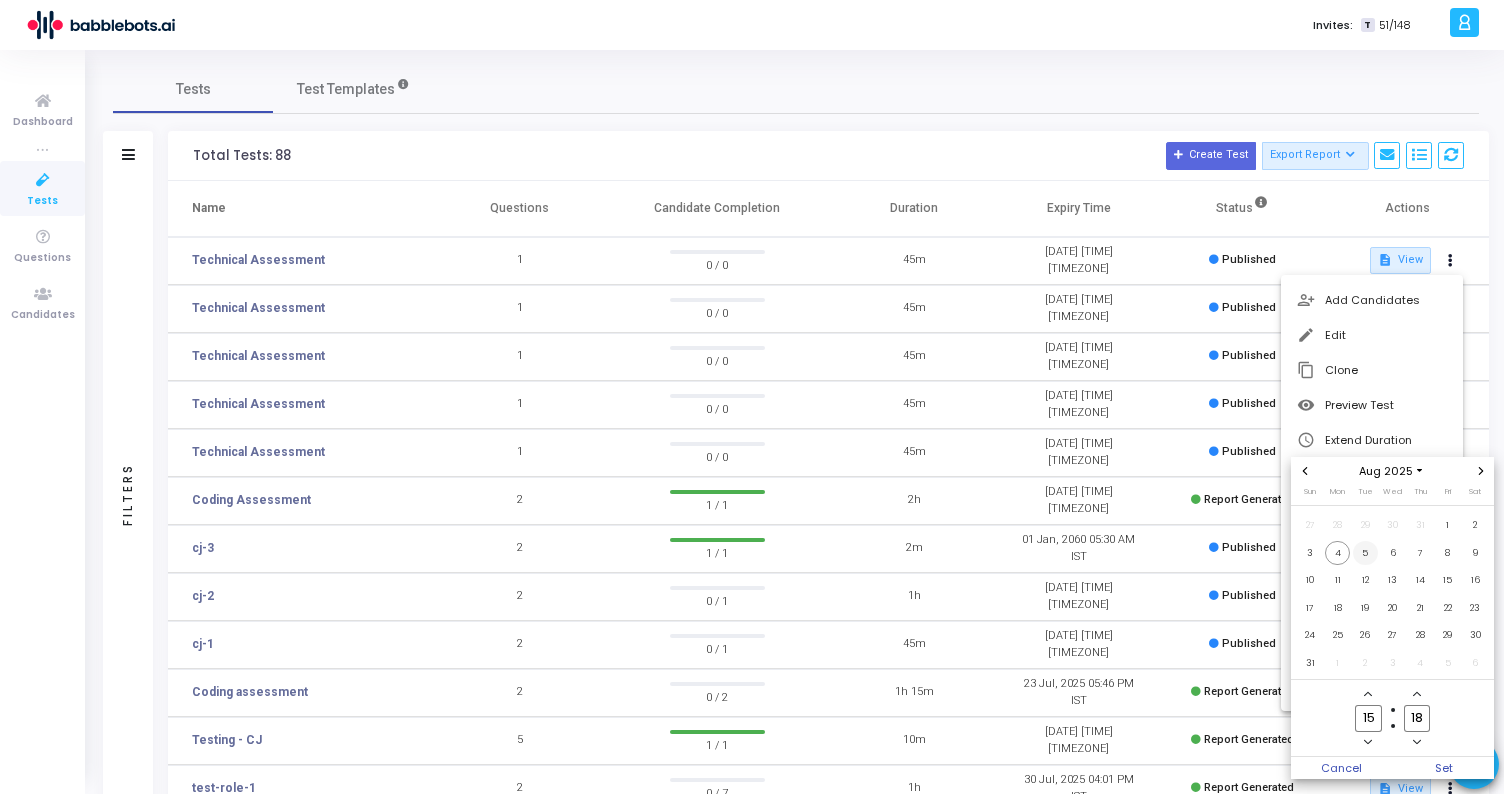 click on "5" at bounding box center (1365, 553) 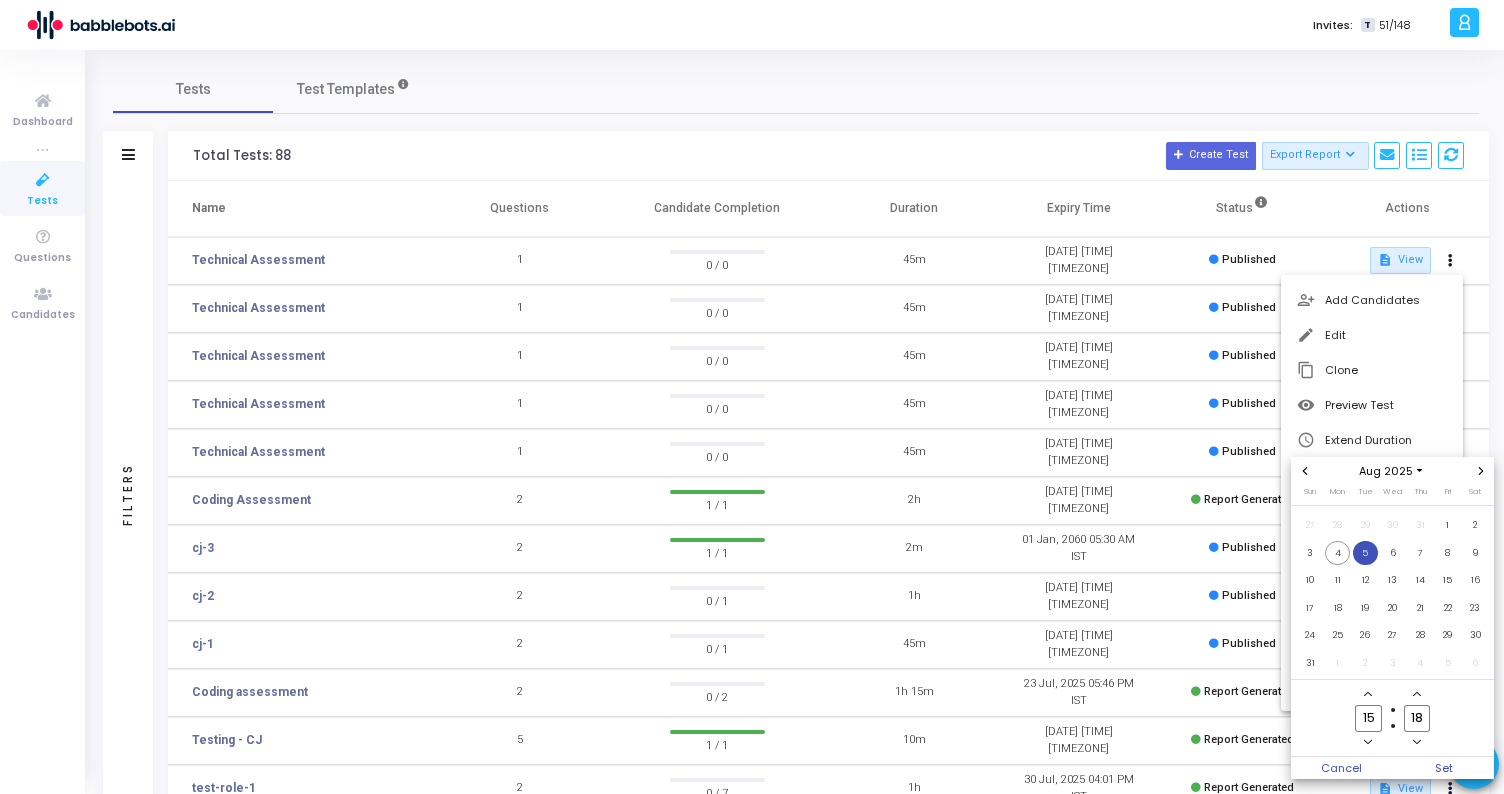 click 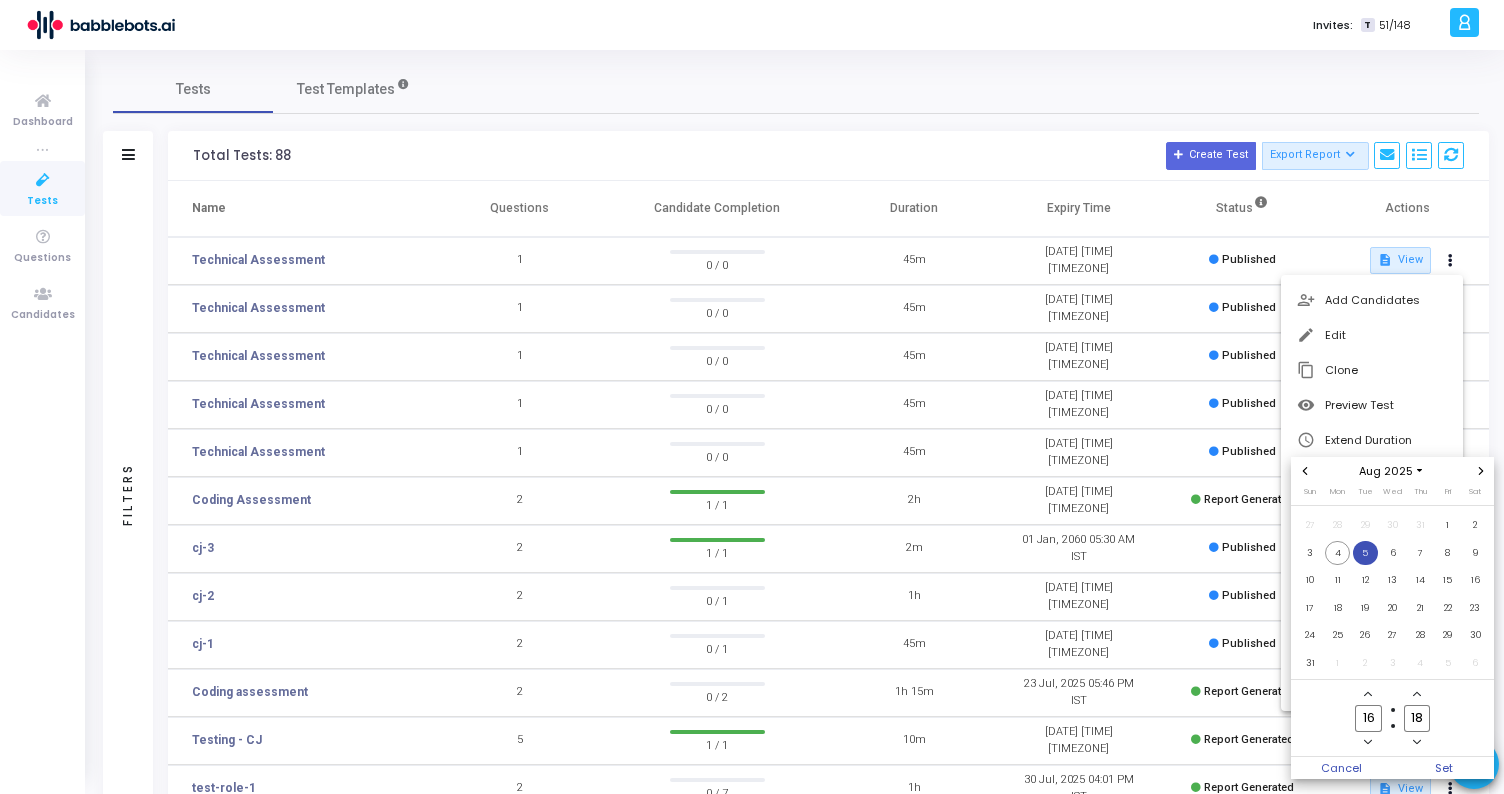 click 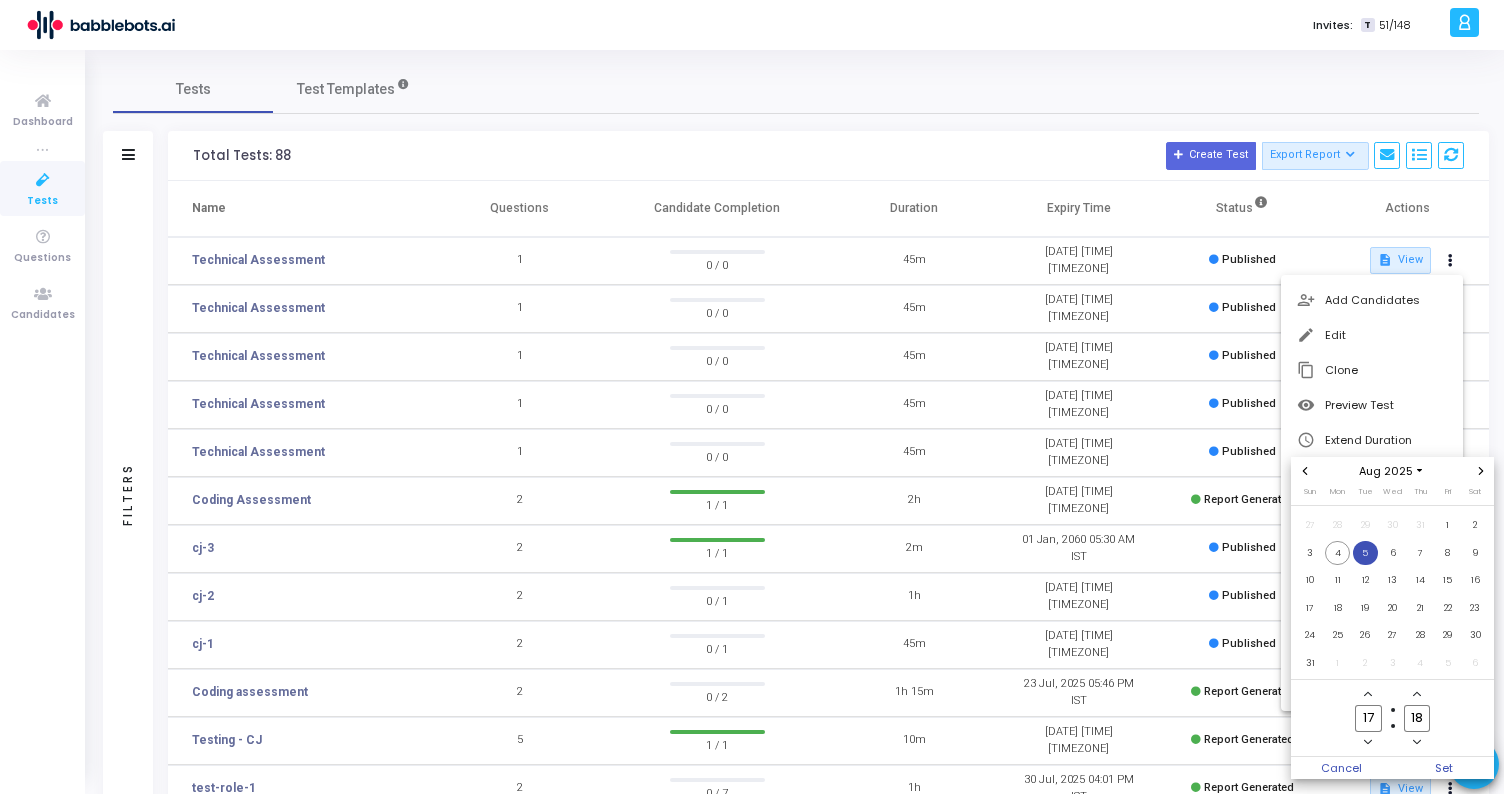 click 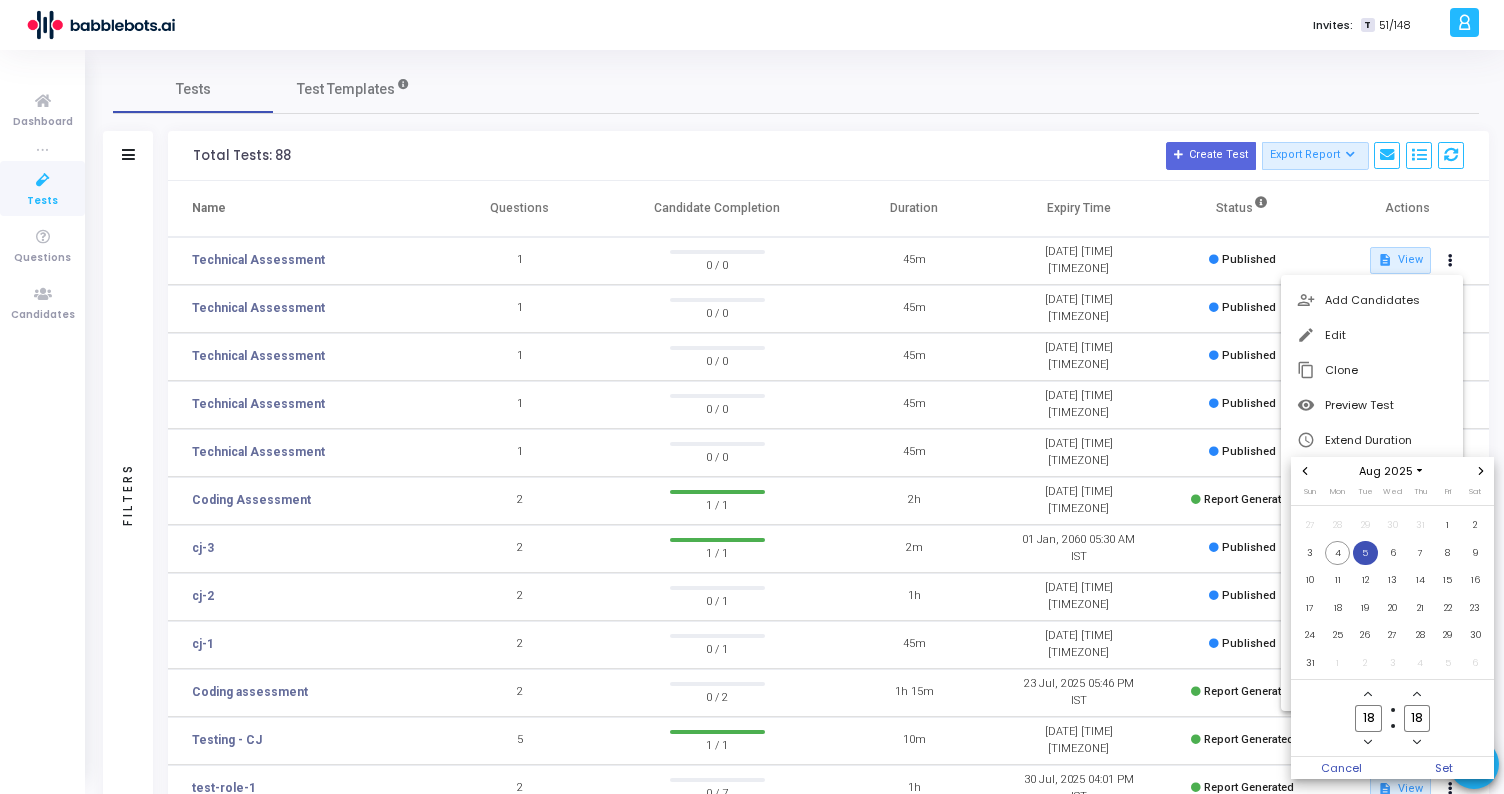 click 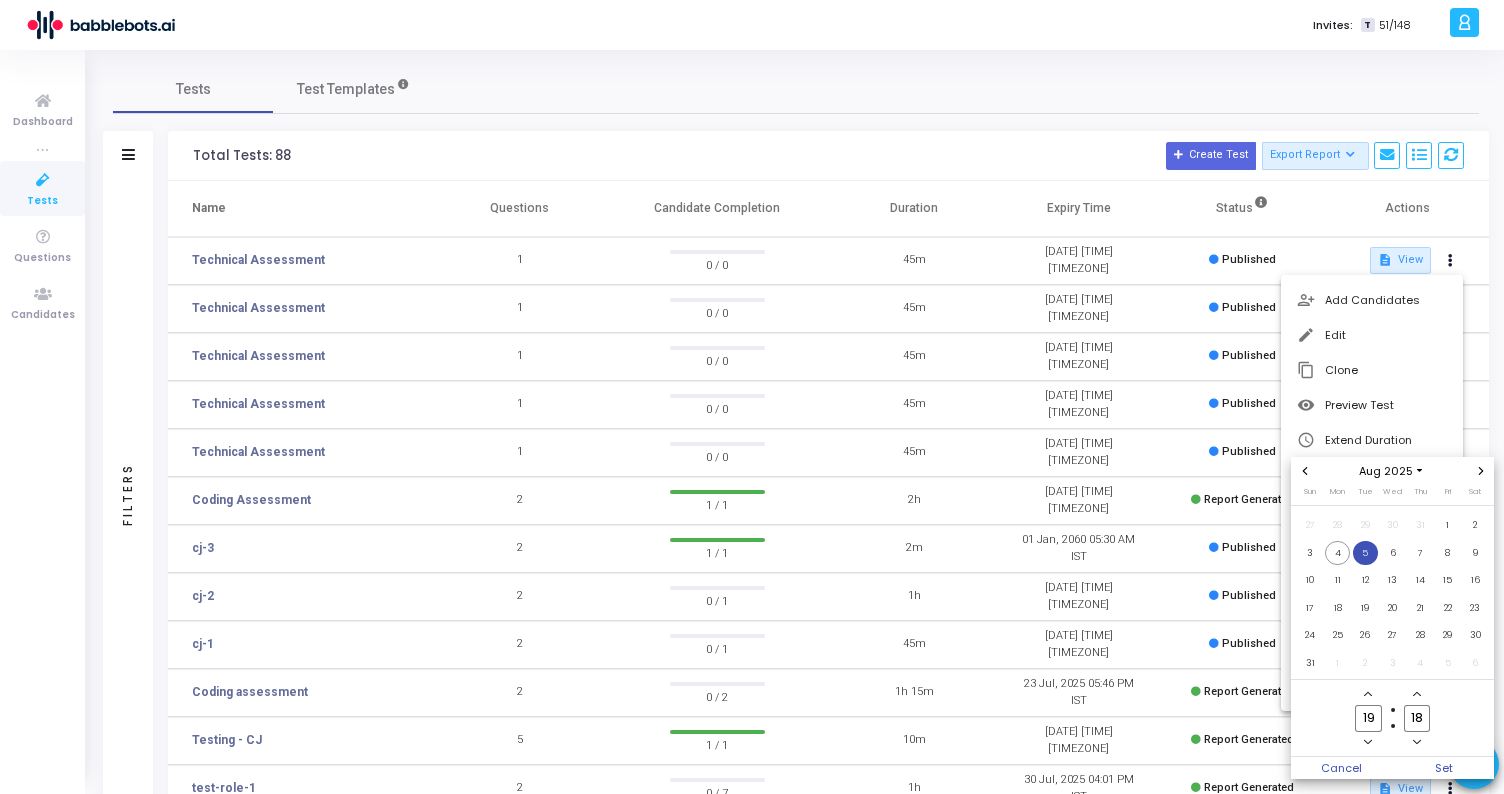 click 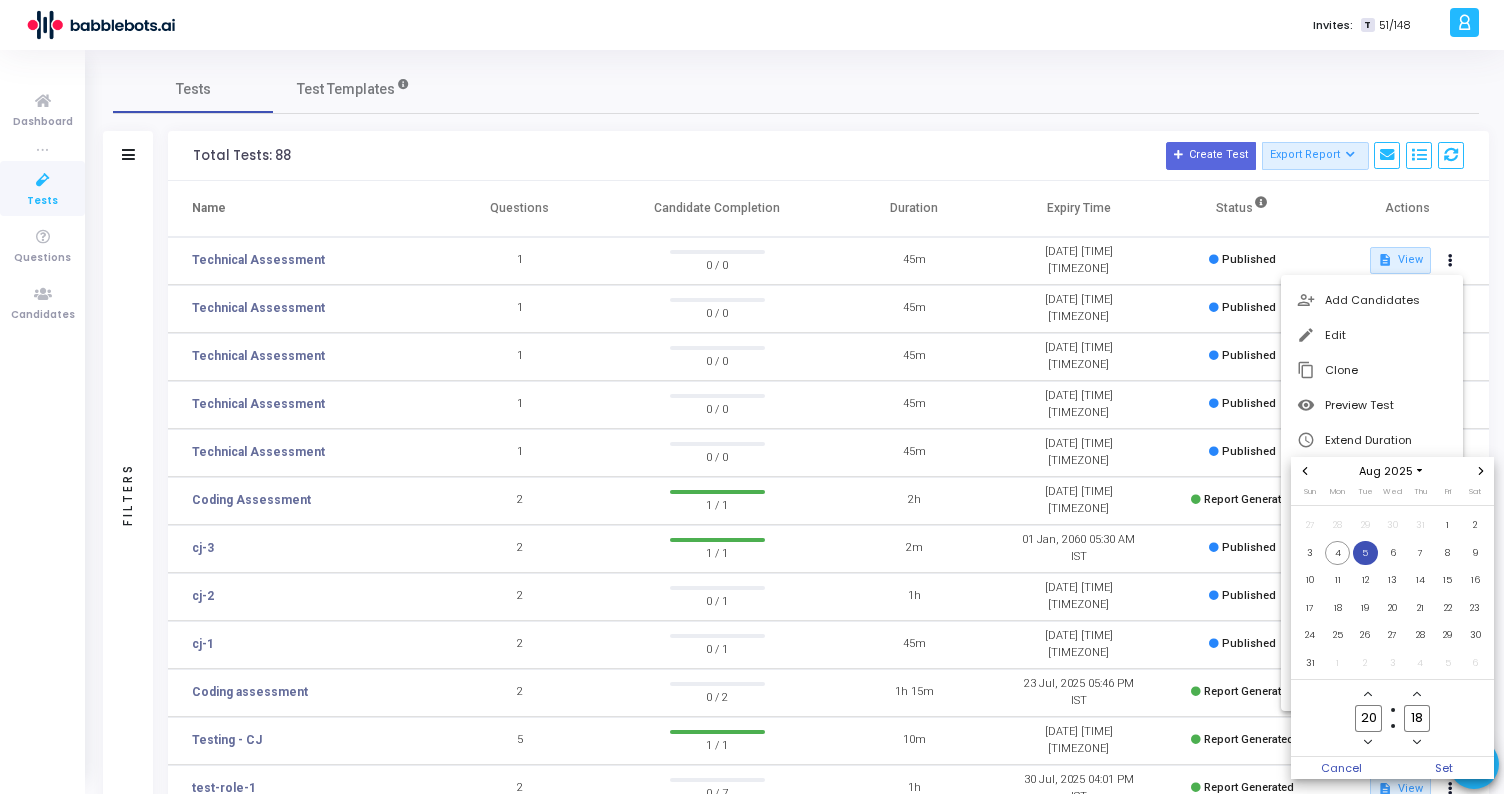 click 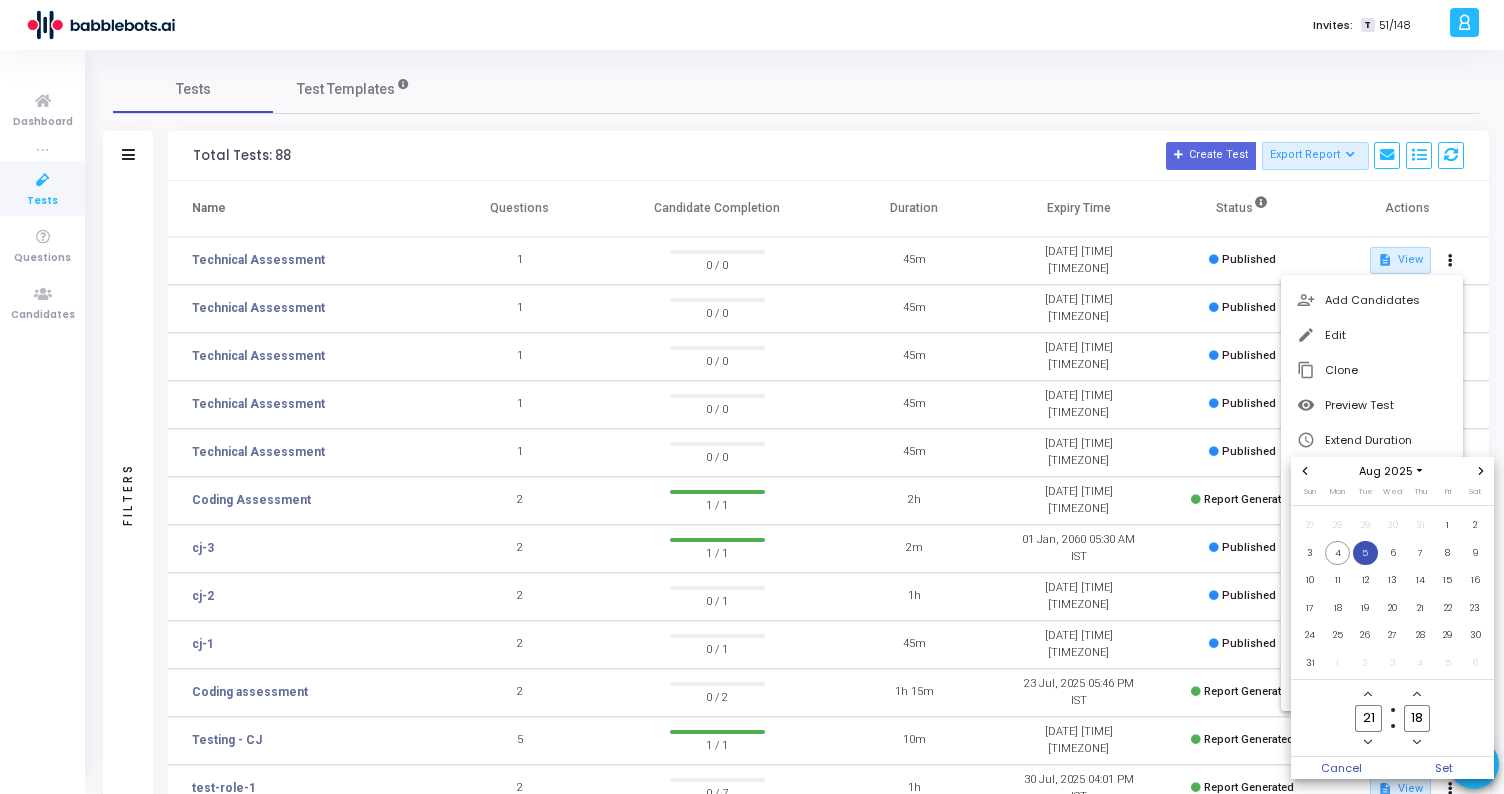 click 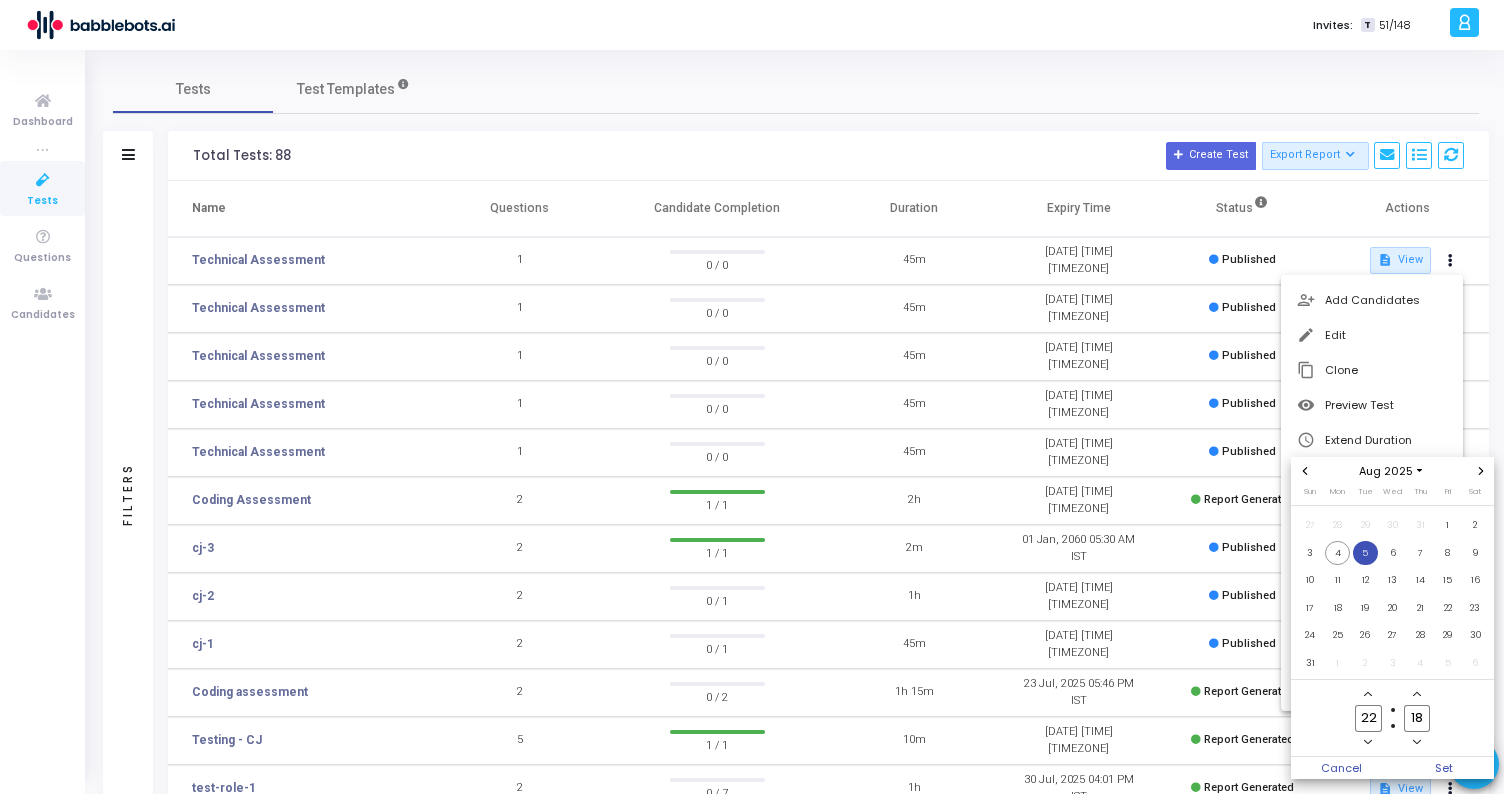 click 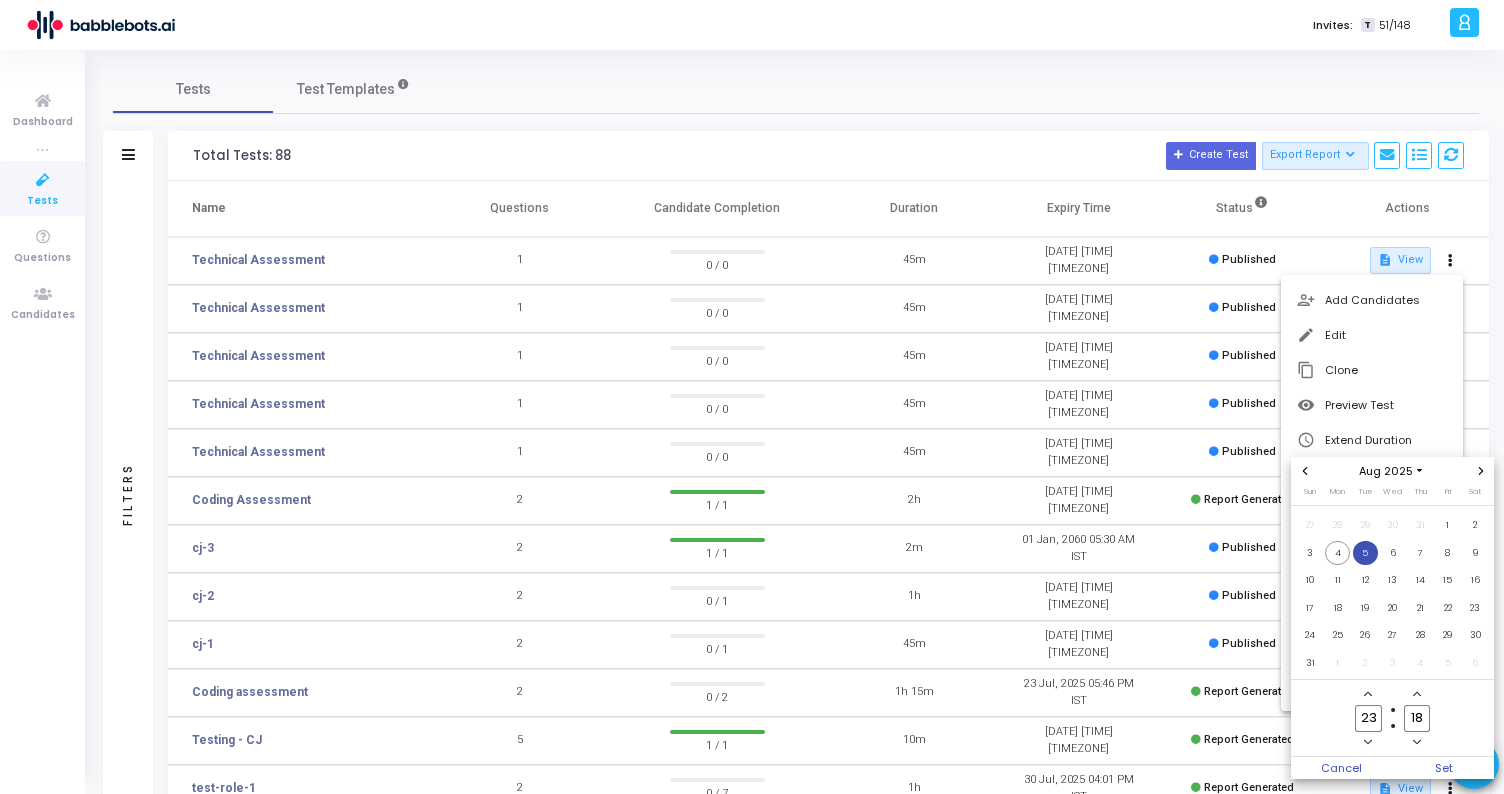 click 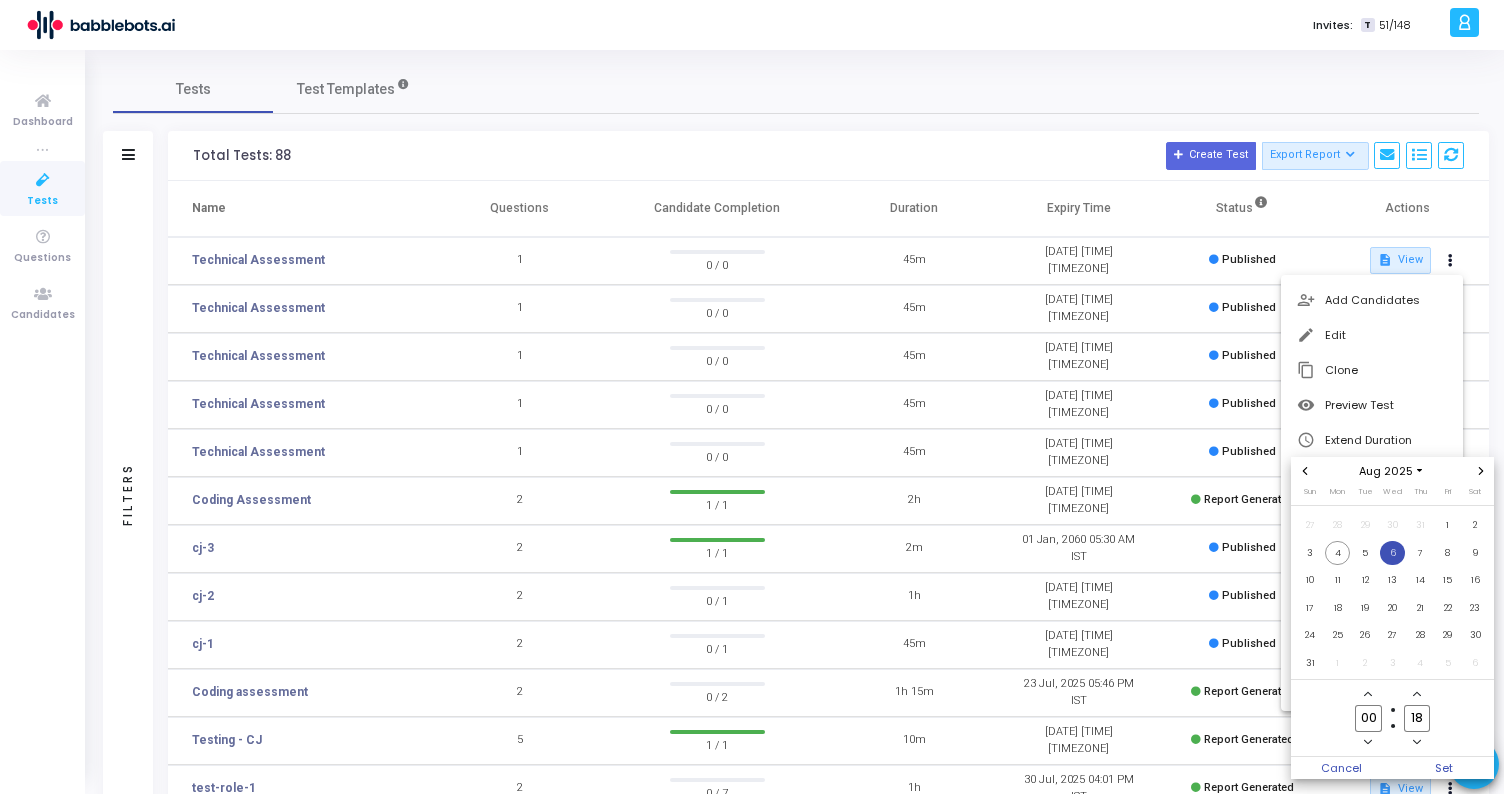click 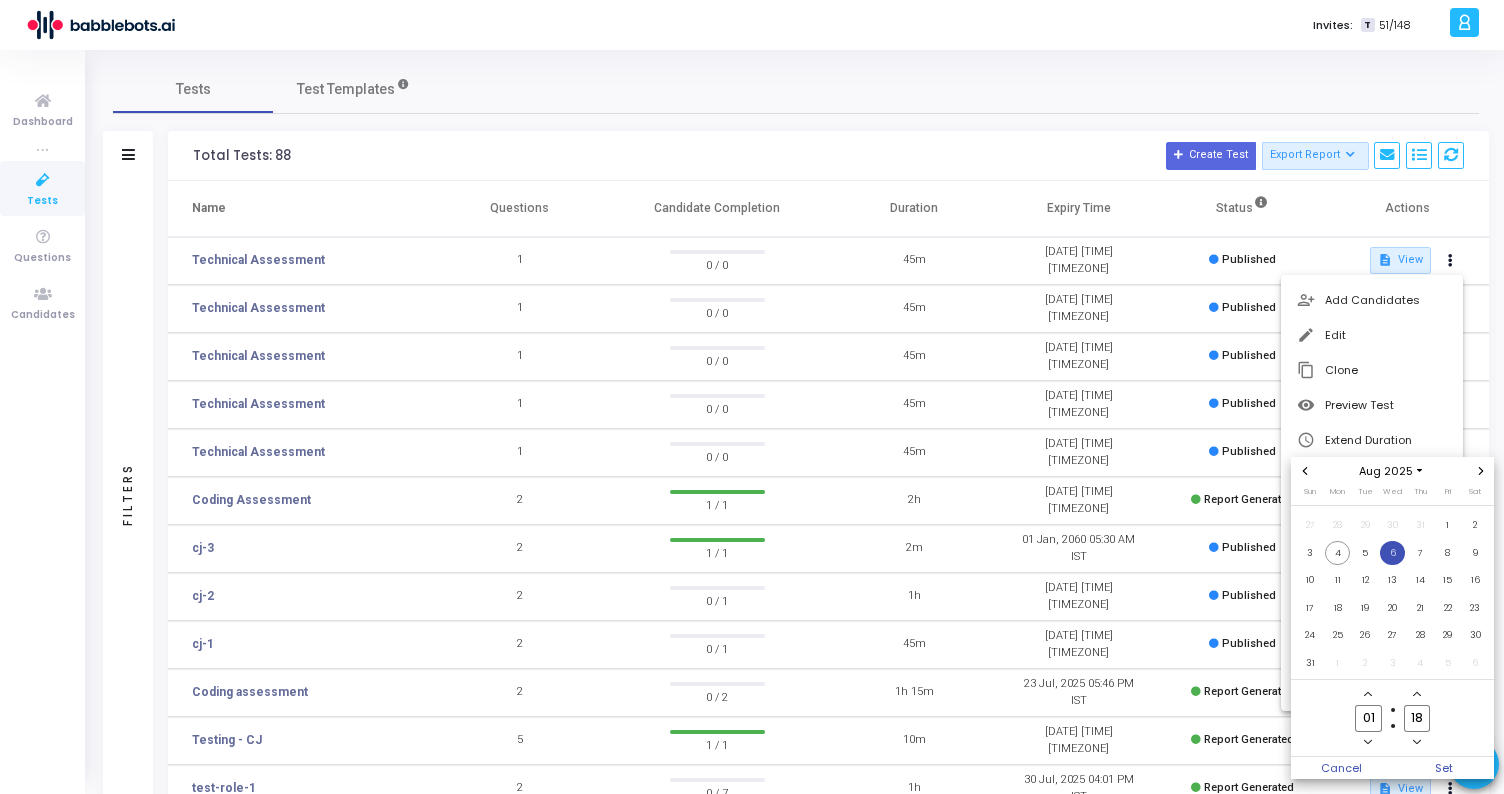 click 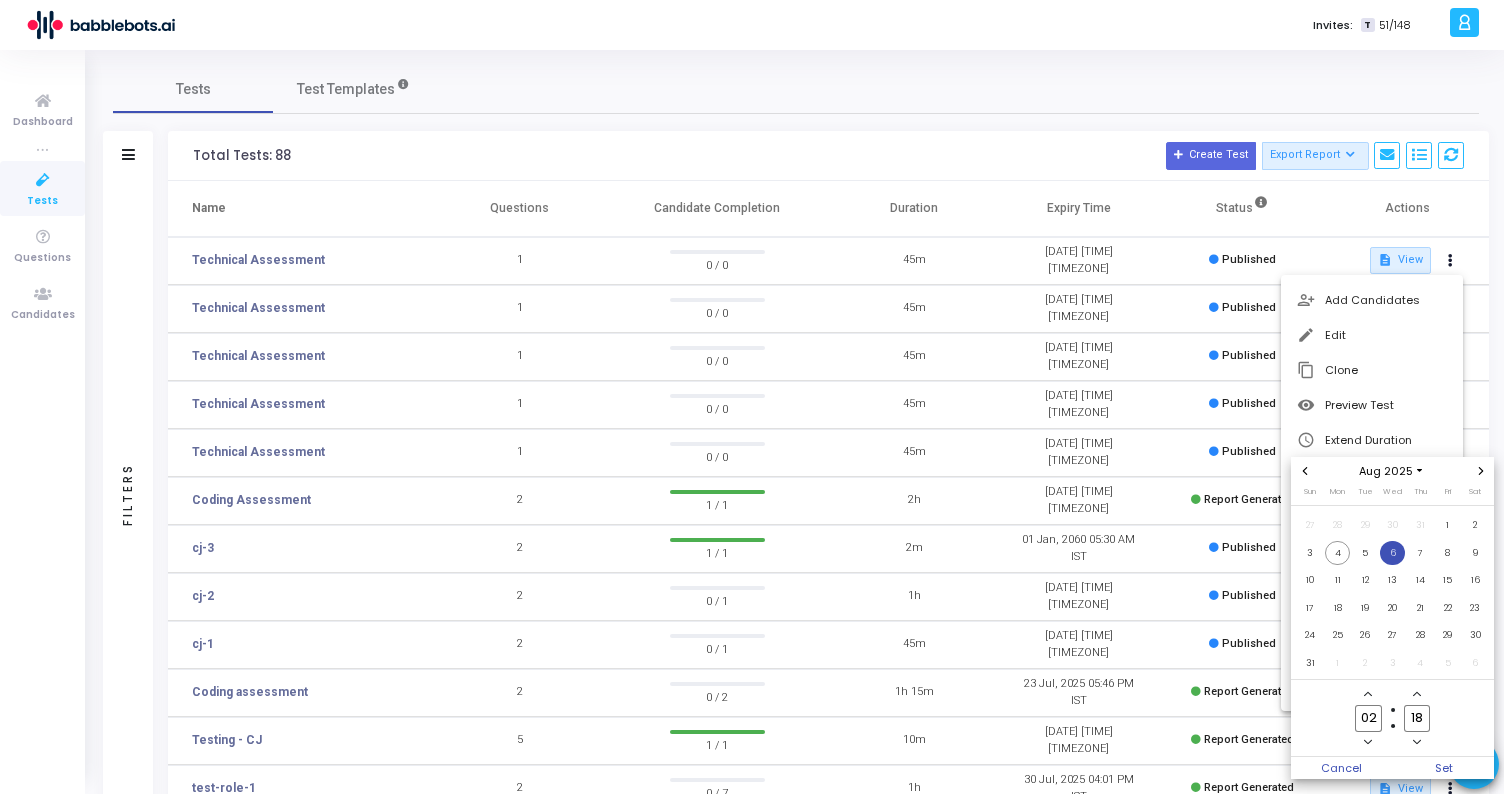 click 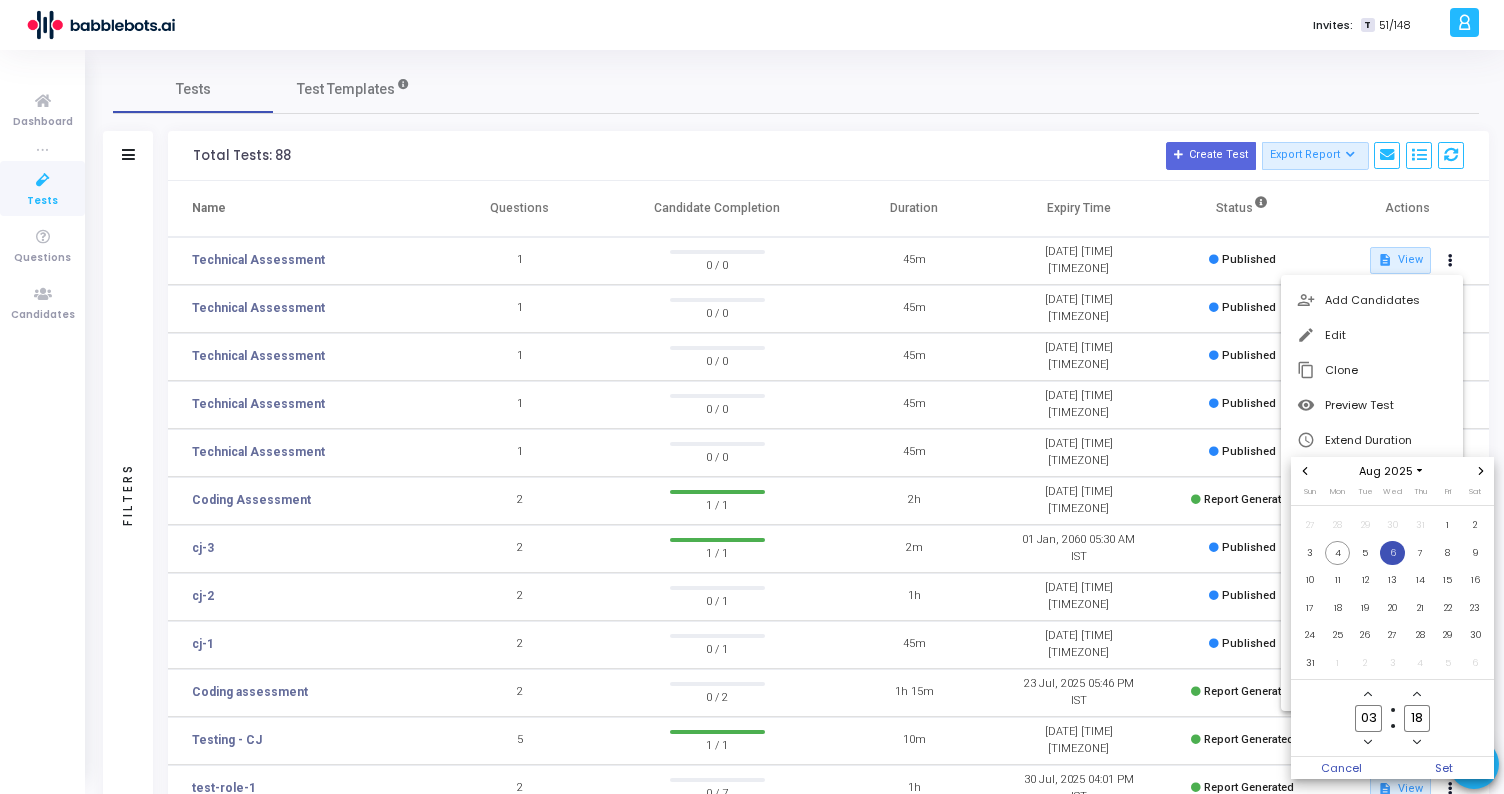 click 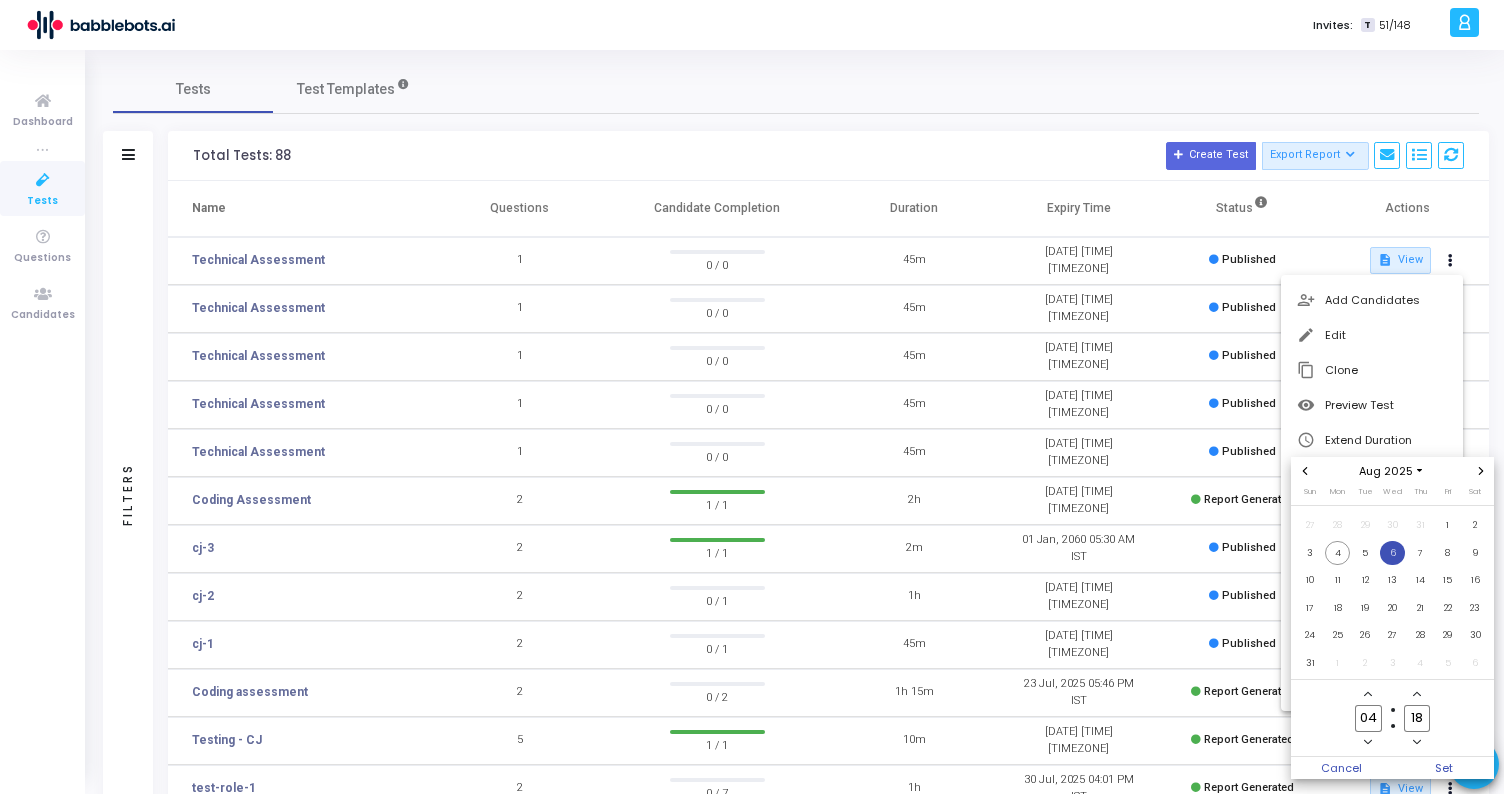 click 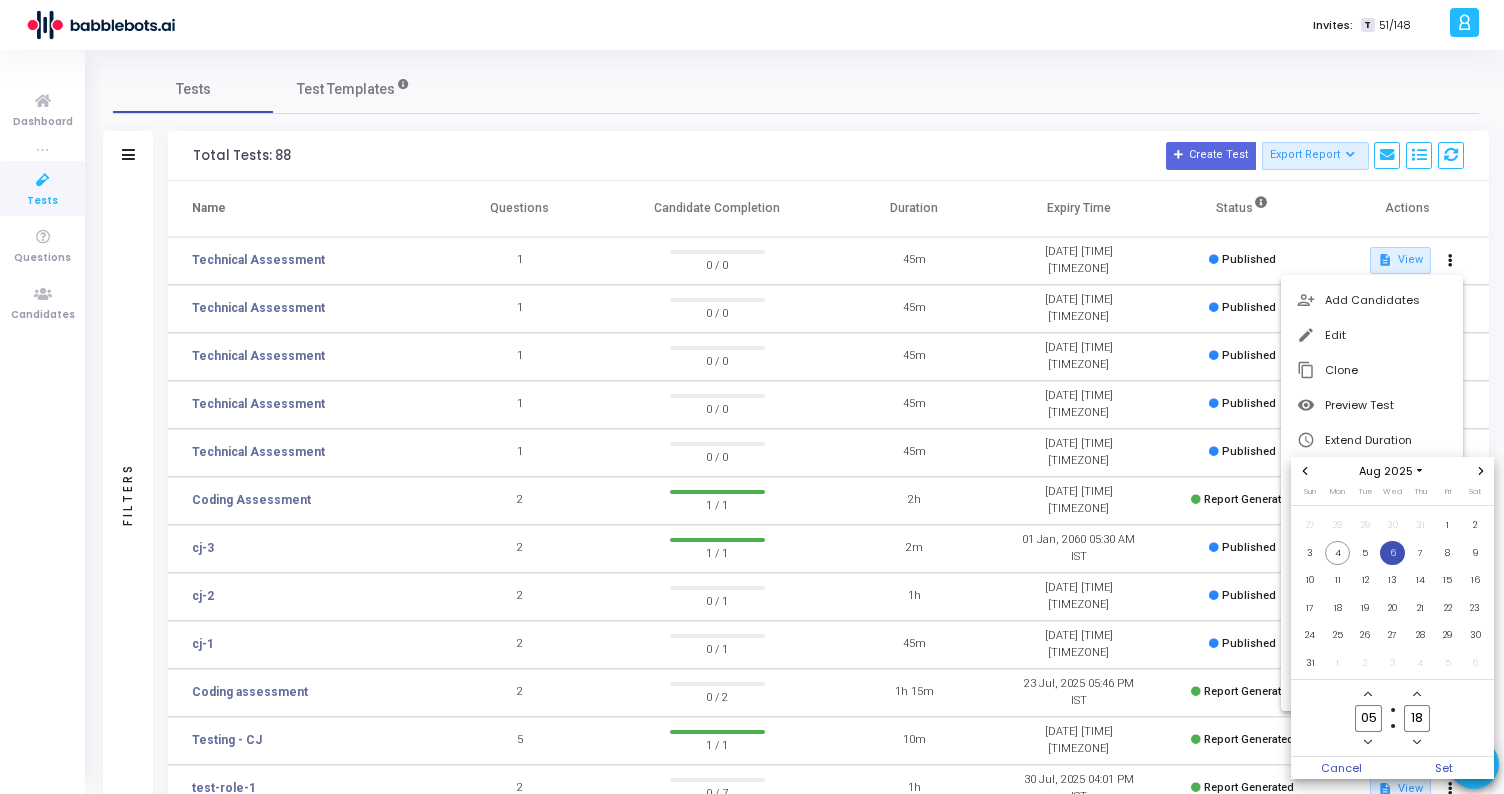 click 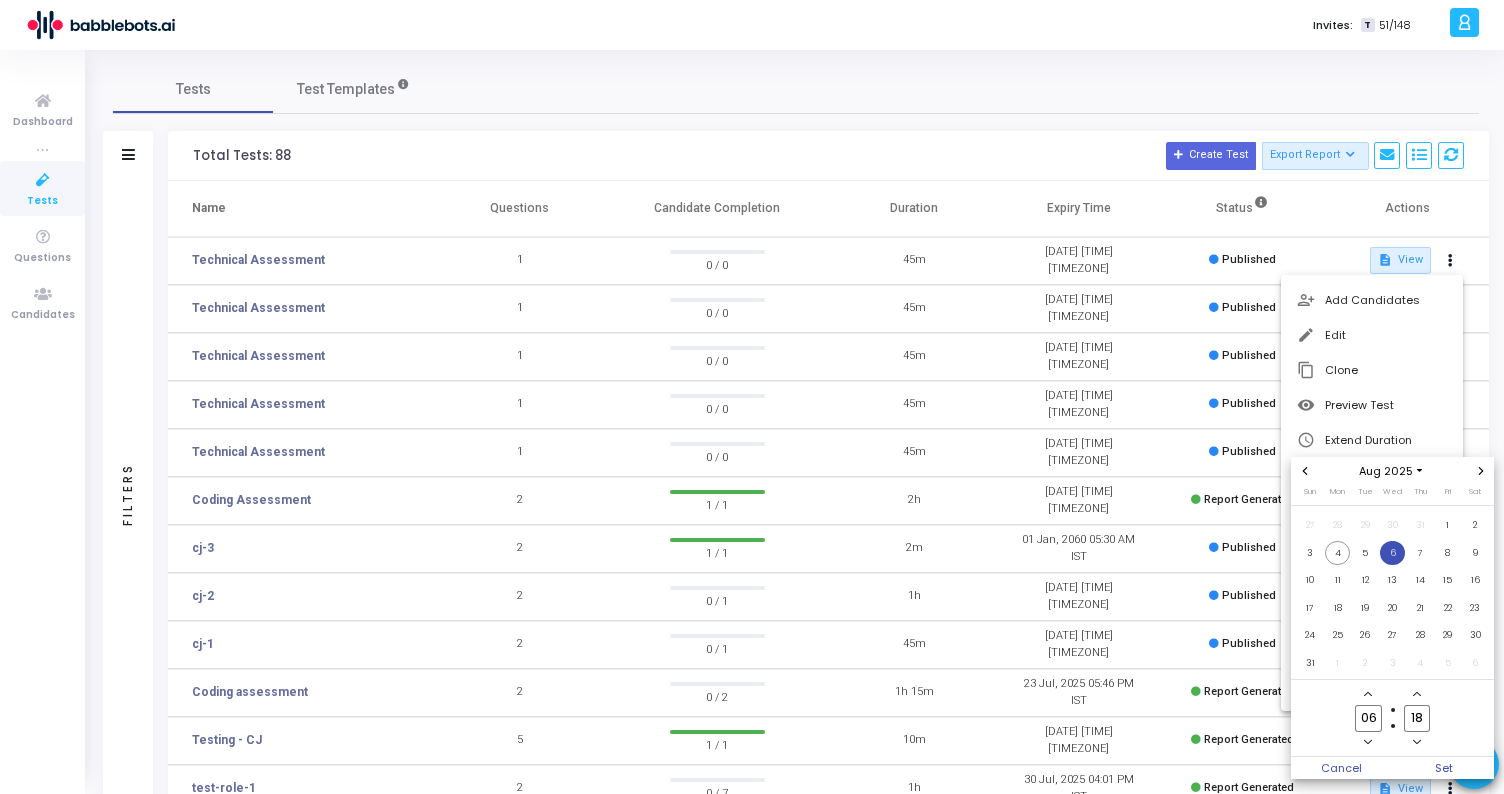 click 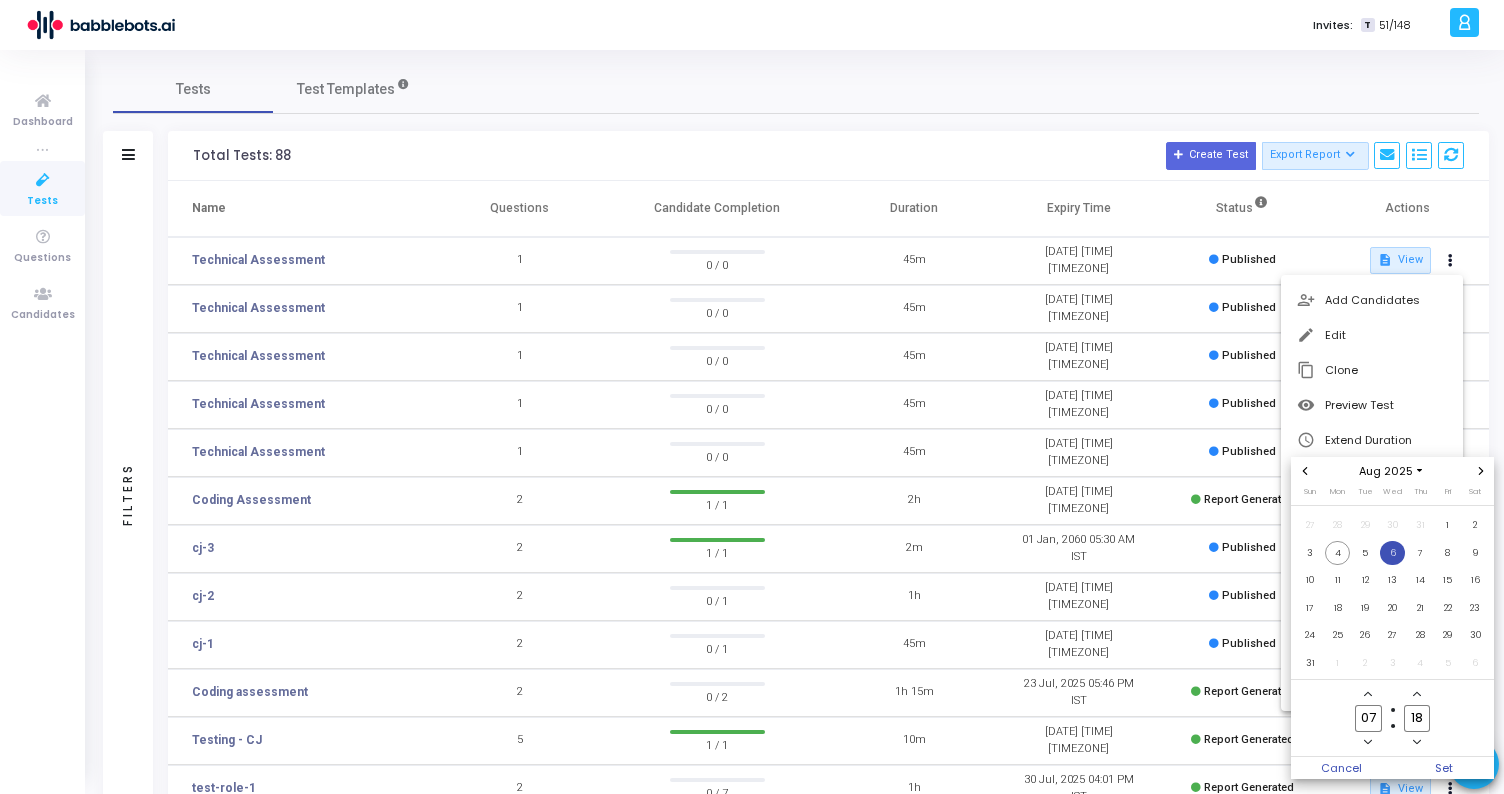 click 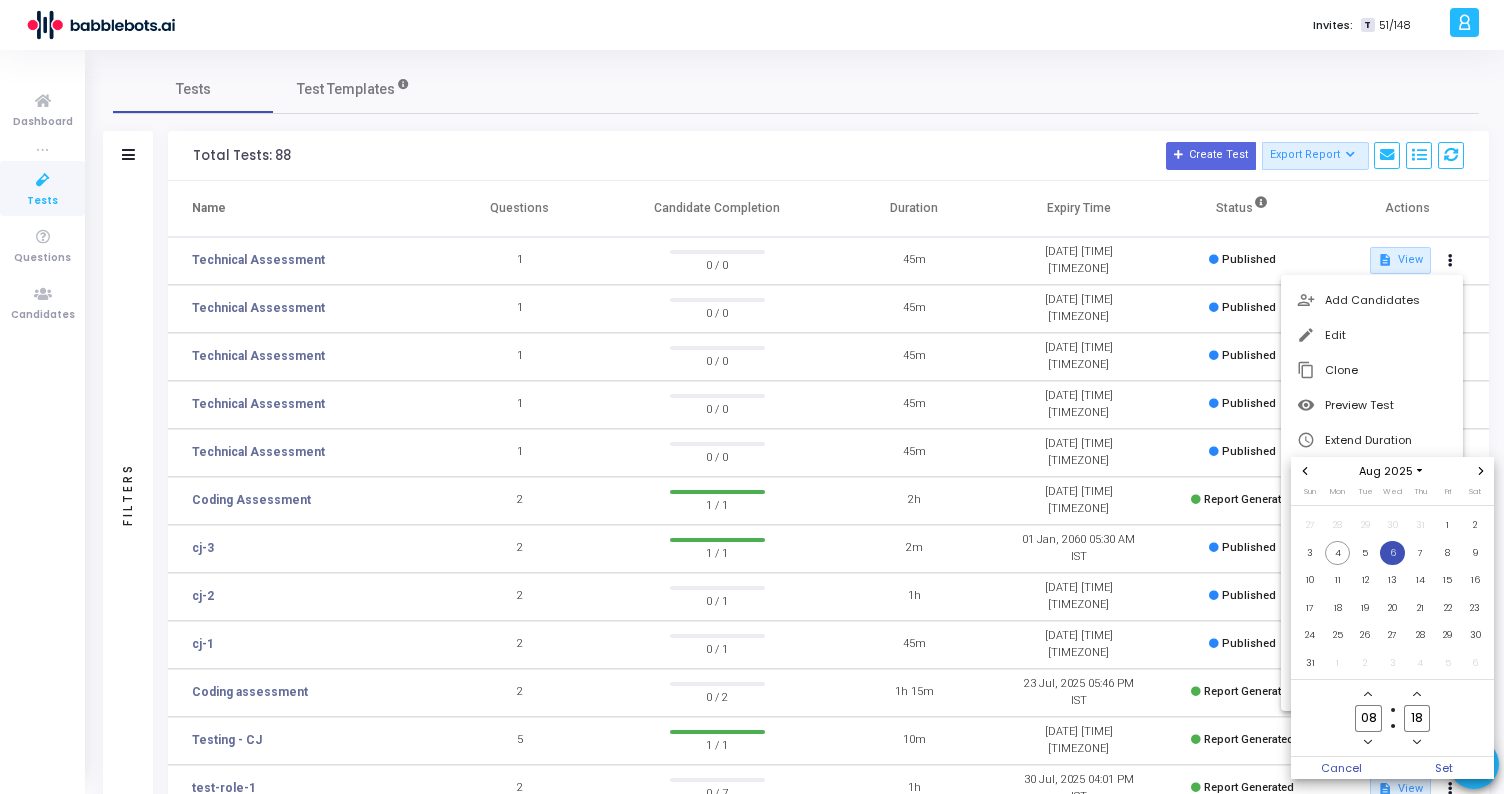 click 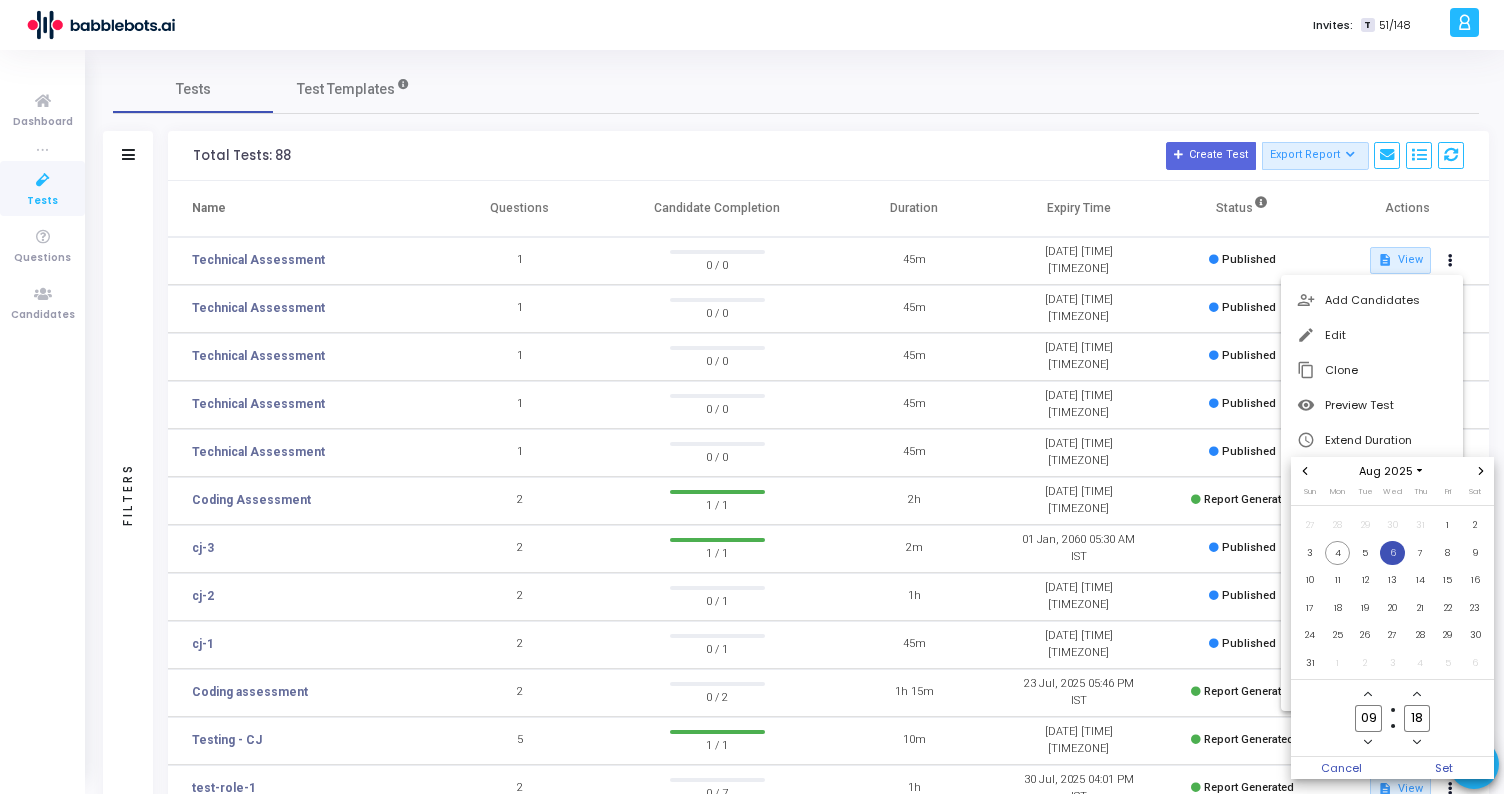 click 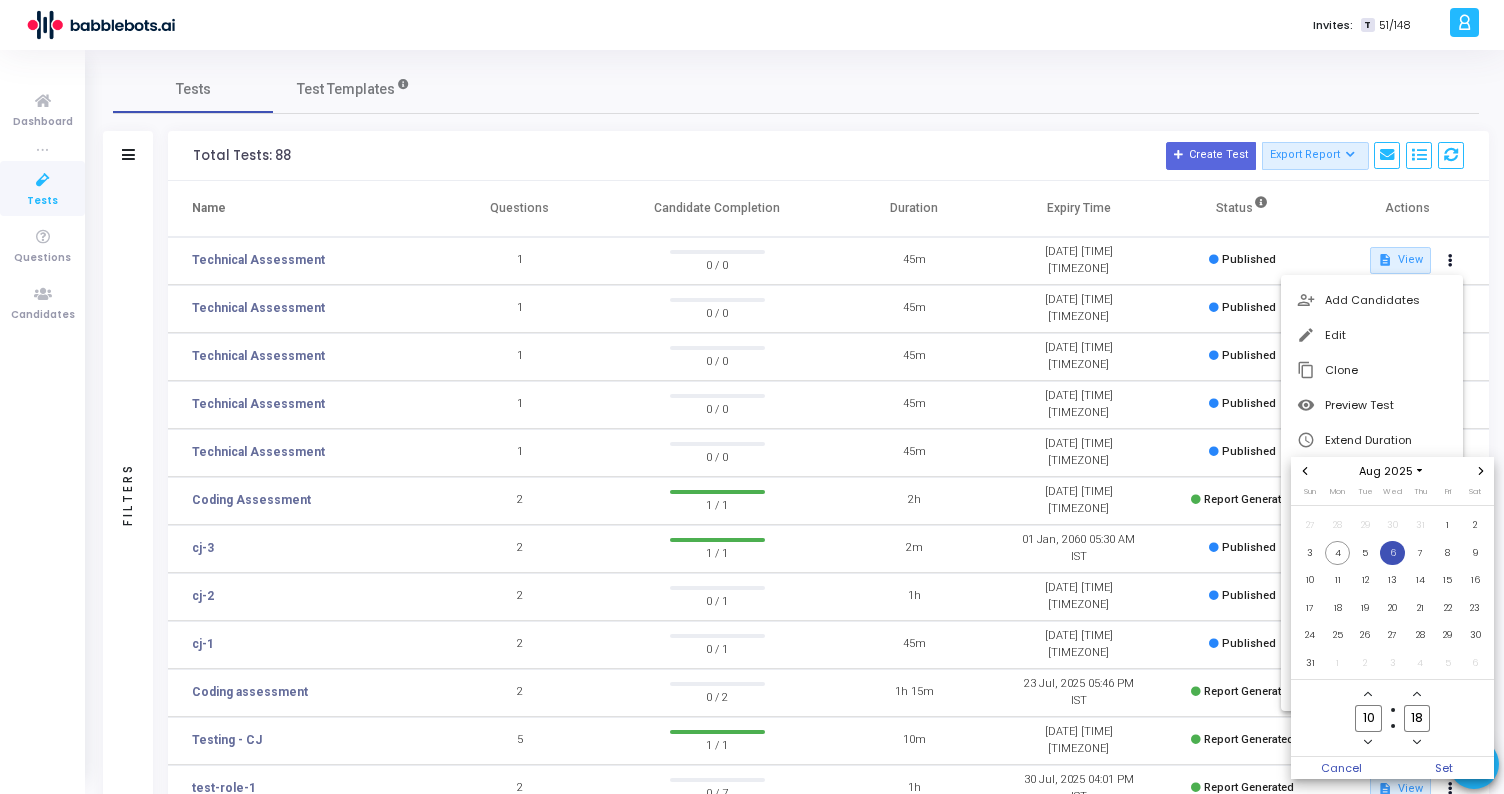 click 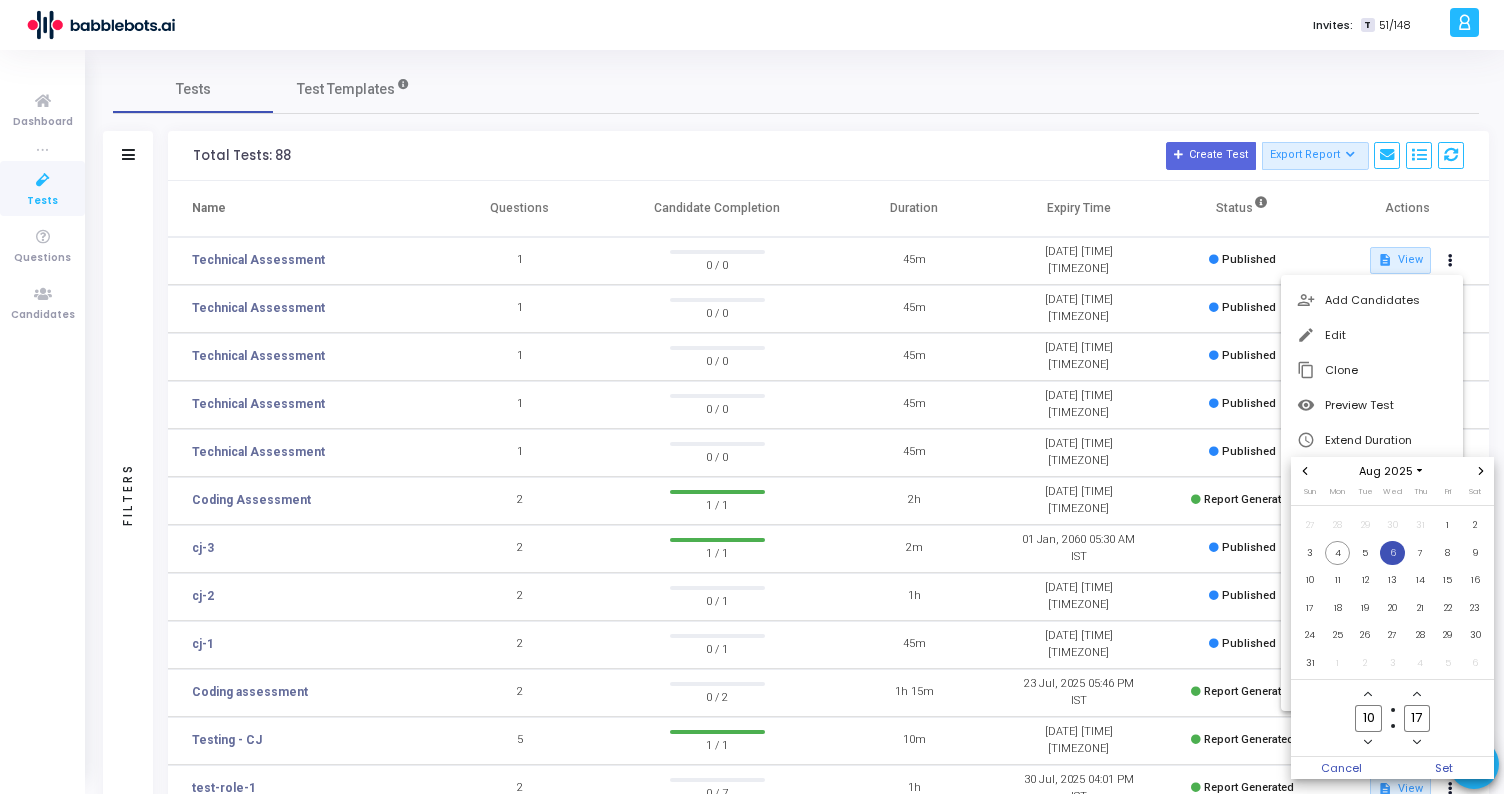 click 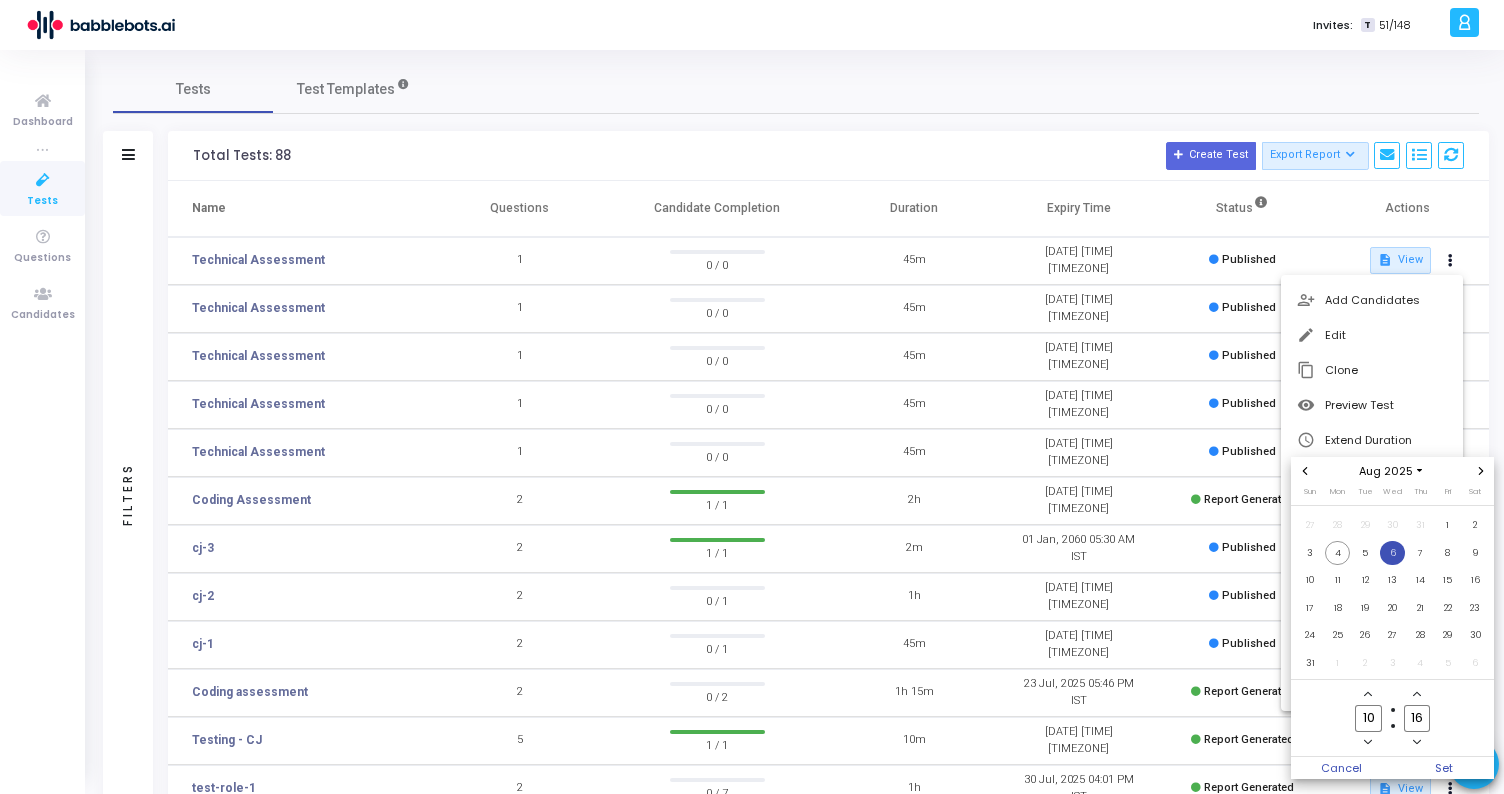 click 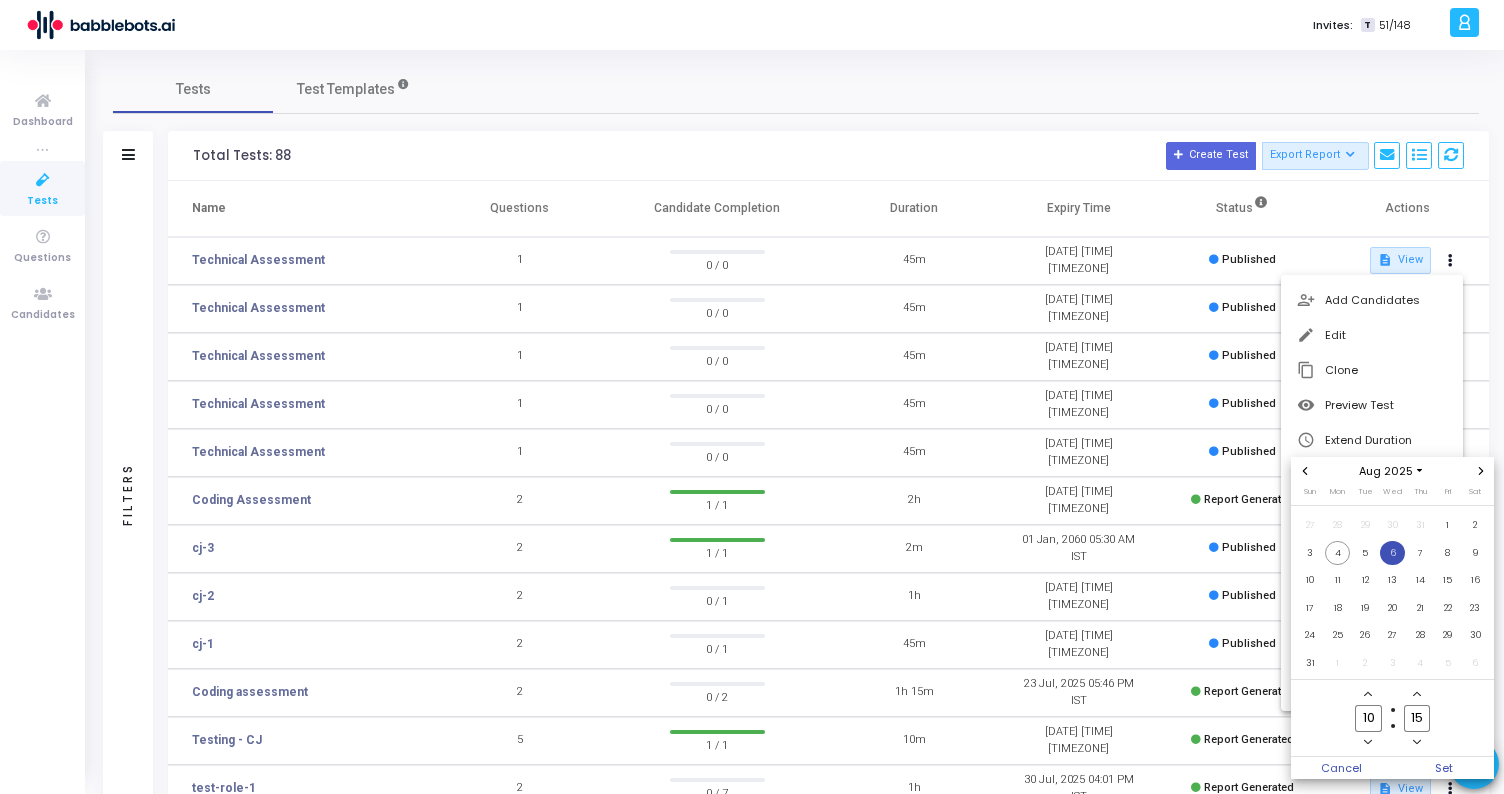 click 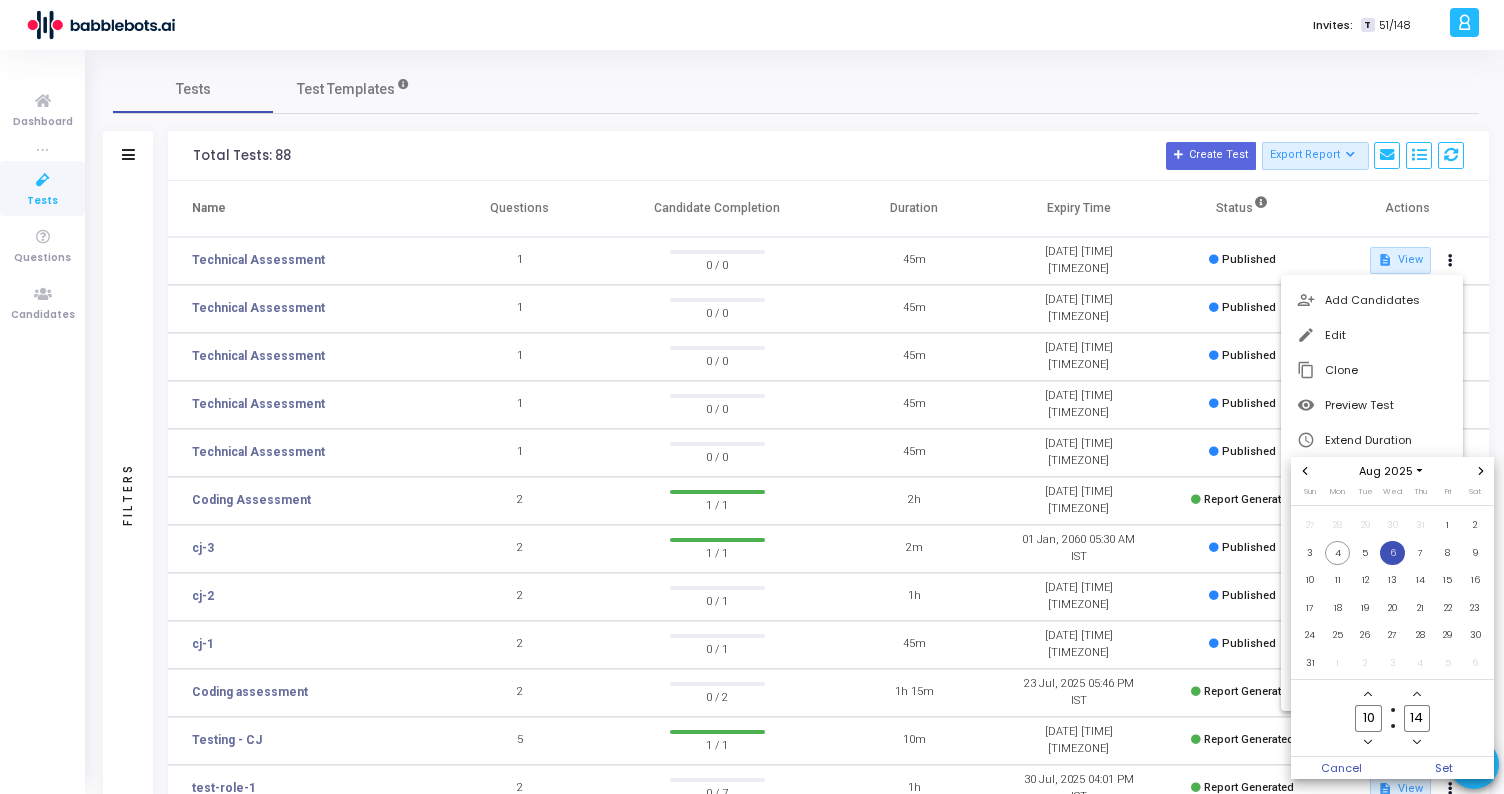 click 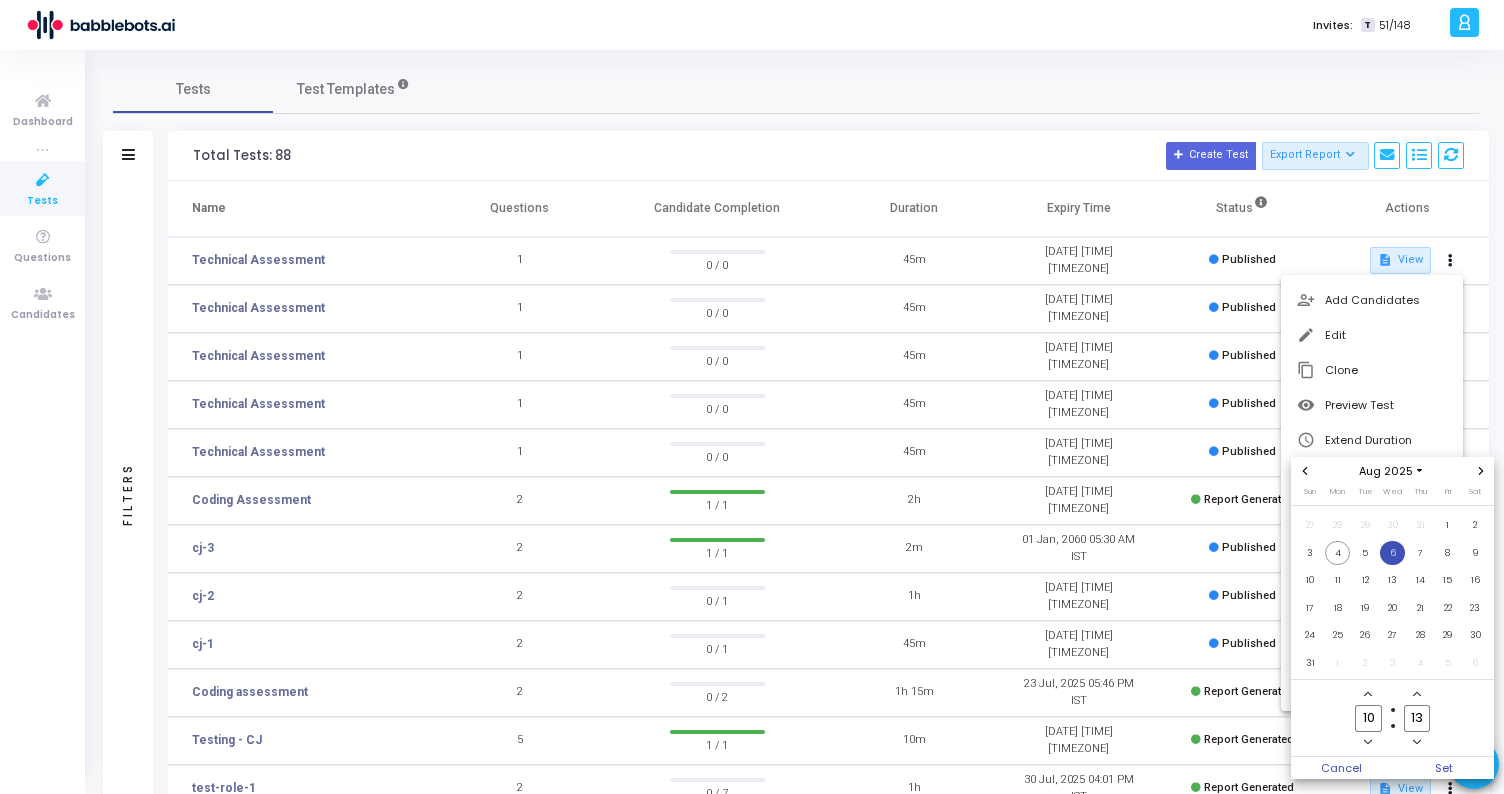 click 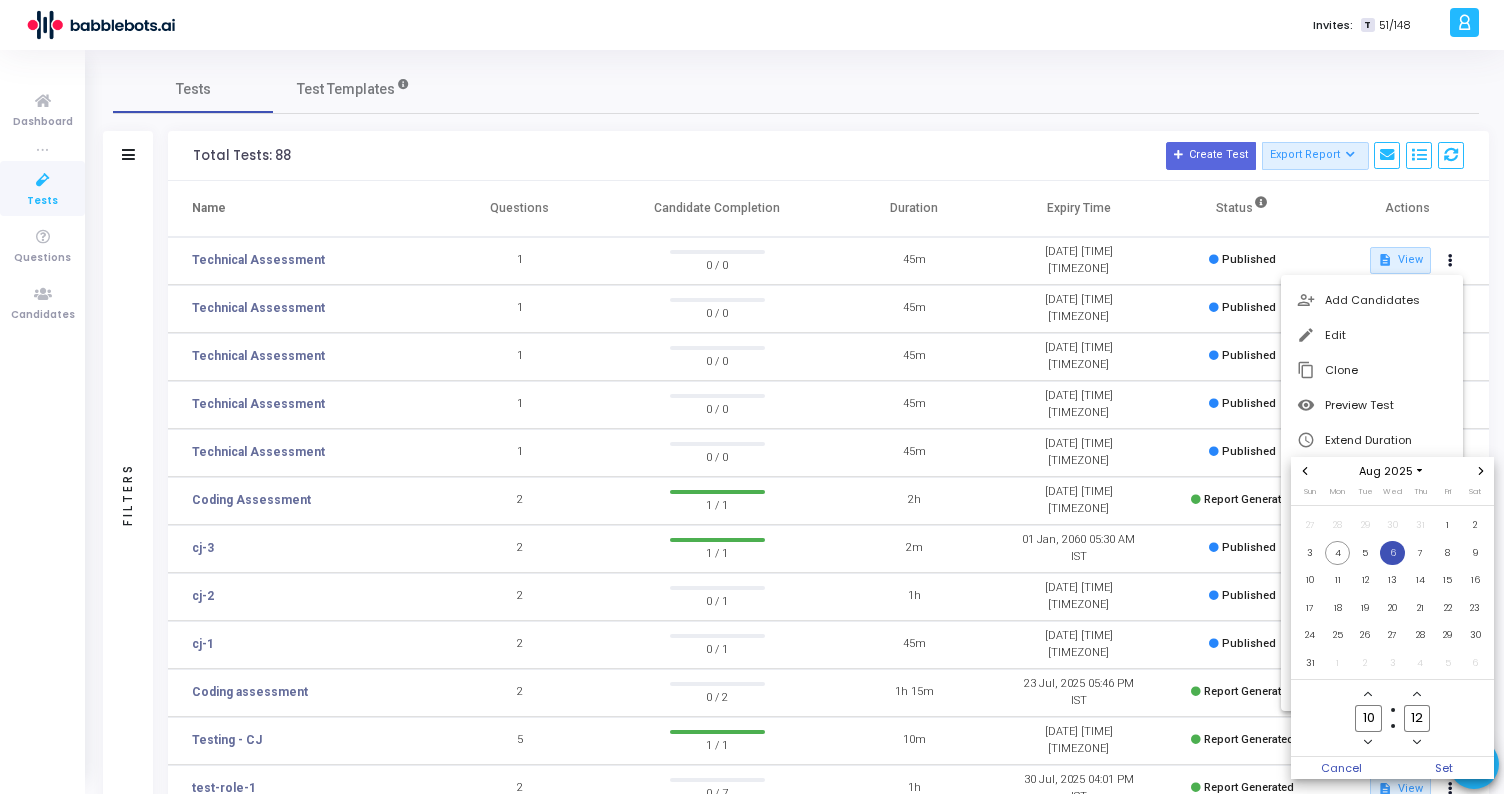 click 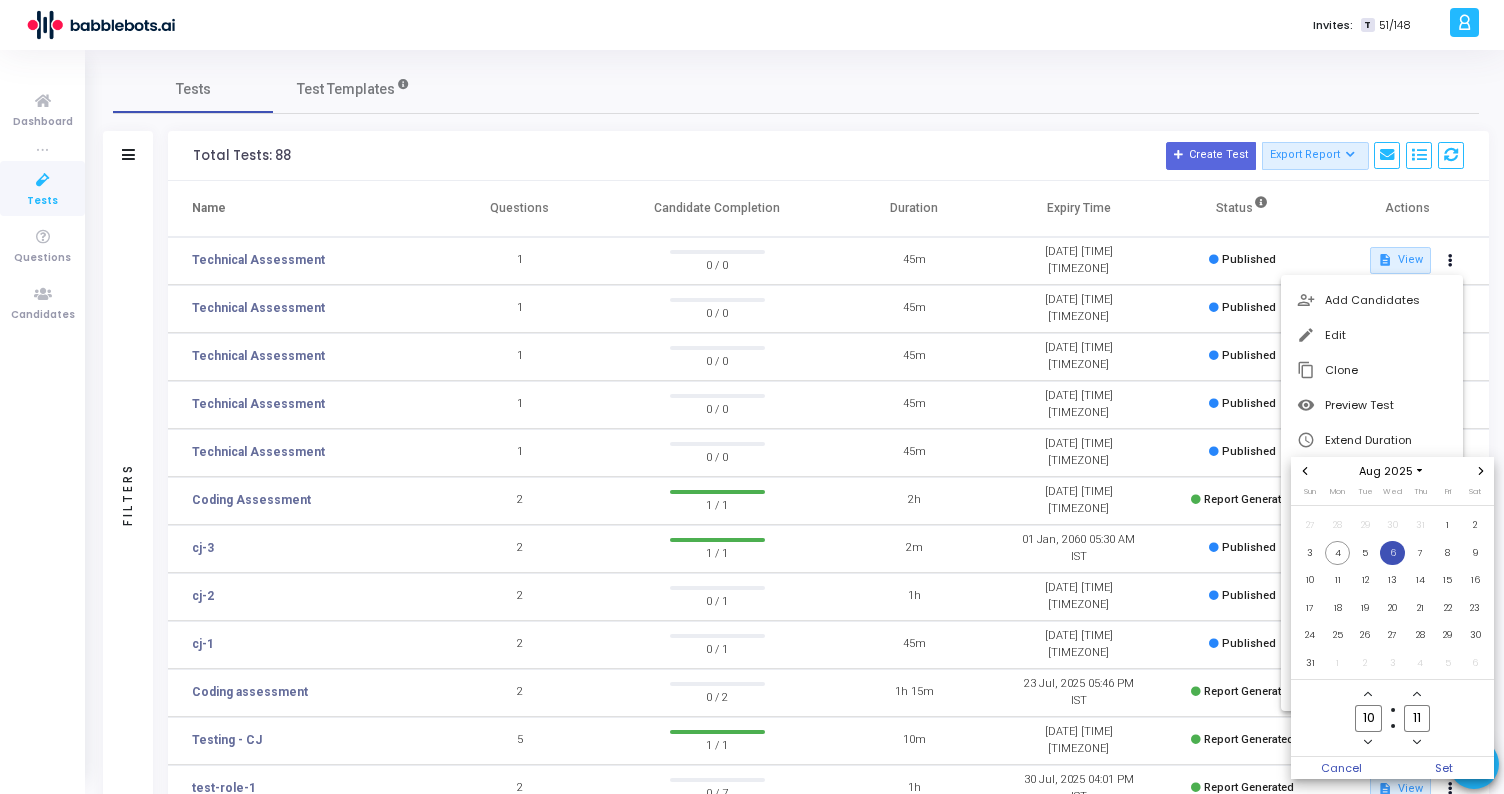 click 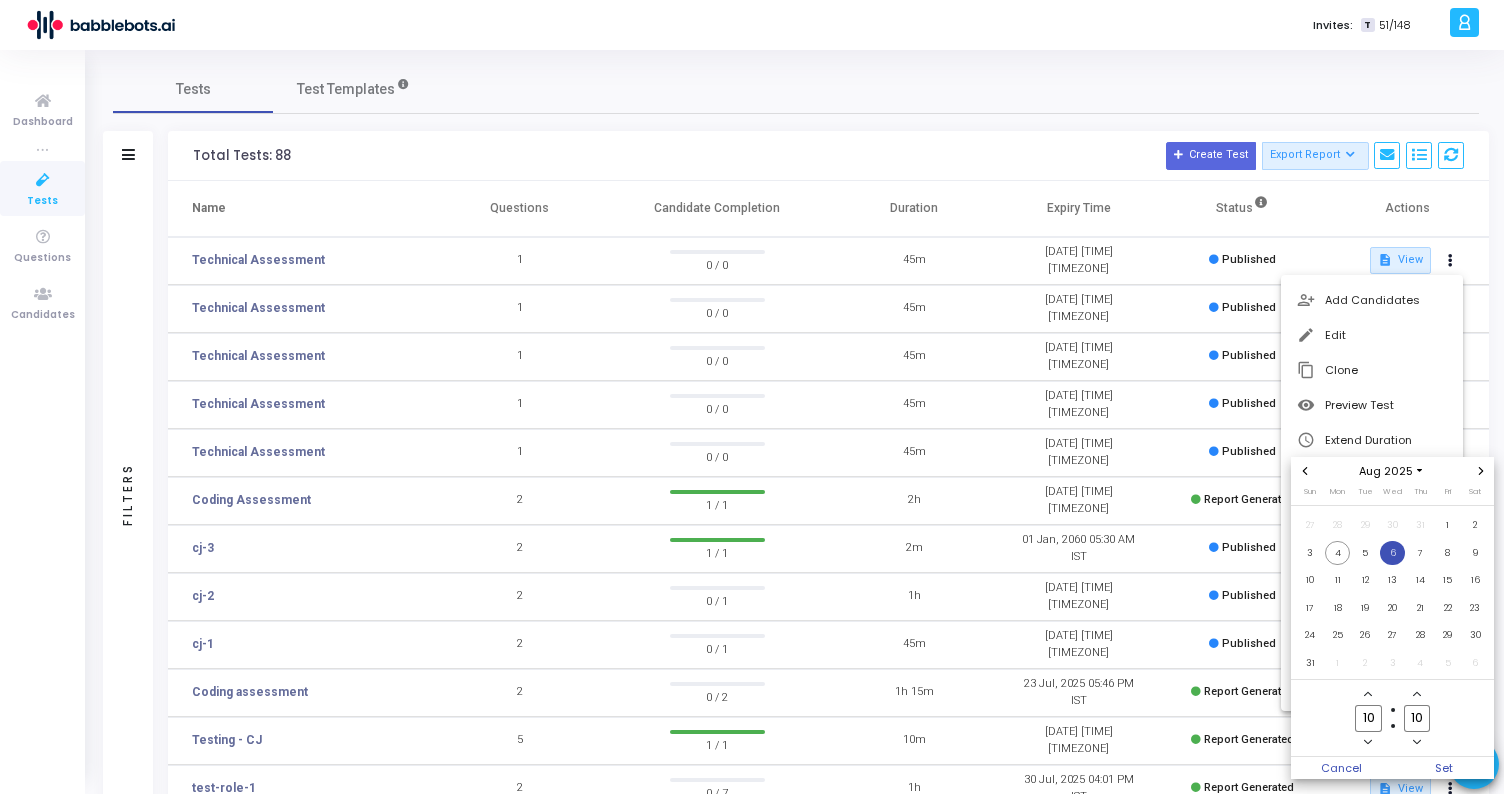 click 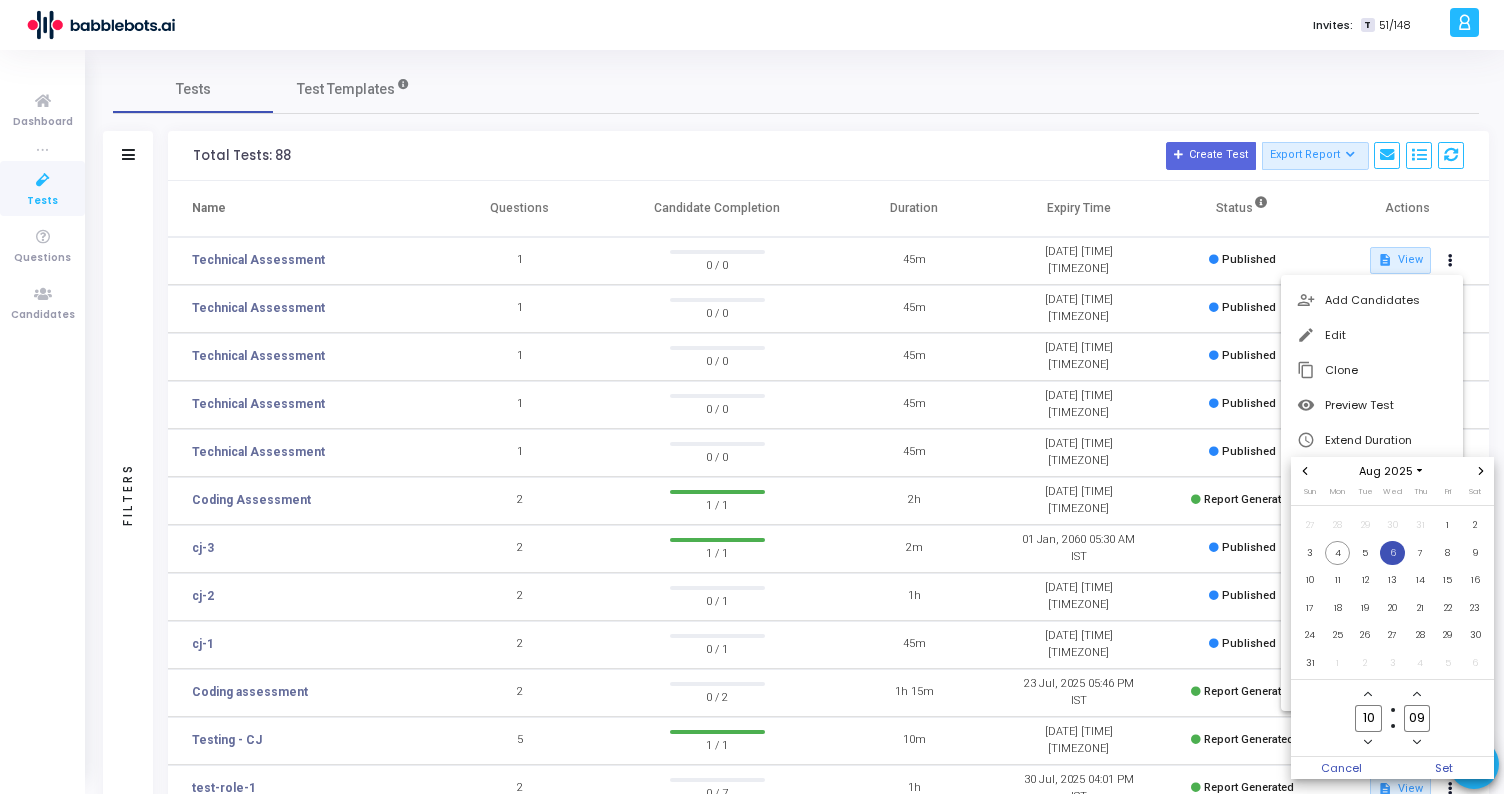 click 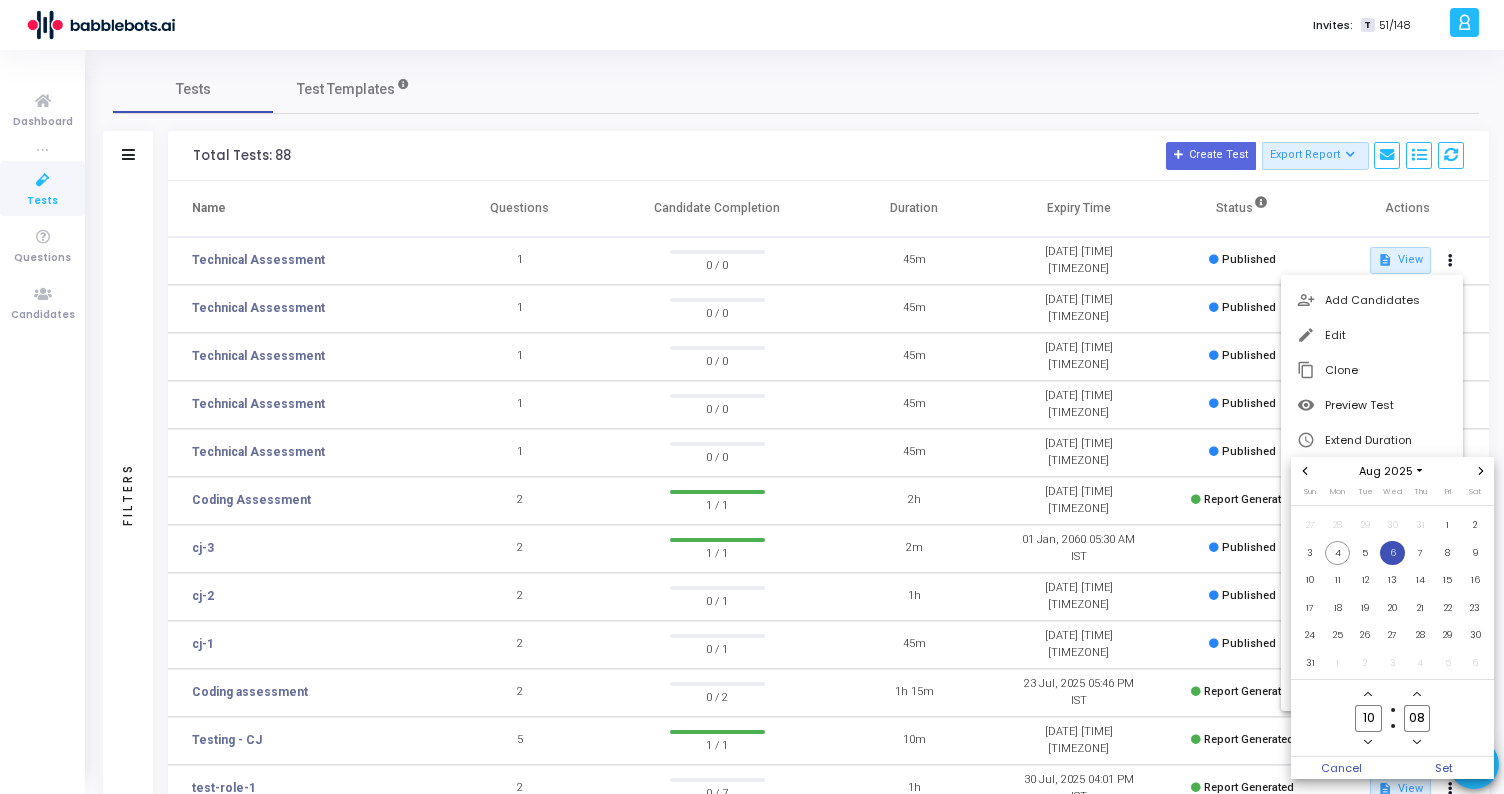 click 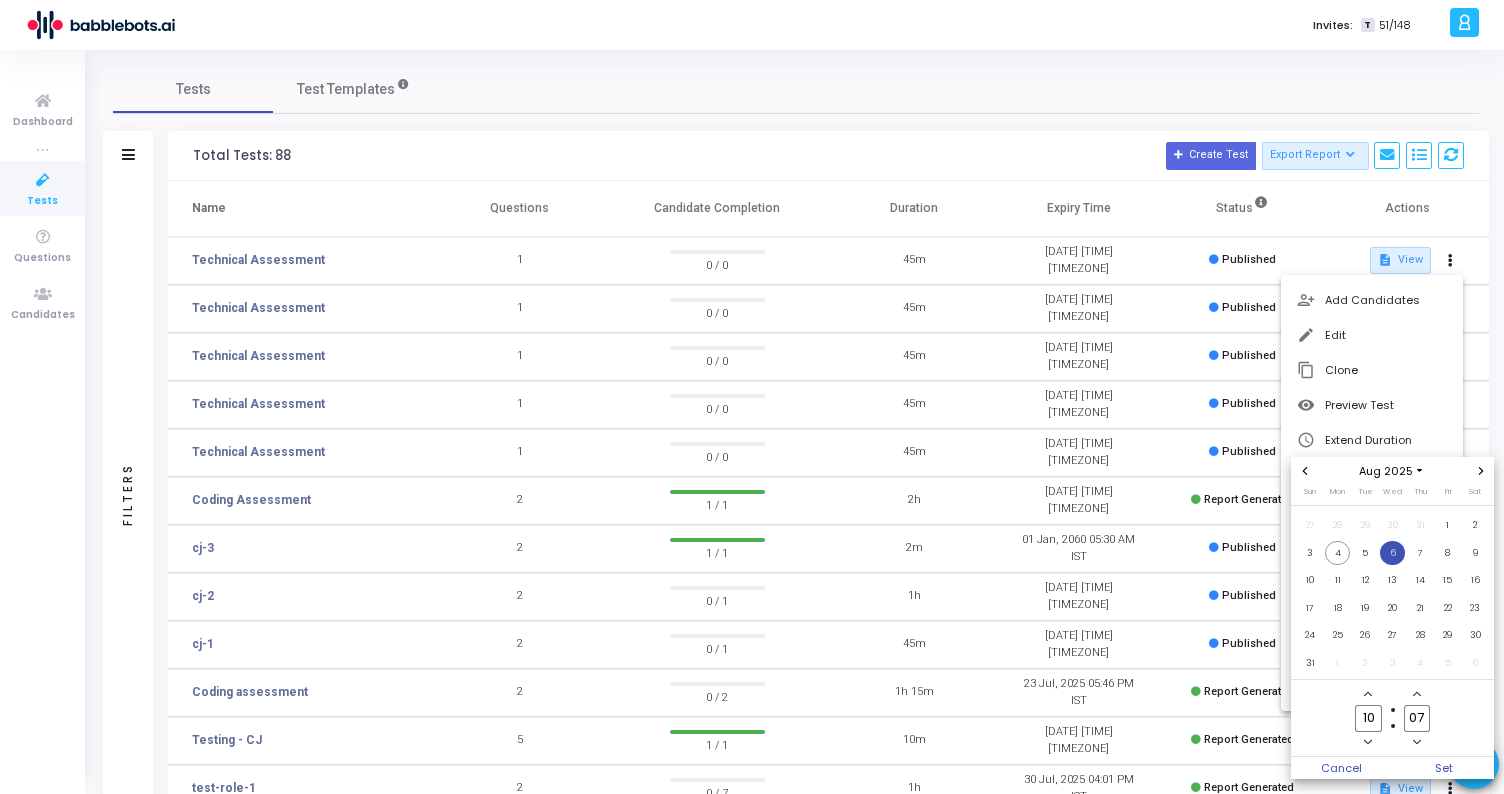 click 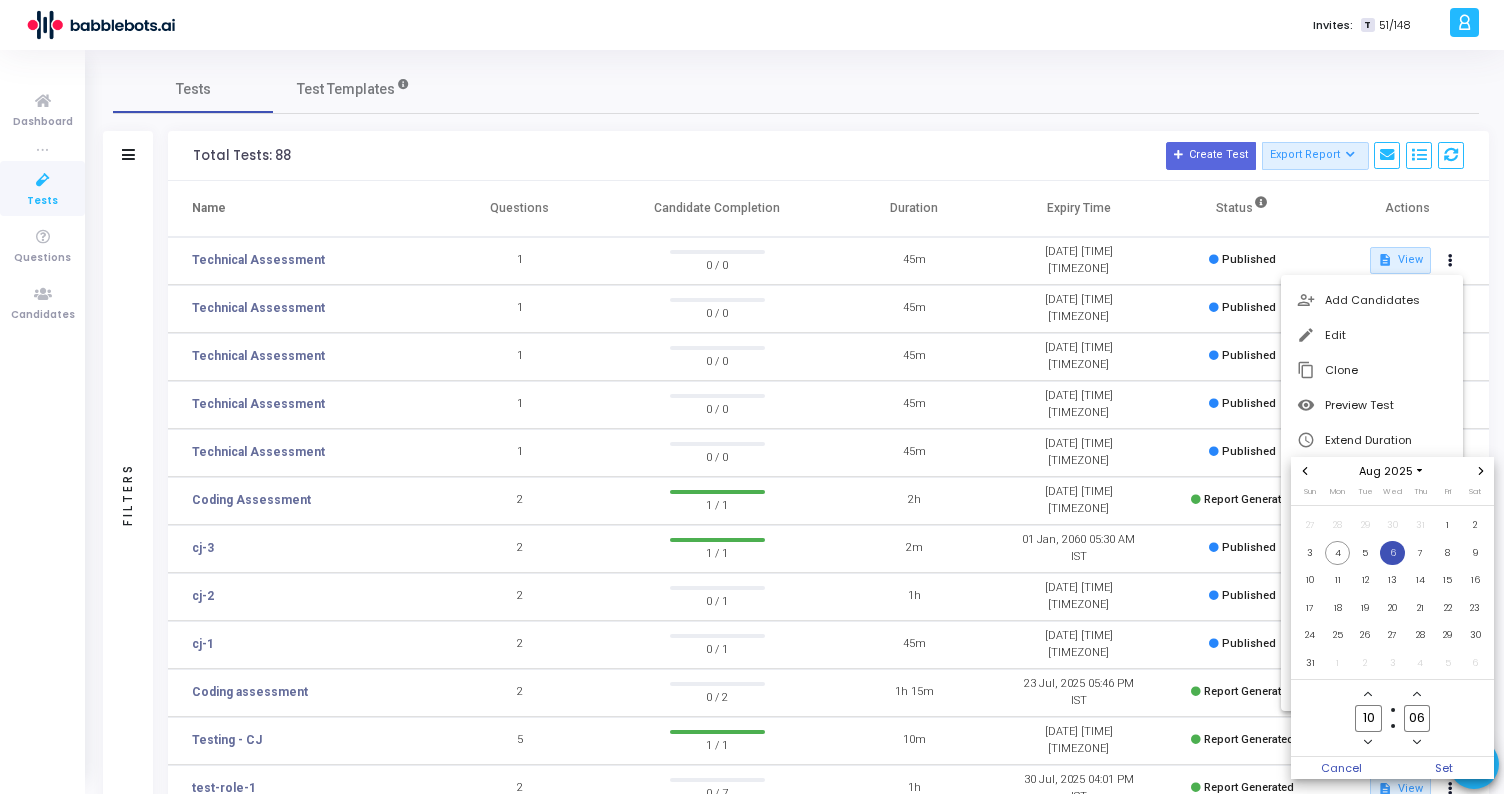 click 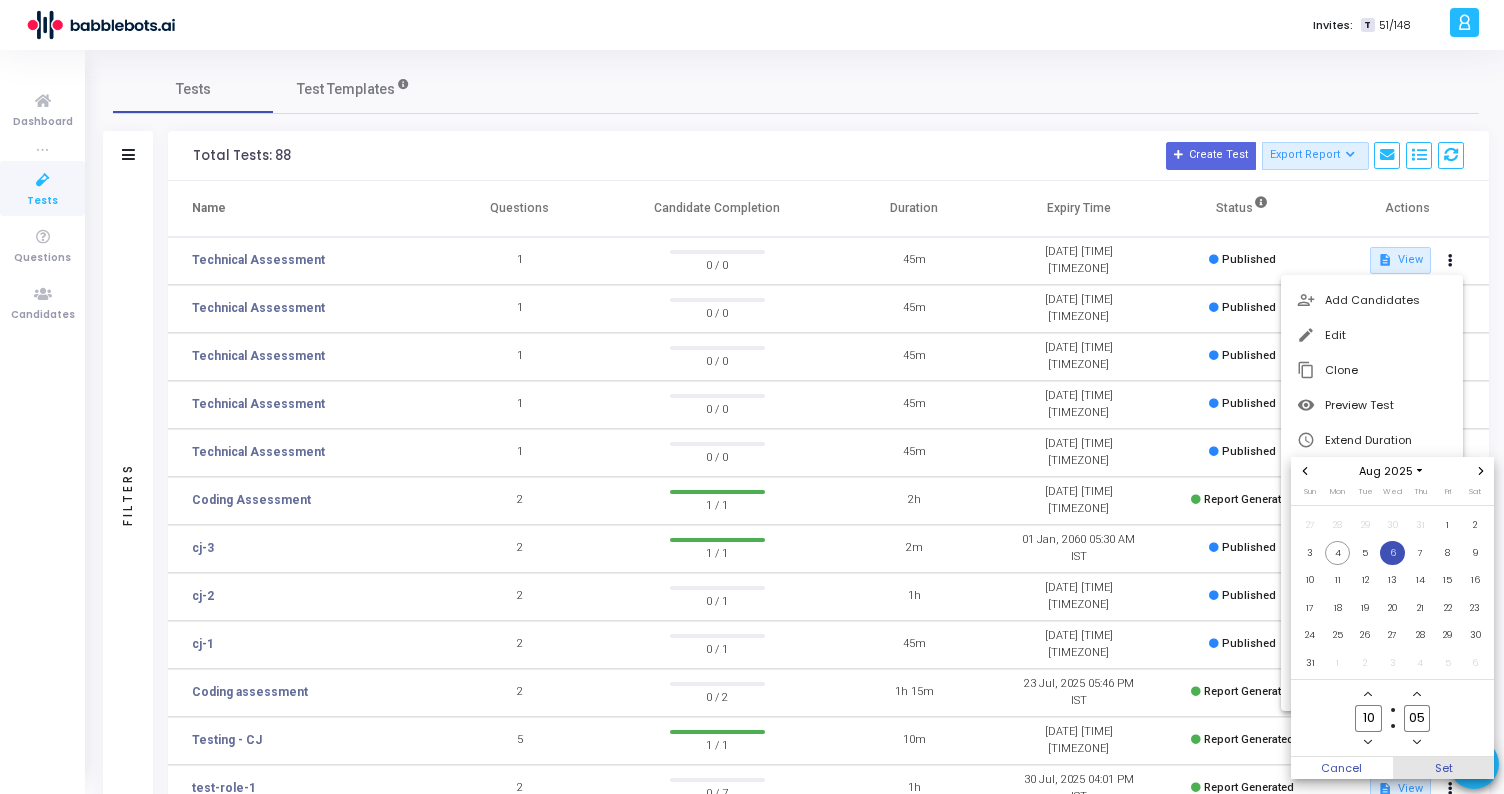 click on "Set" at bounding box center [1444, 768] 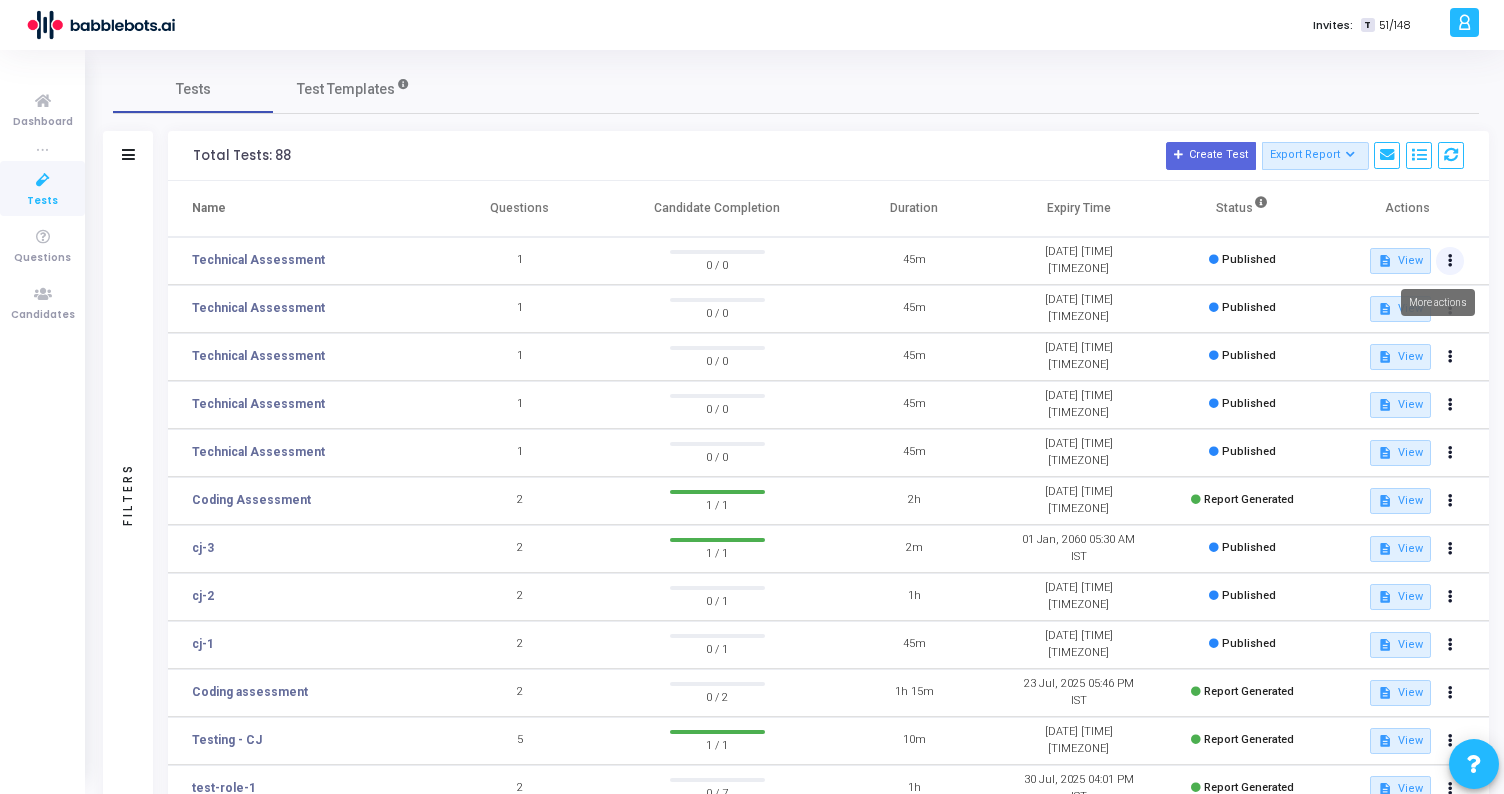 click at bounding box center (1450, 261) 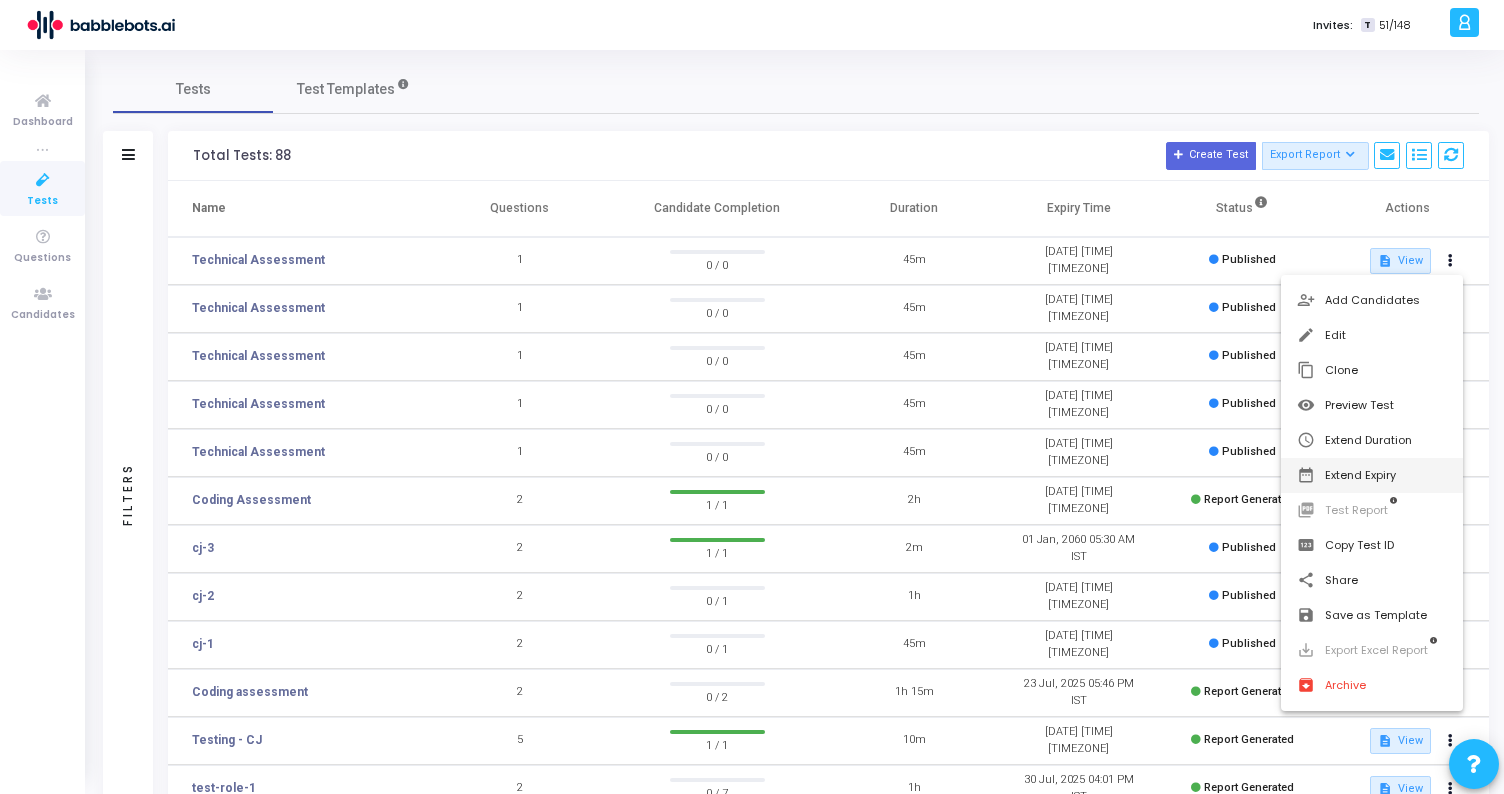 click on "date_range  Extend Expiry" at bounding box center [1372, 475] 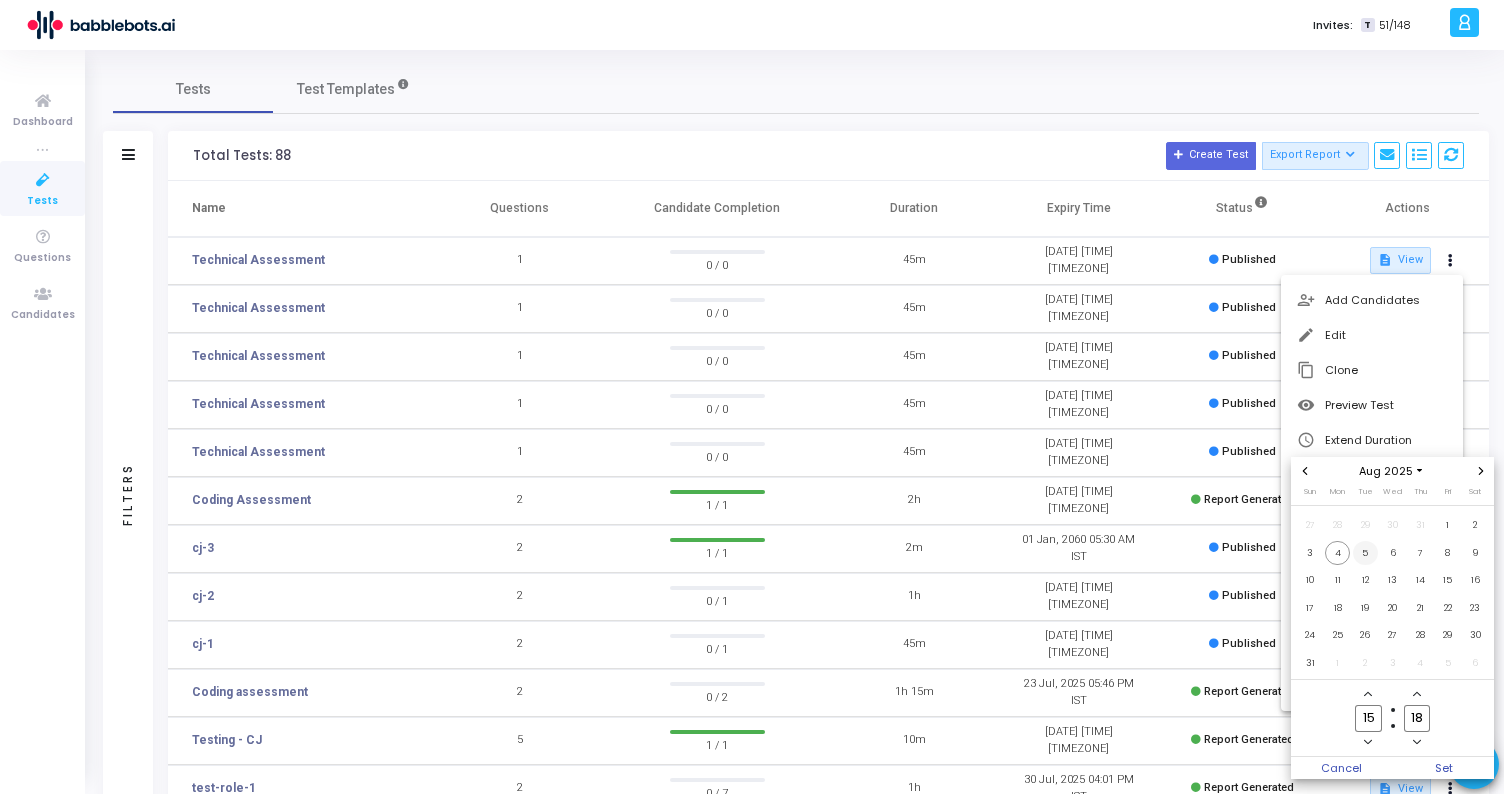 click on "5" at bounding box center [1365, 553] 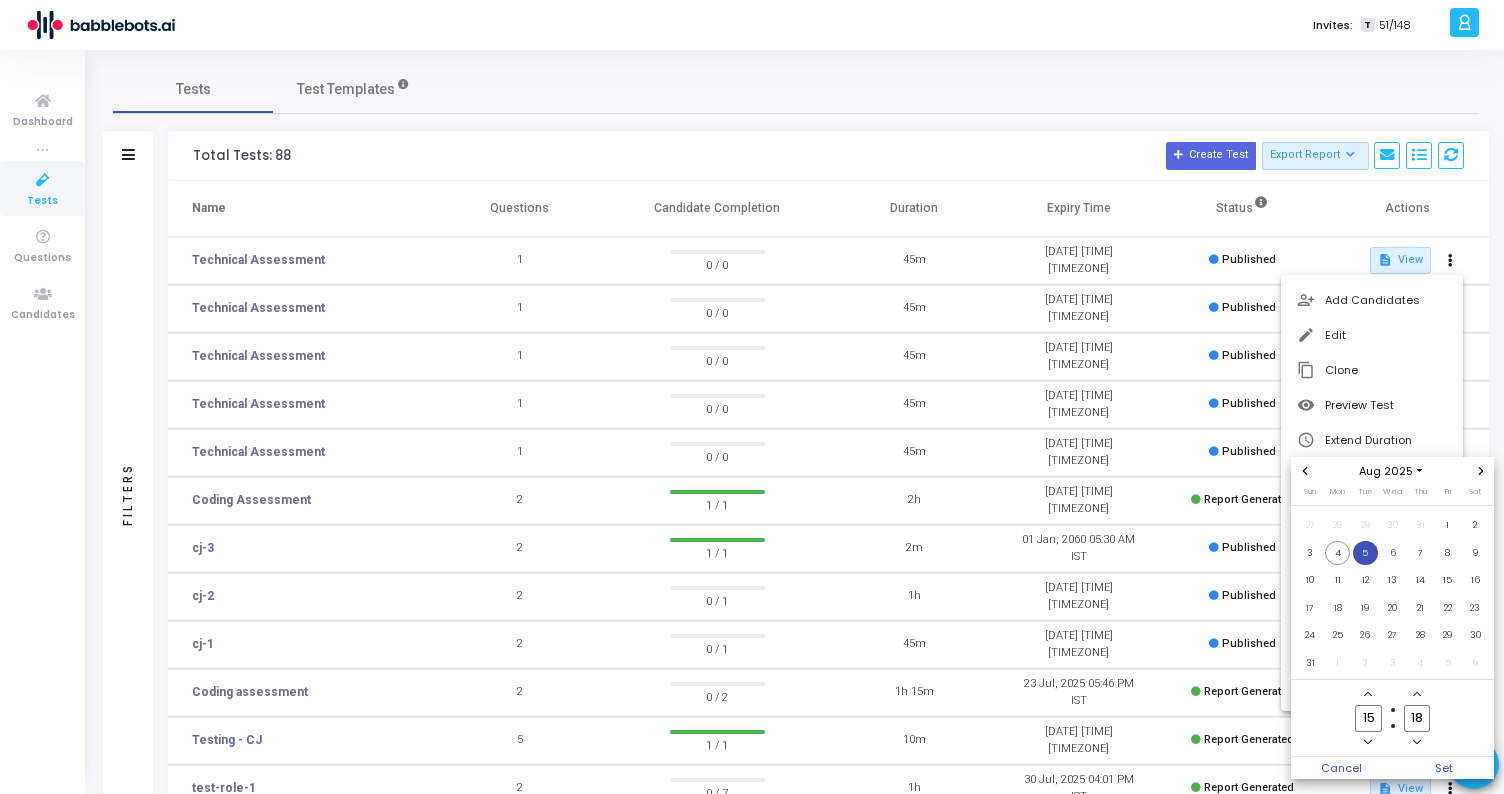 click on "15" 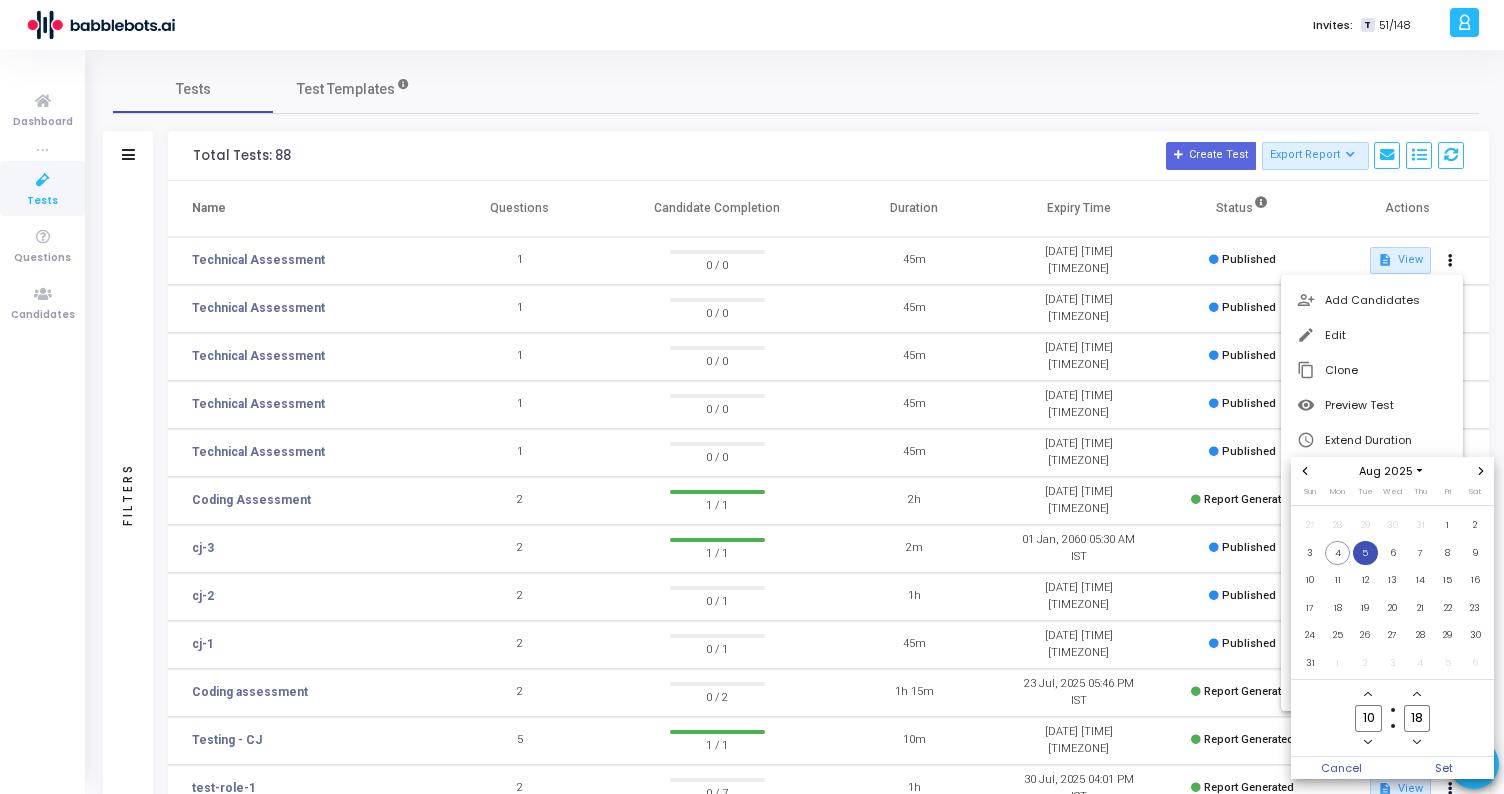 type on "10" 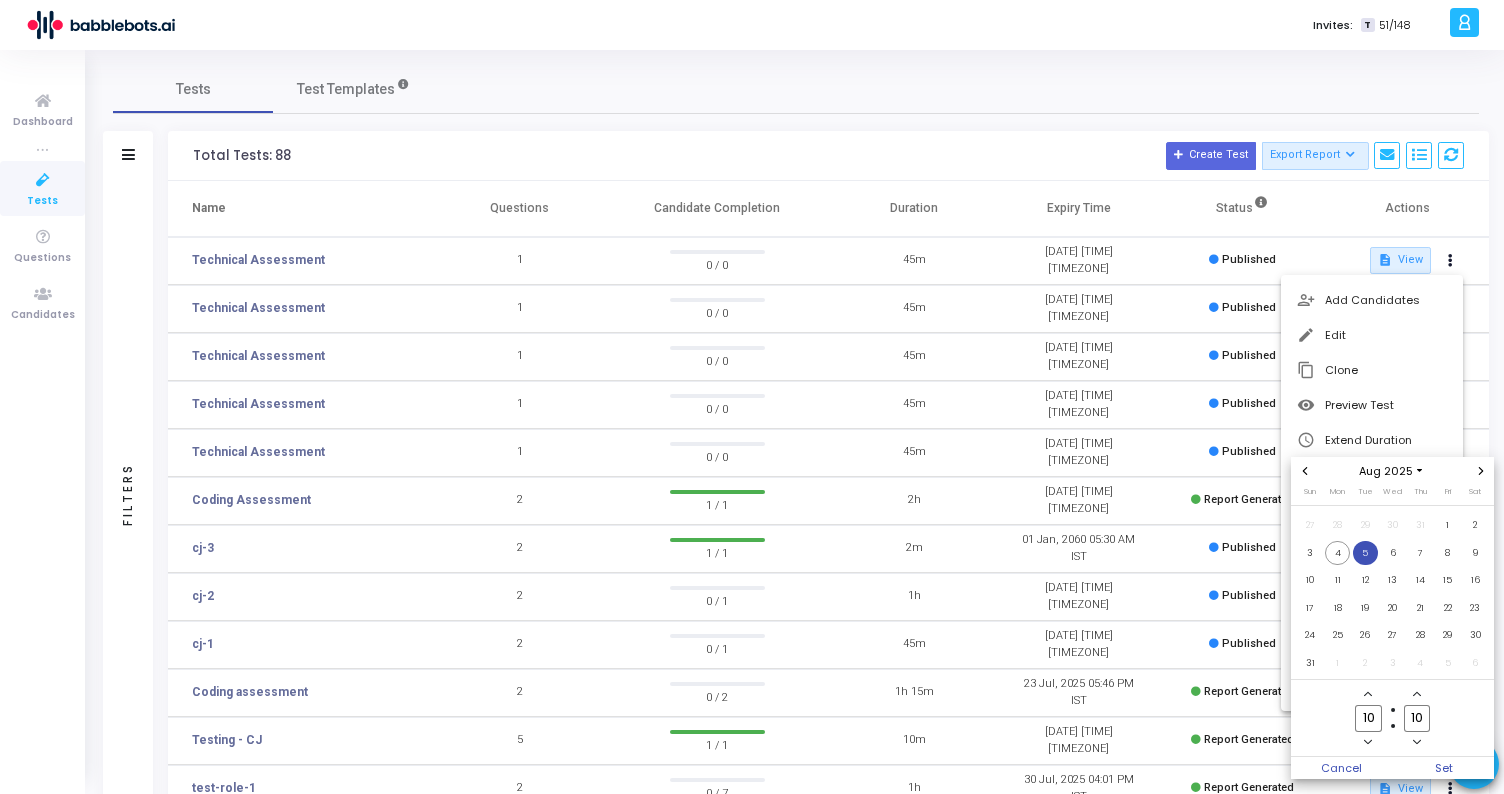 type on "1" 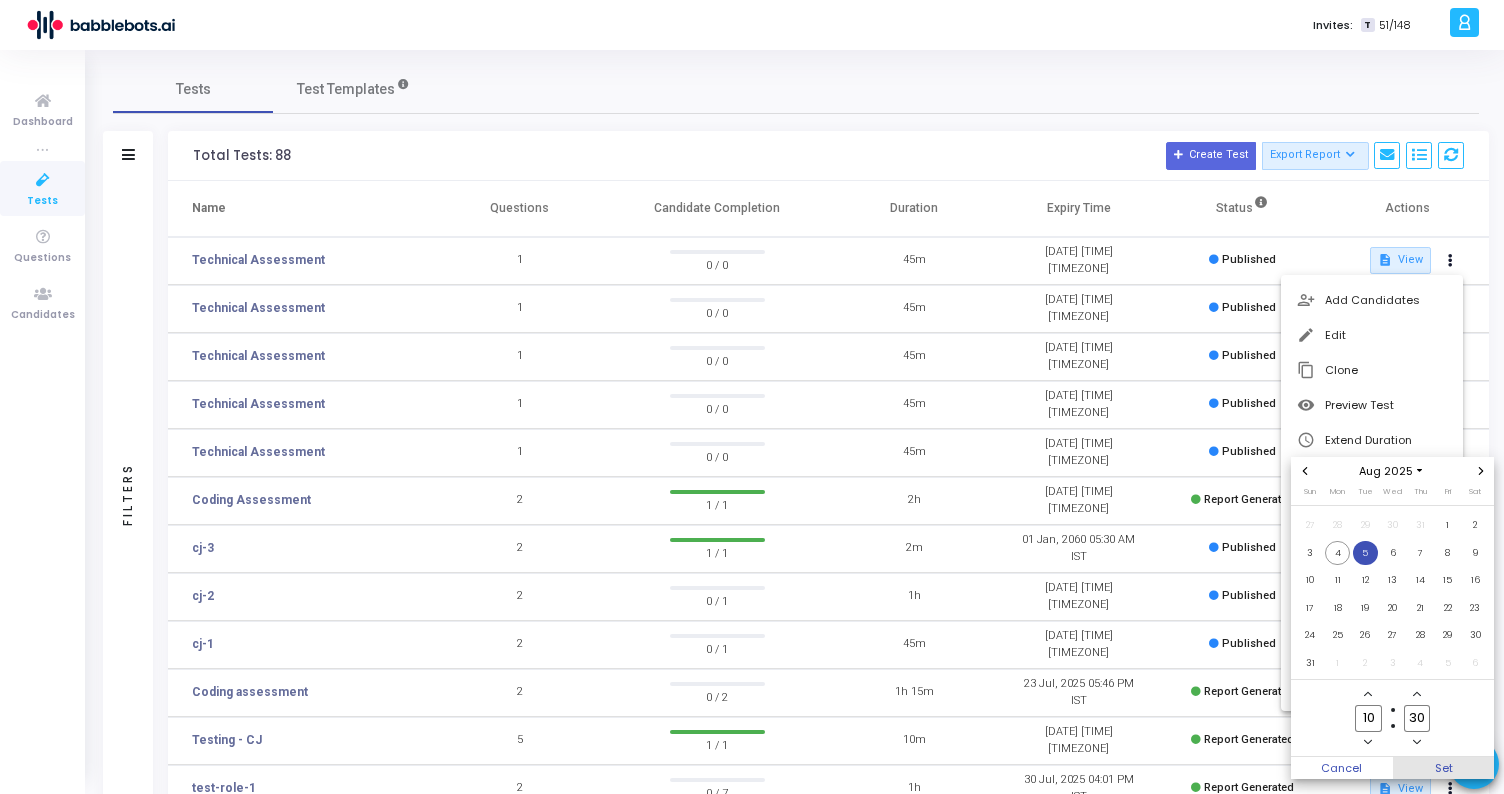 type on "30" 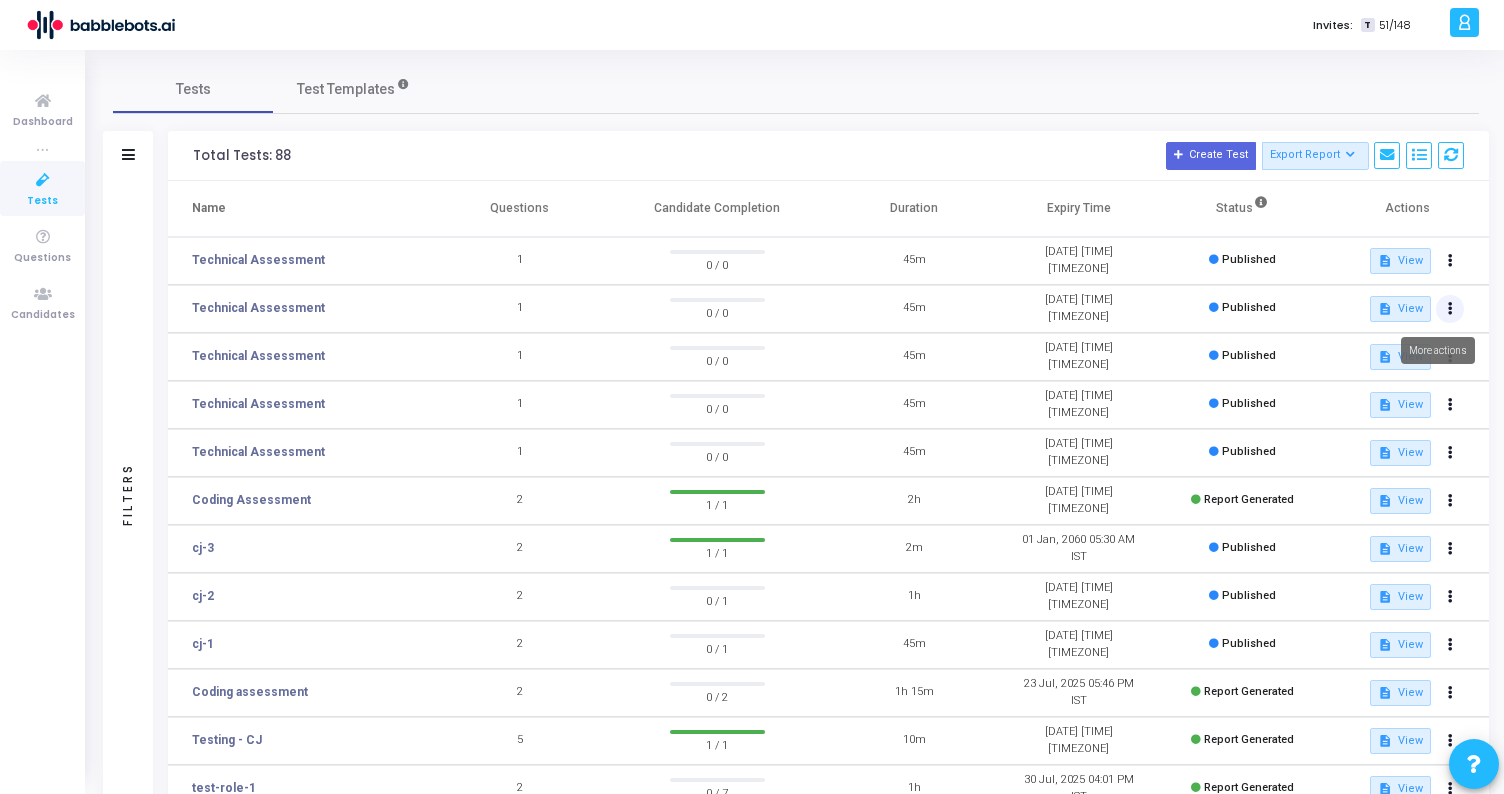 click 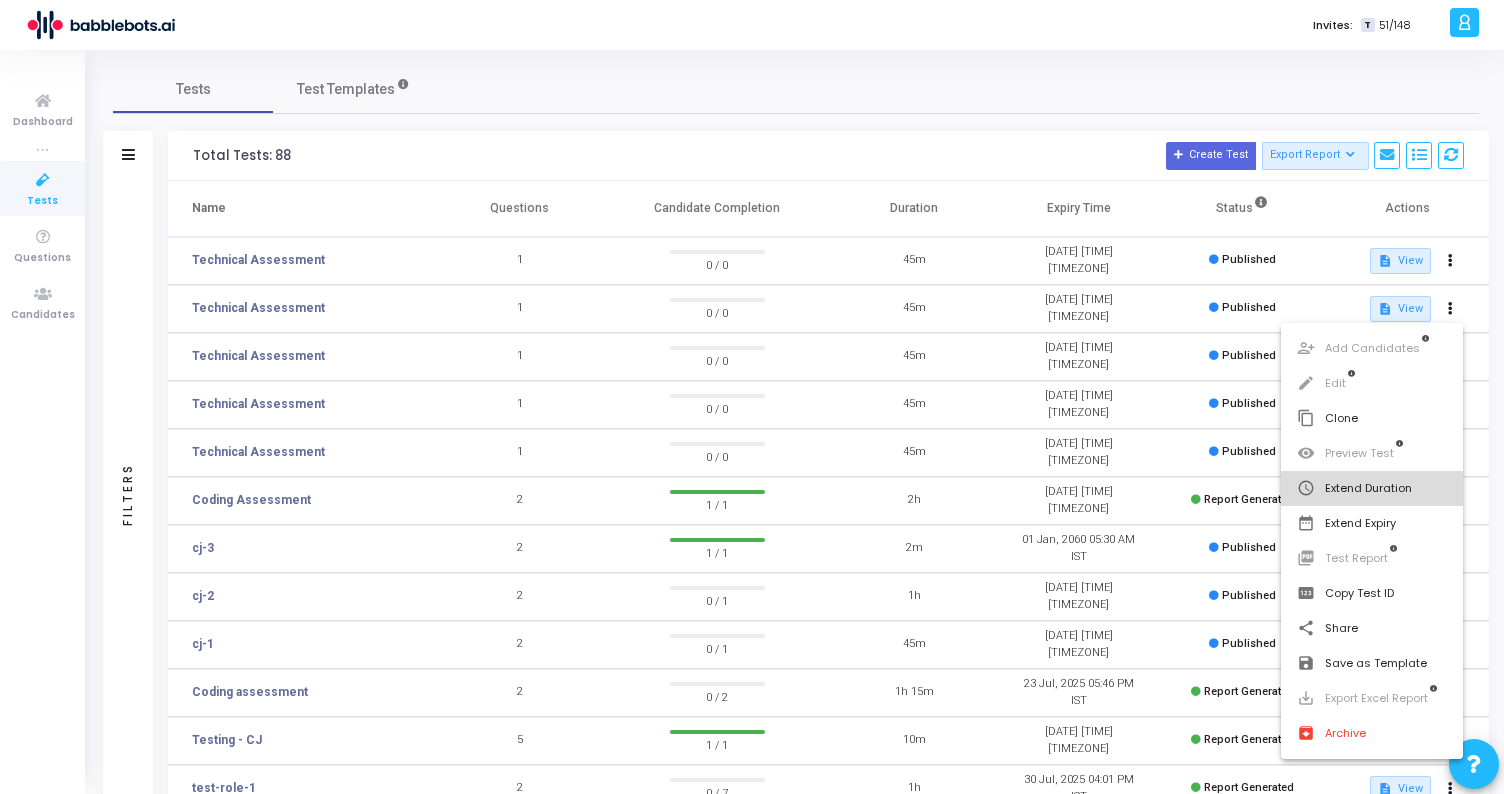 click on "schedule  Extend Duration" at bounding box center [1372, 488] 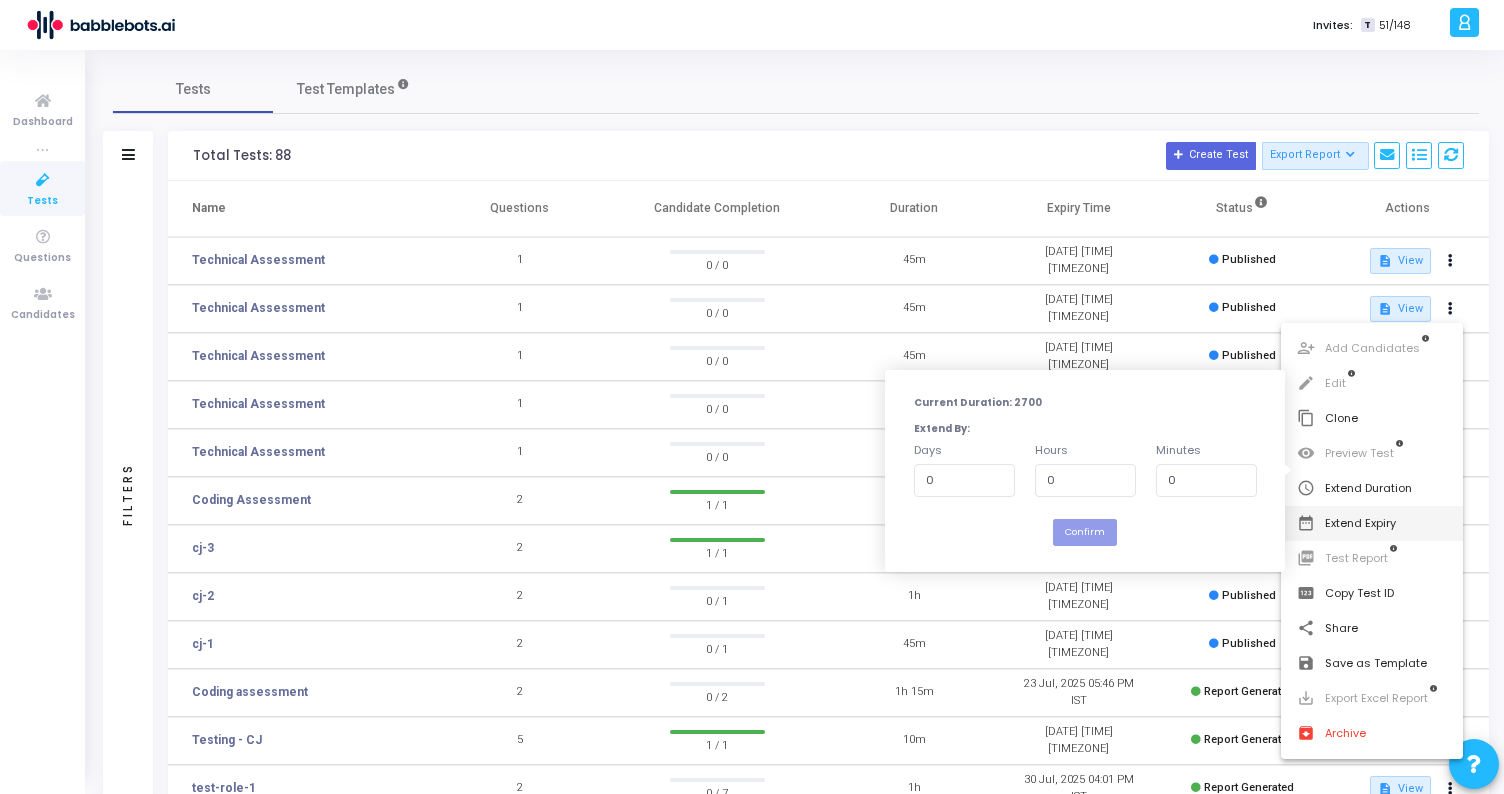 click on "date_range  Extend Expiry" at bounding box center [1372, 523] 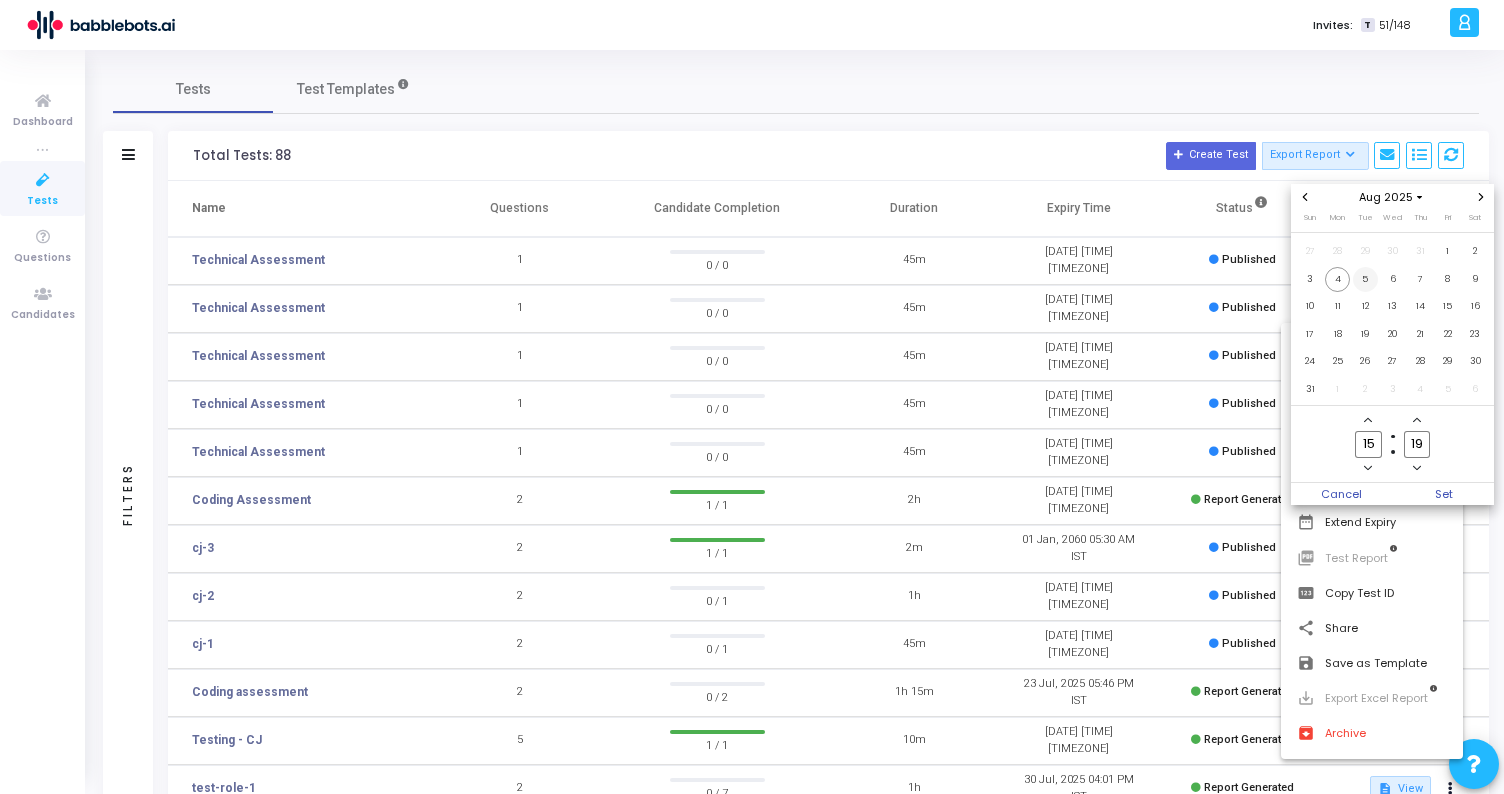 click on "5" at bounding box center [1365, 279] 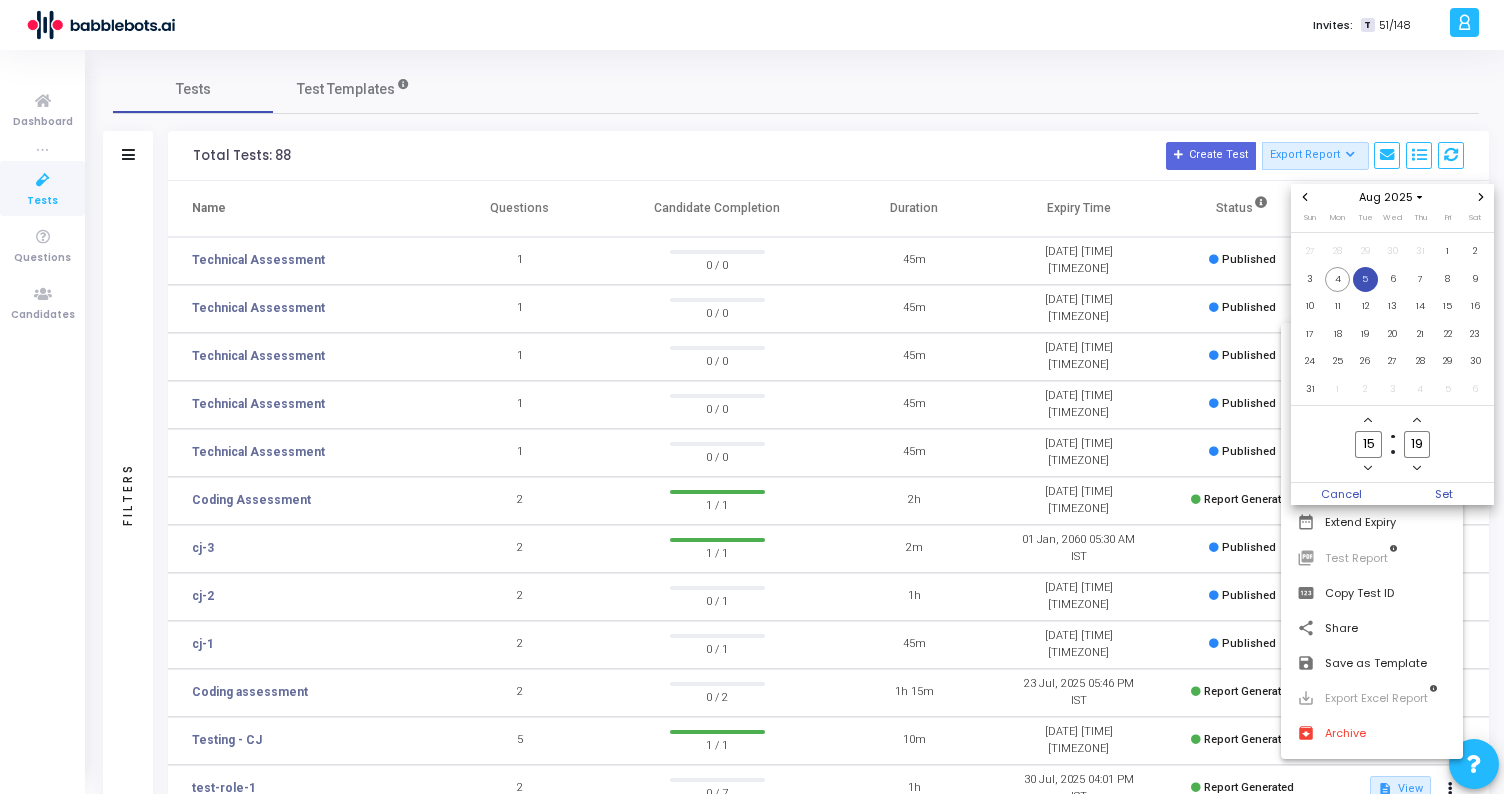 click on "15" 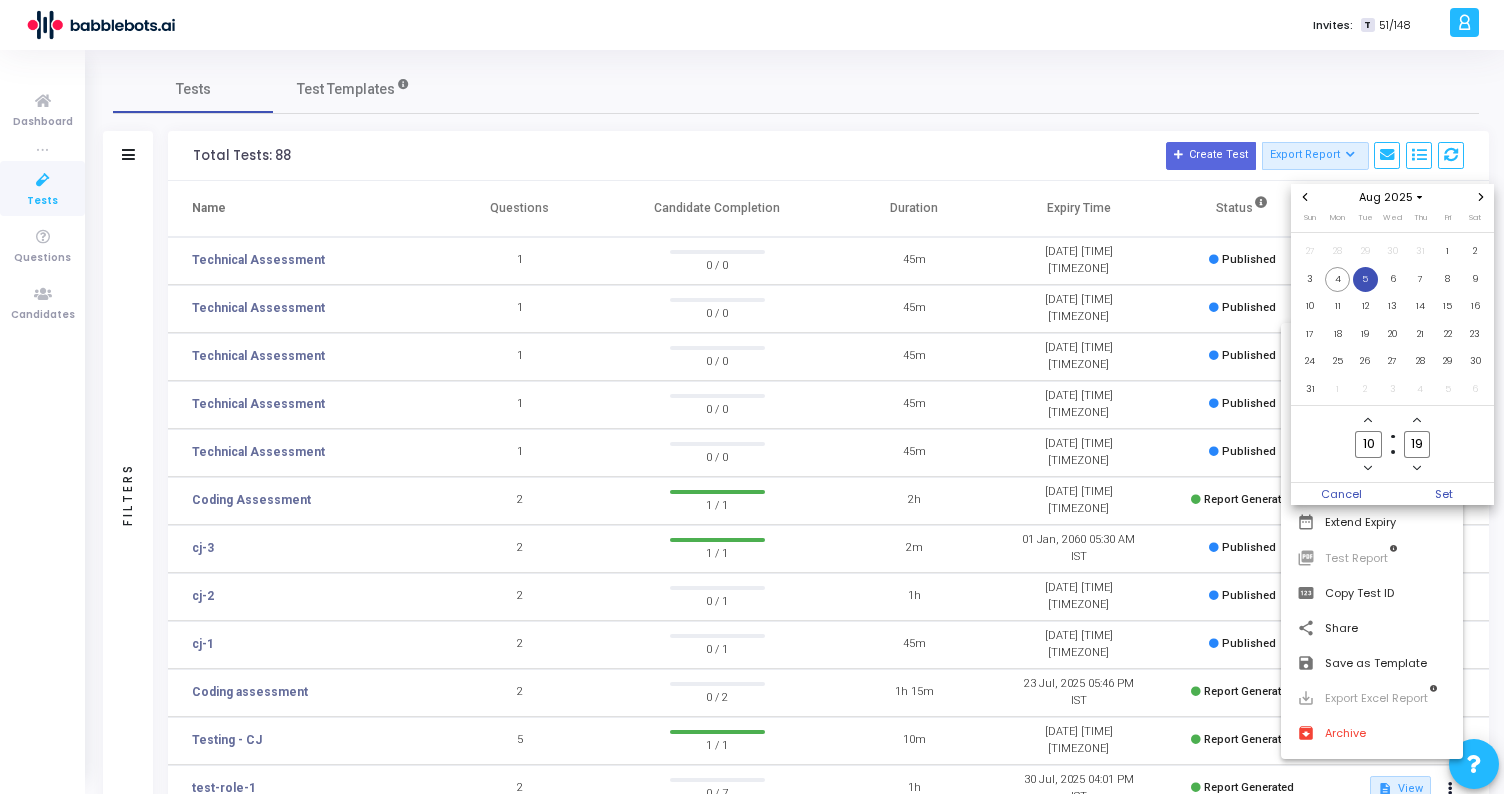 type on "10" 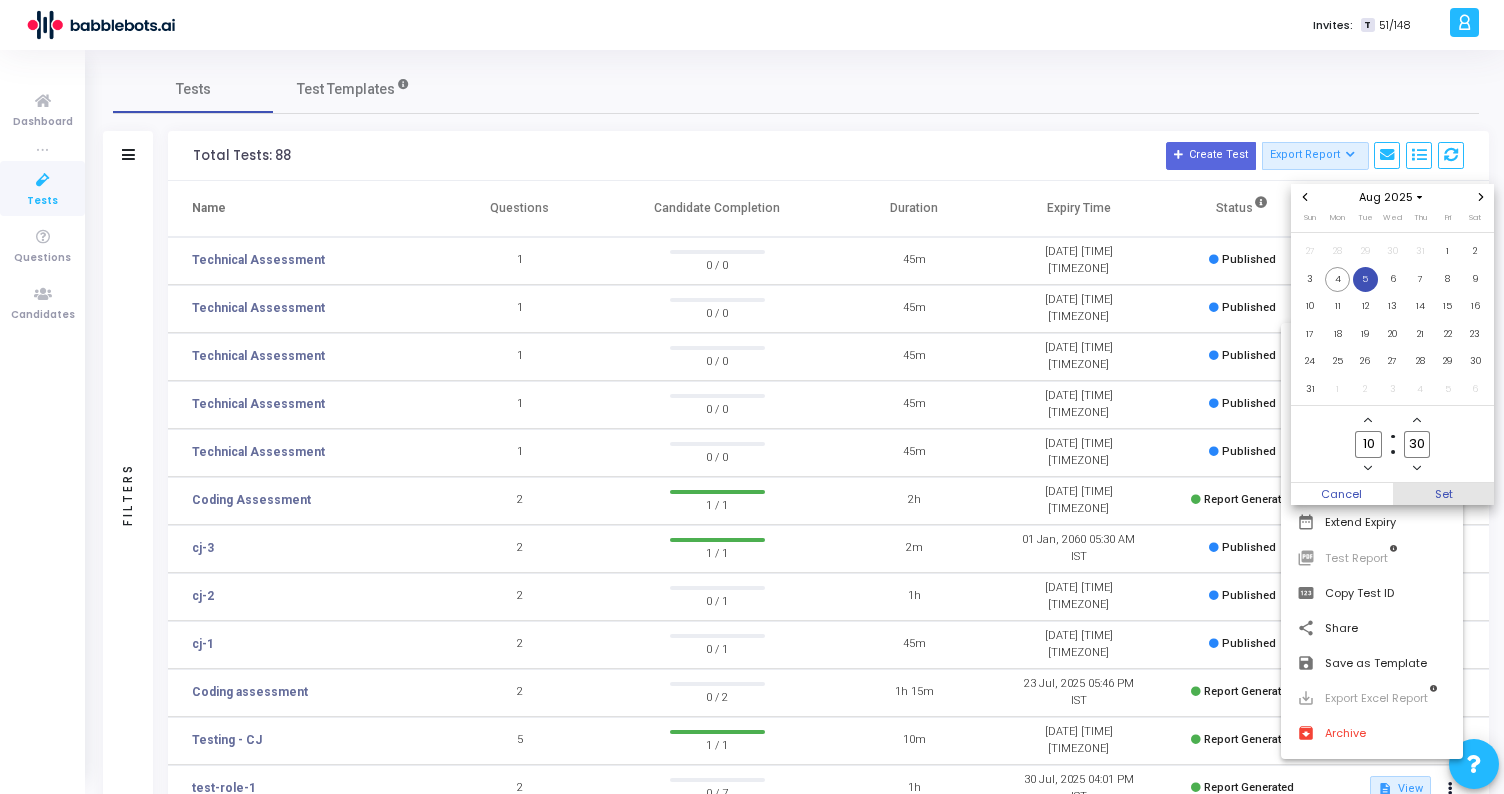 type on "30" 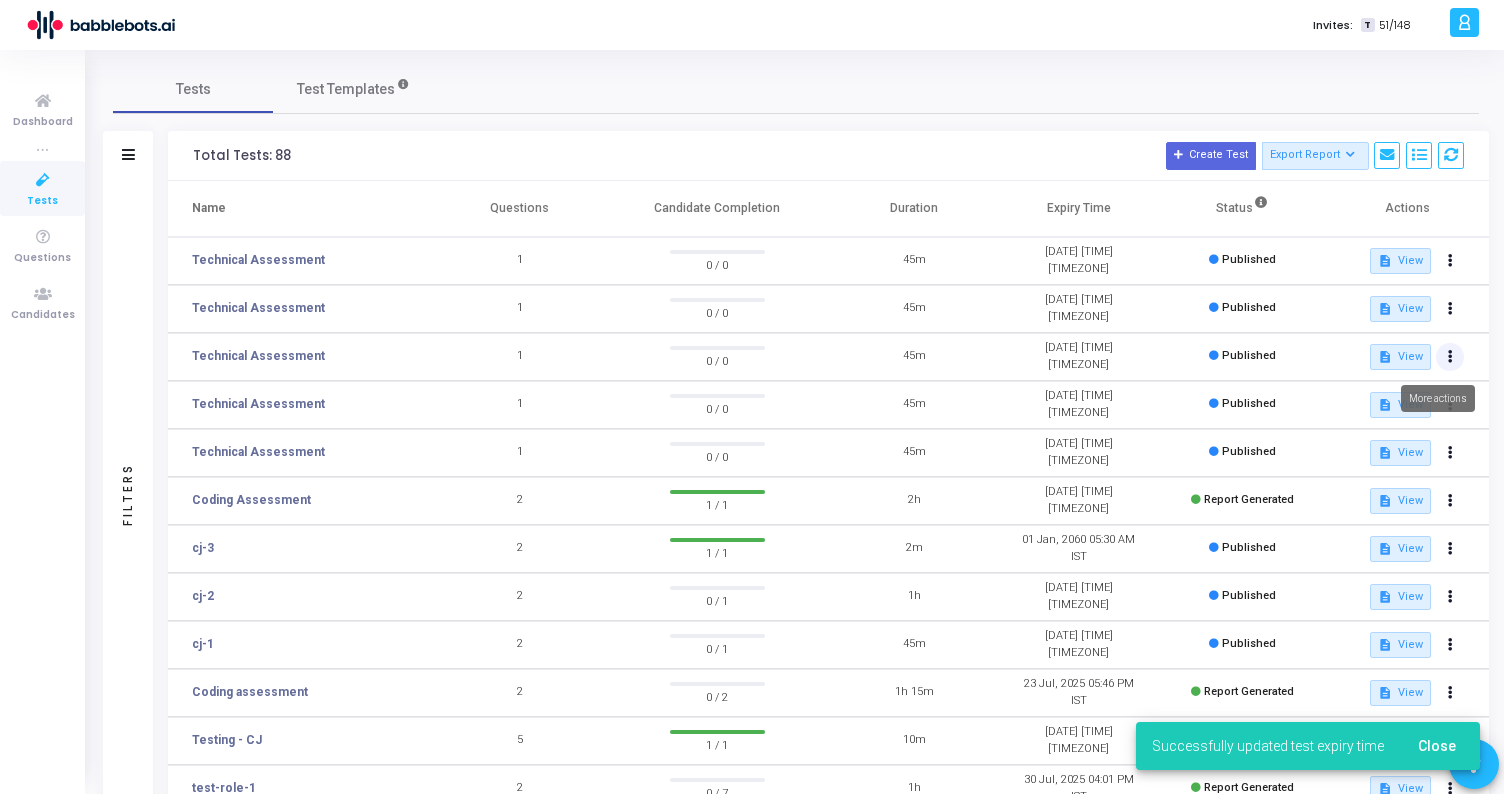 click 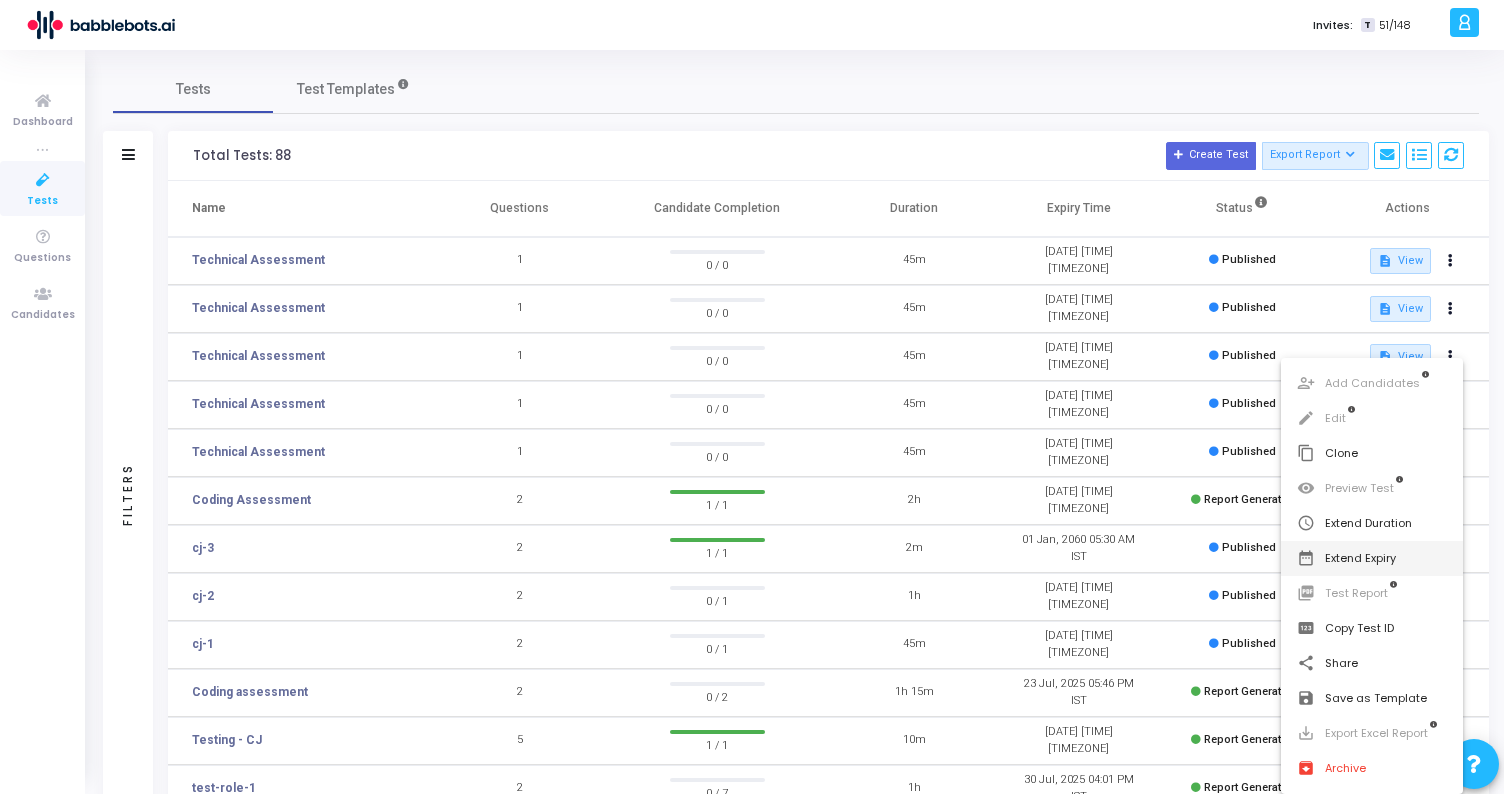 click on "date_range  Extend Expiry" at bounding box center (1372, 558) 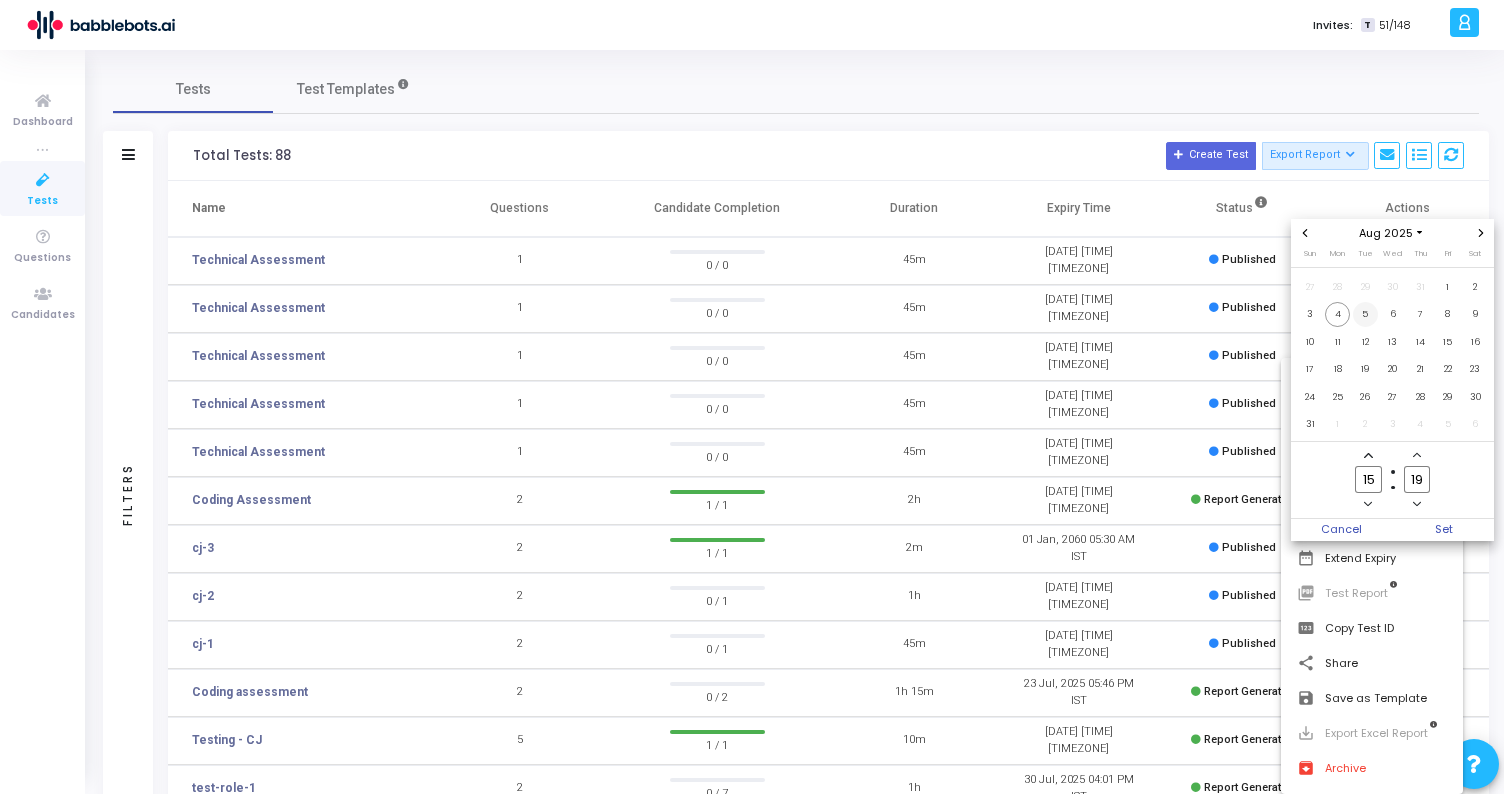 click on "5" at bounding box center [1365, 314] 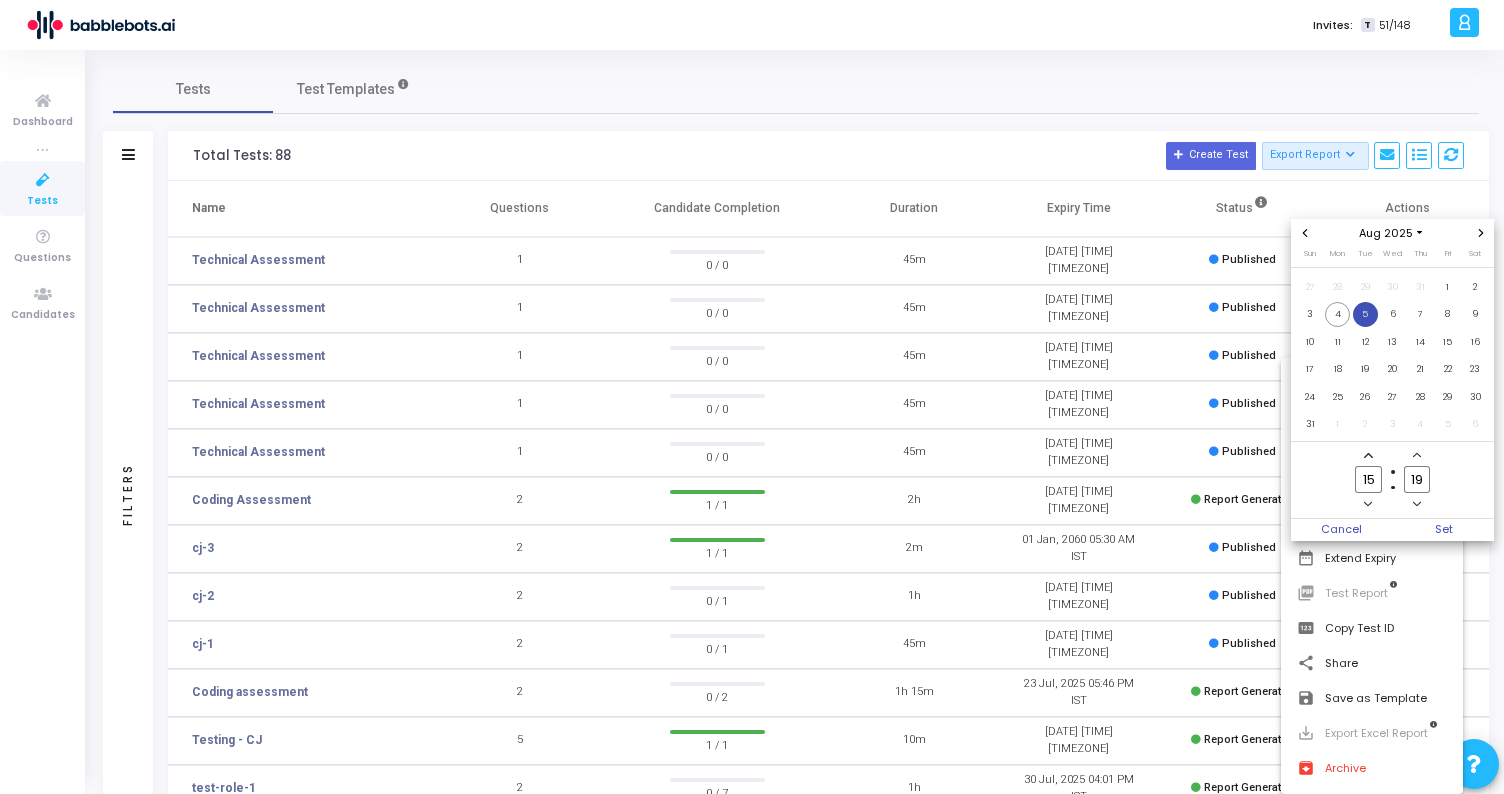click on "15" 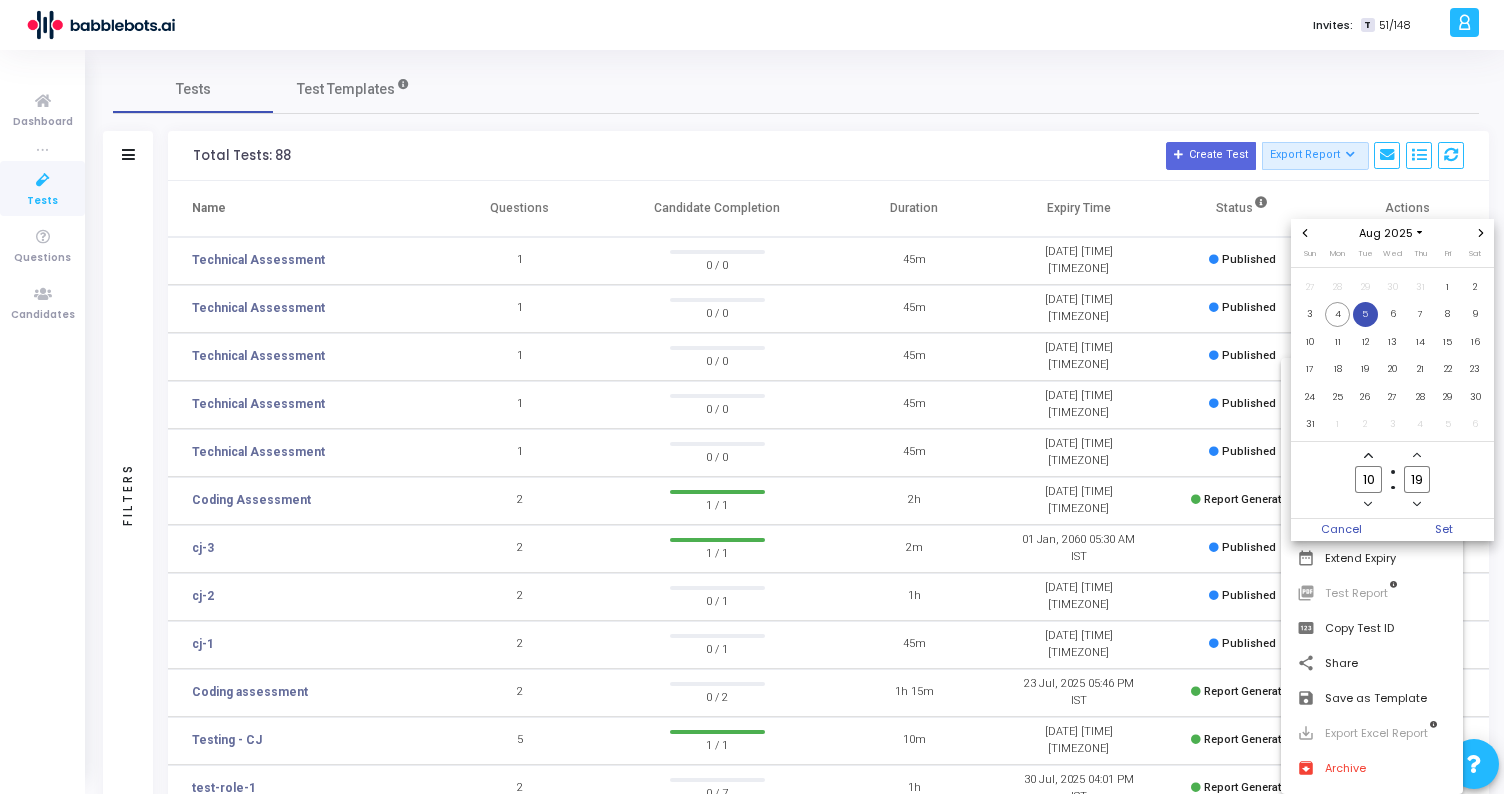 type on "10" 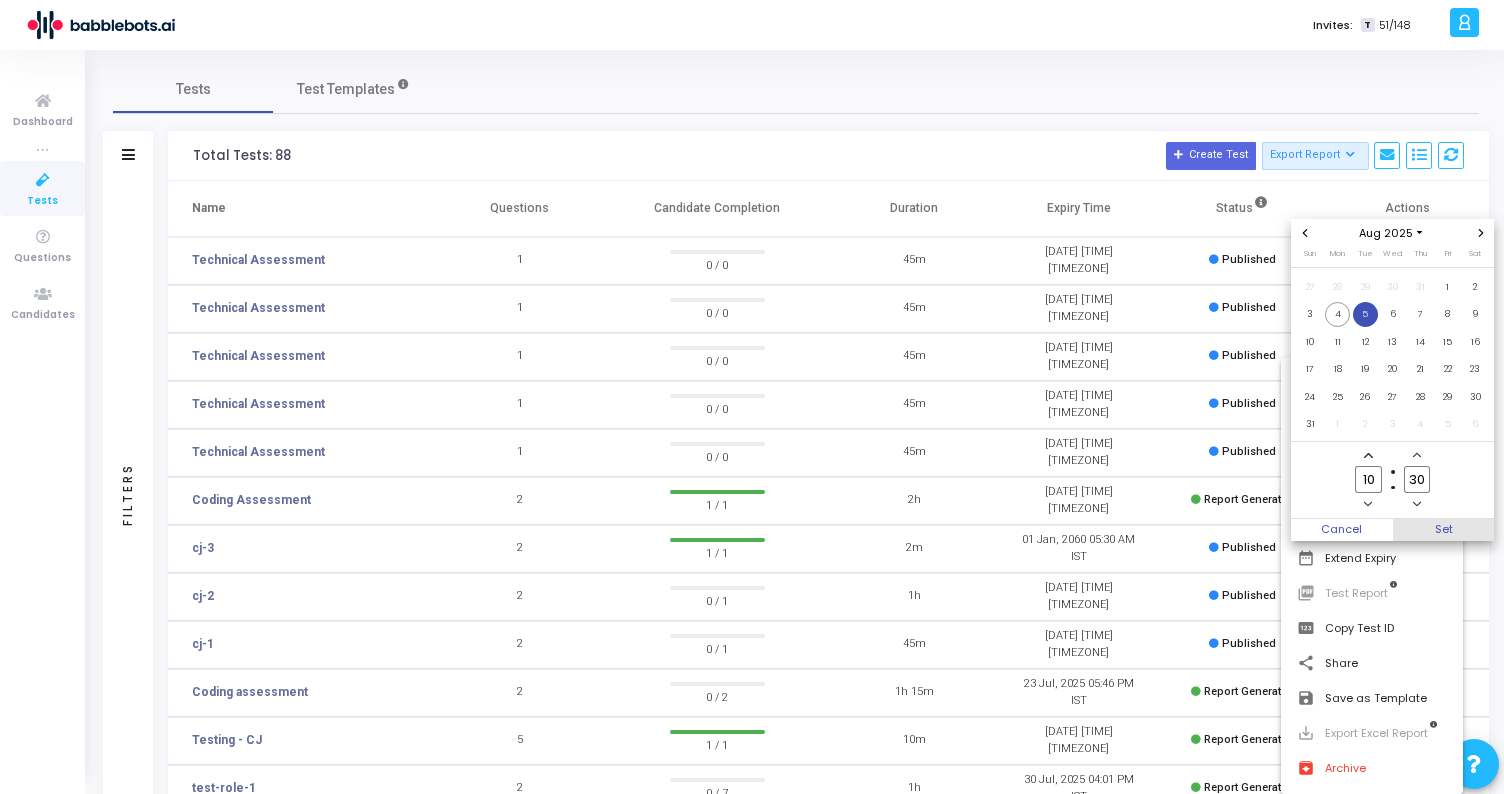 type on "30" 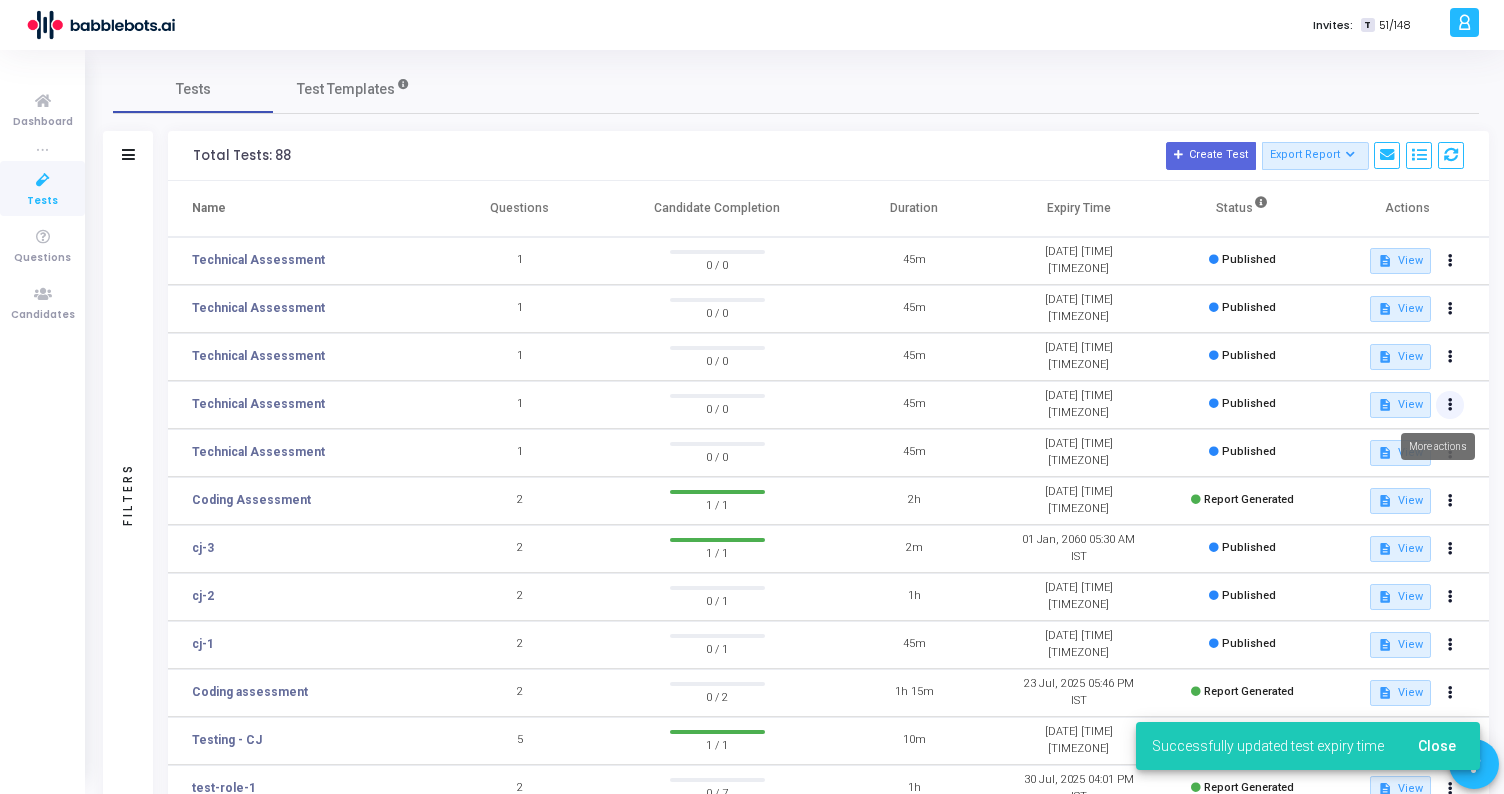 click 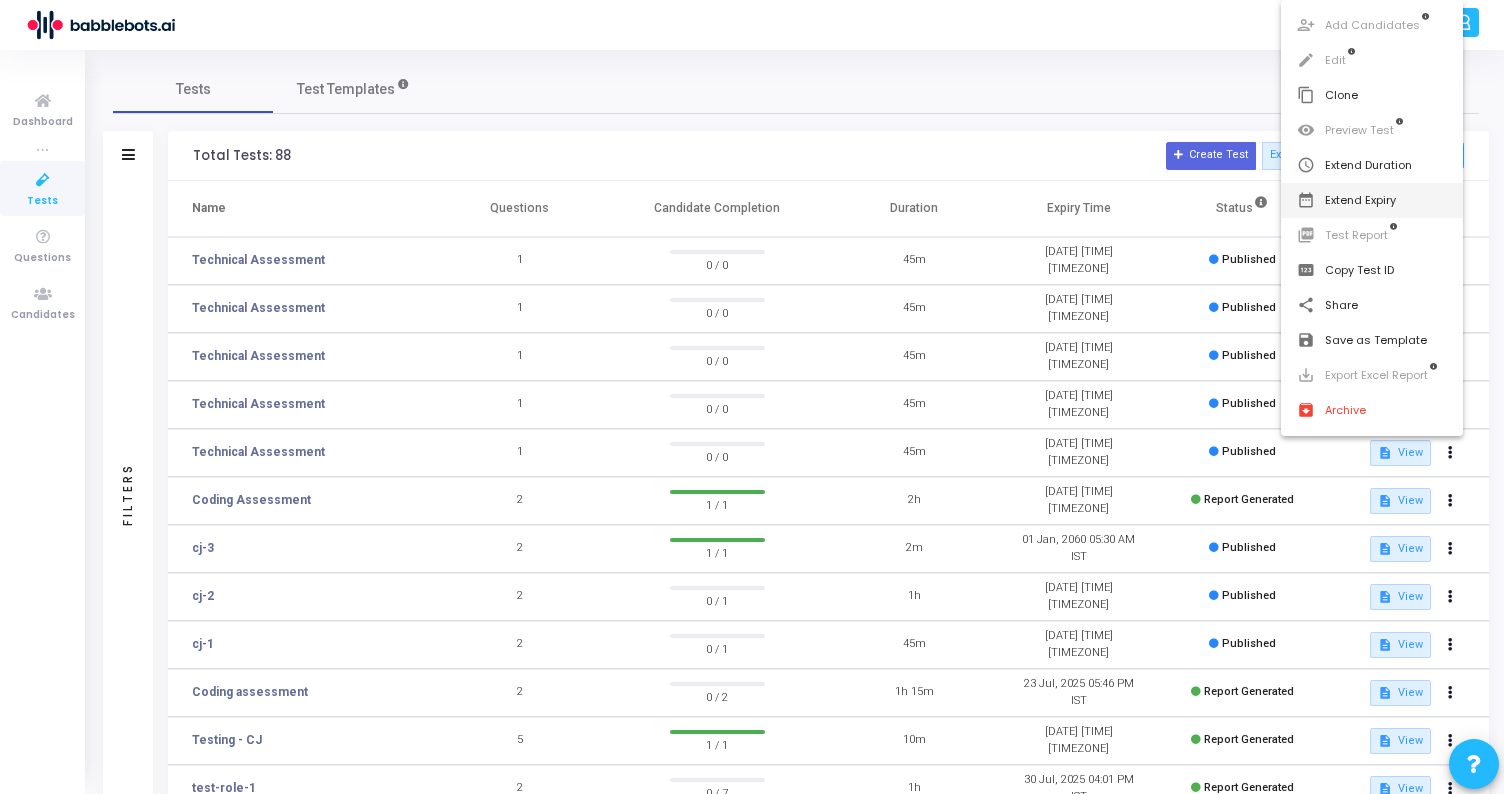 click on "date_range  Extend Expiry" at bounding box center [1372, 200] 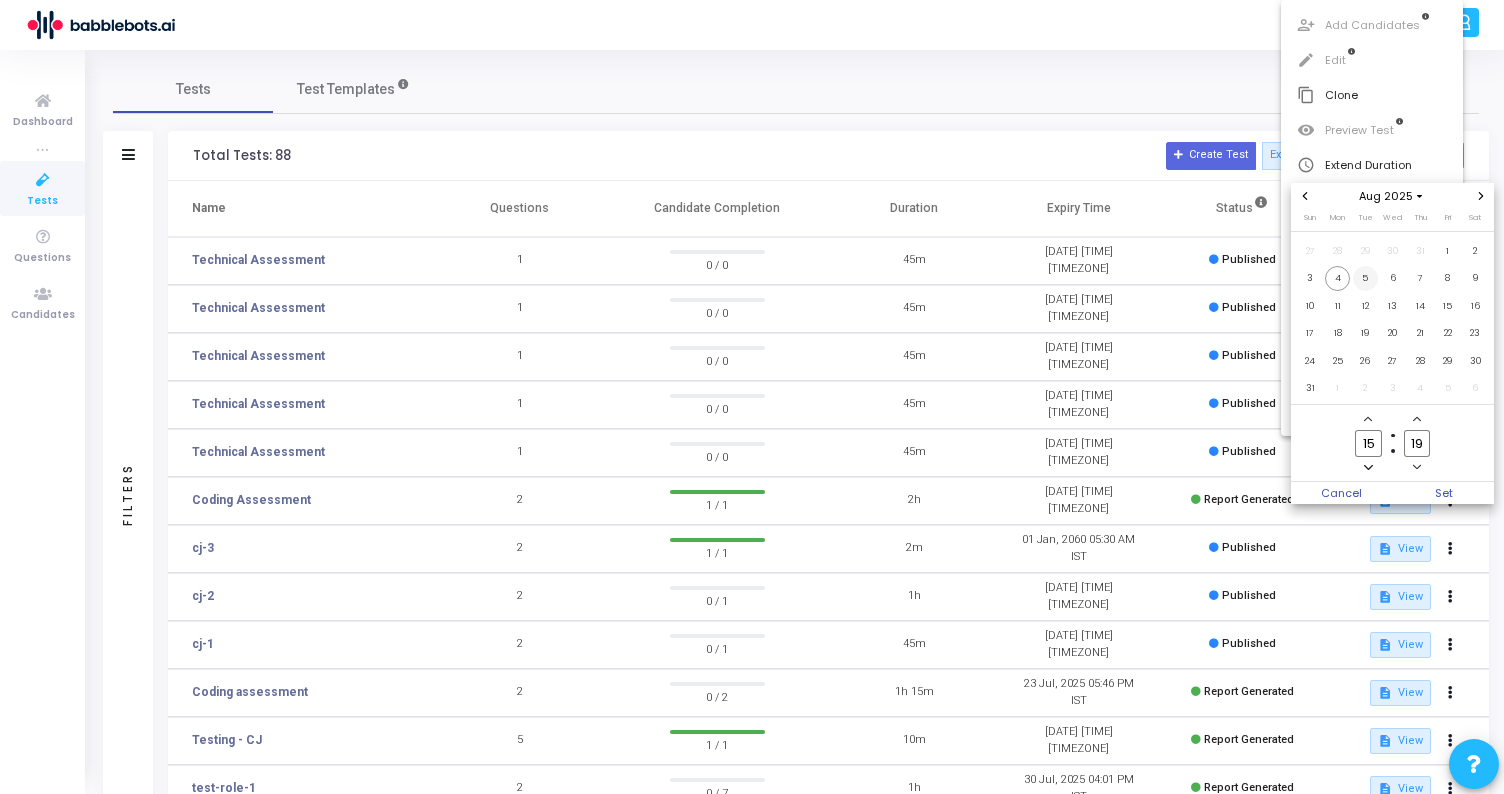 click on "5" at bounding box center [1365, 278] 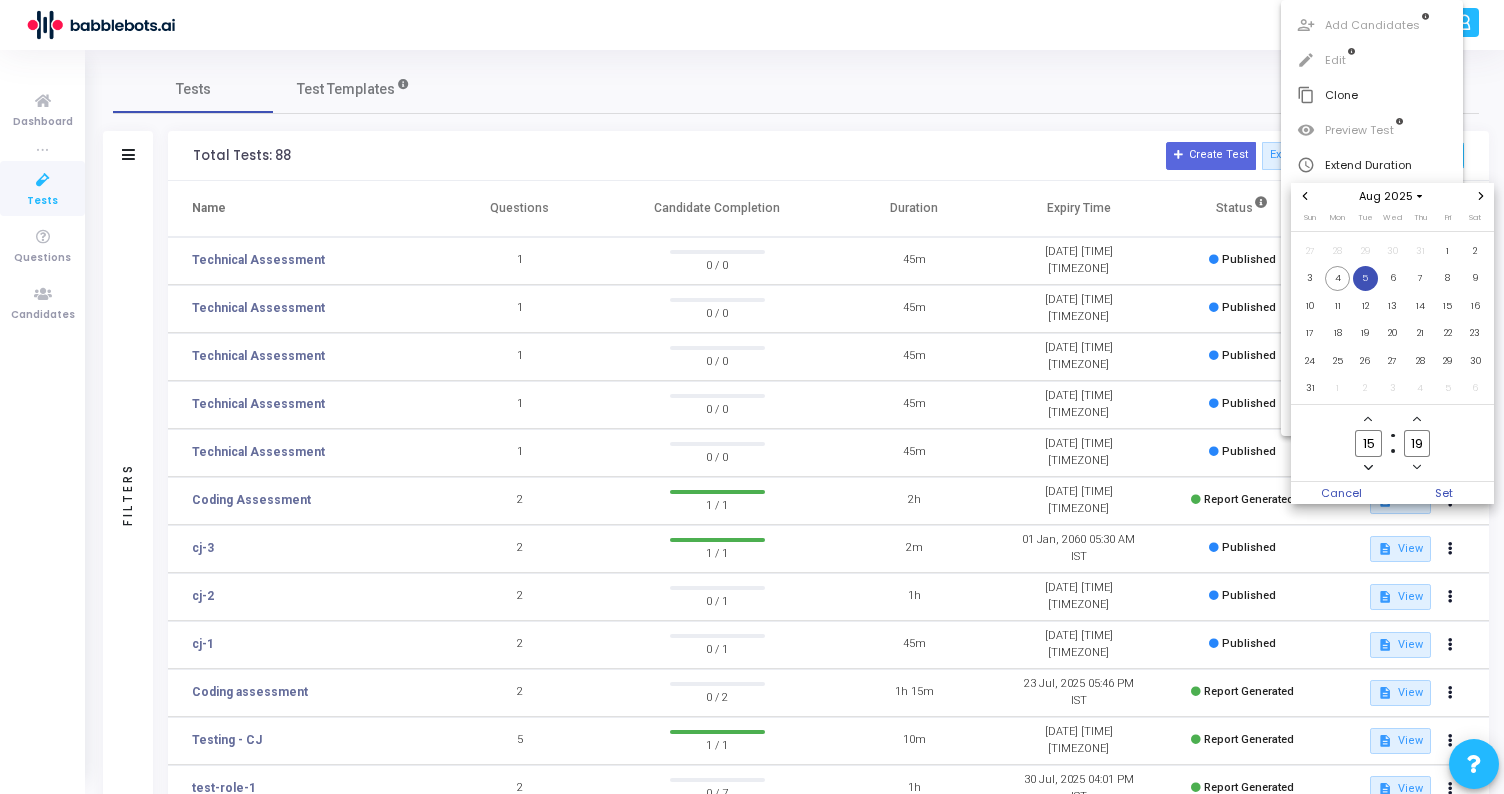 click on "15" 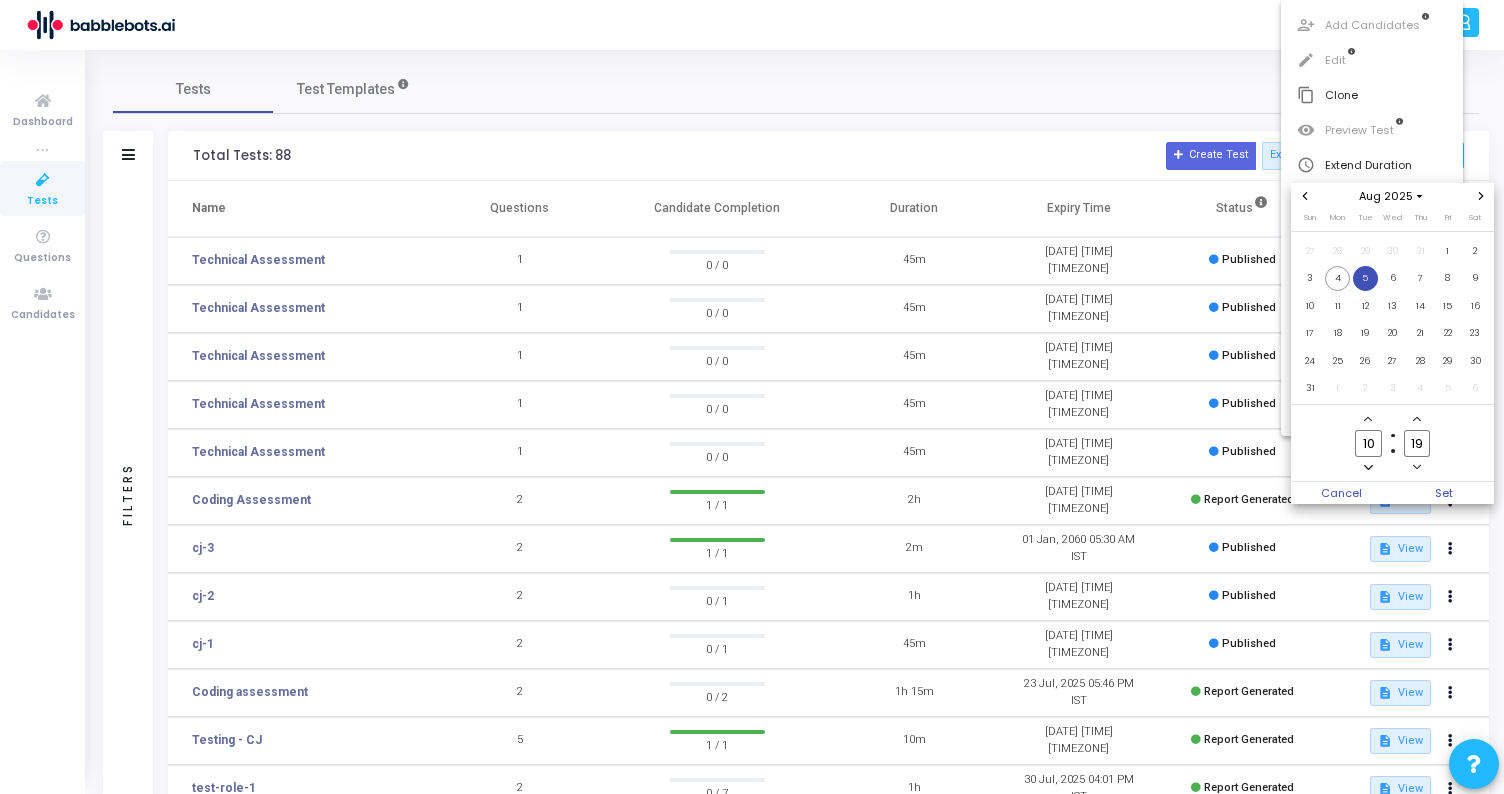 type on "10" 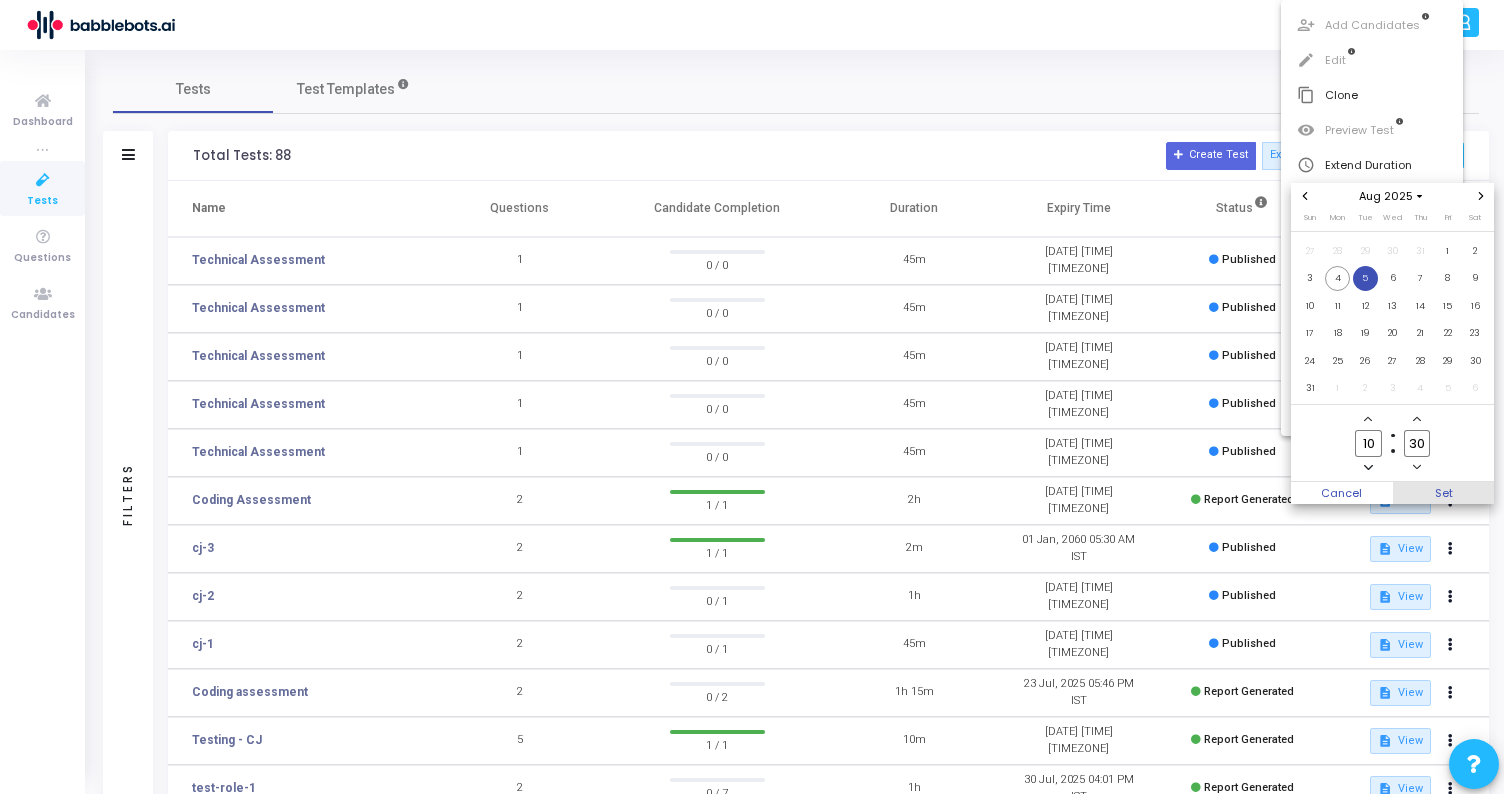 type on "30" 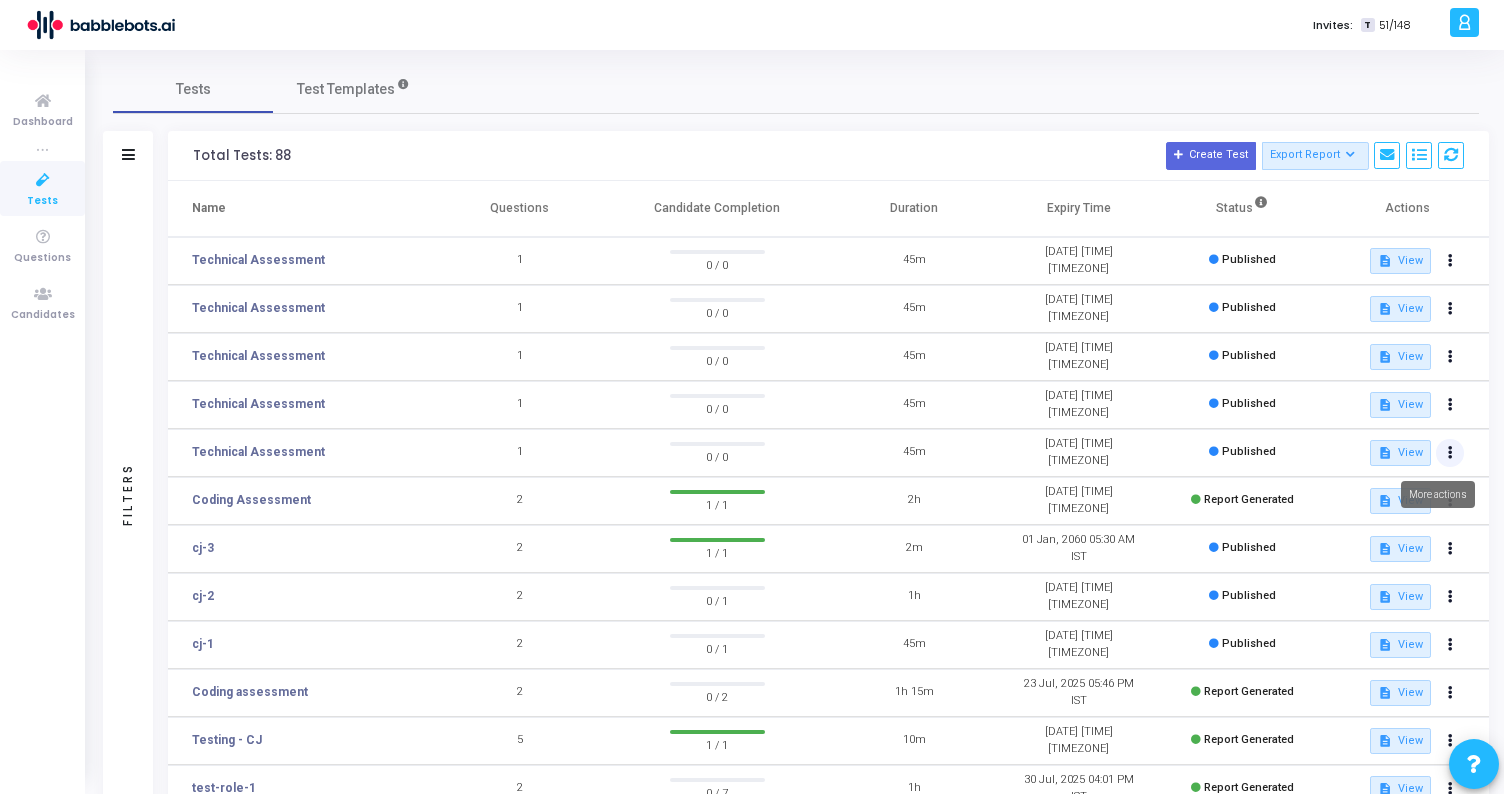 click 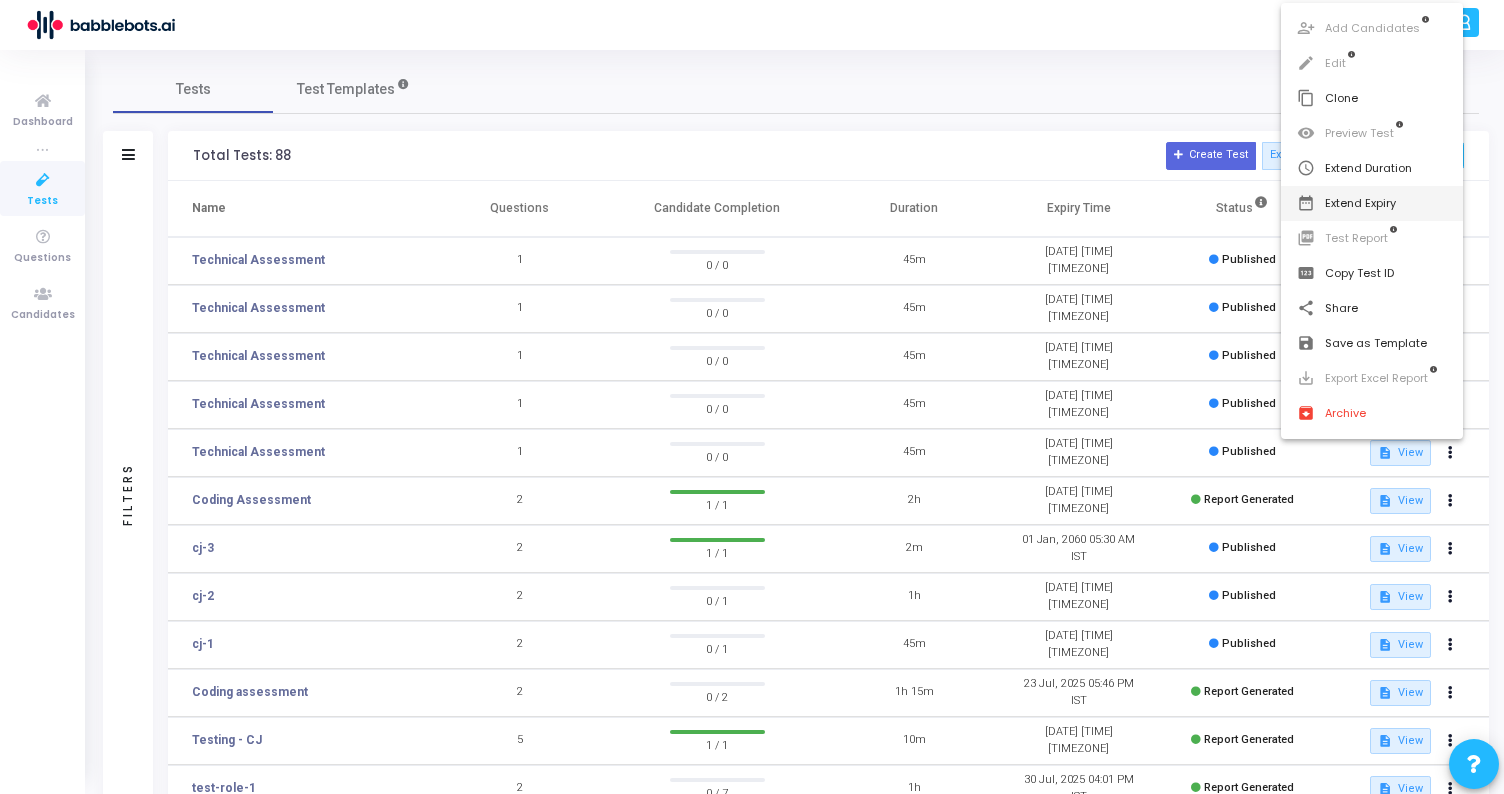 click on "date_range  Extend Expiry" at bounding box center [1372, 203] 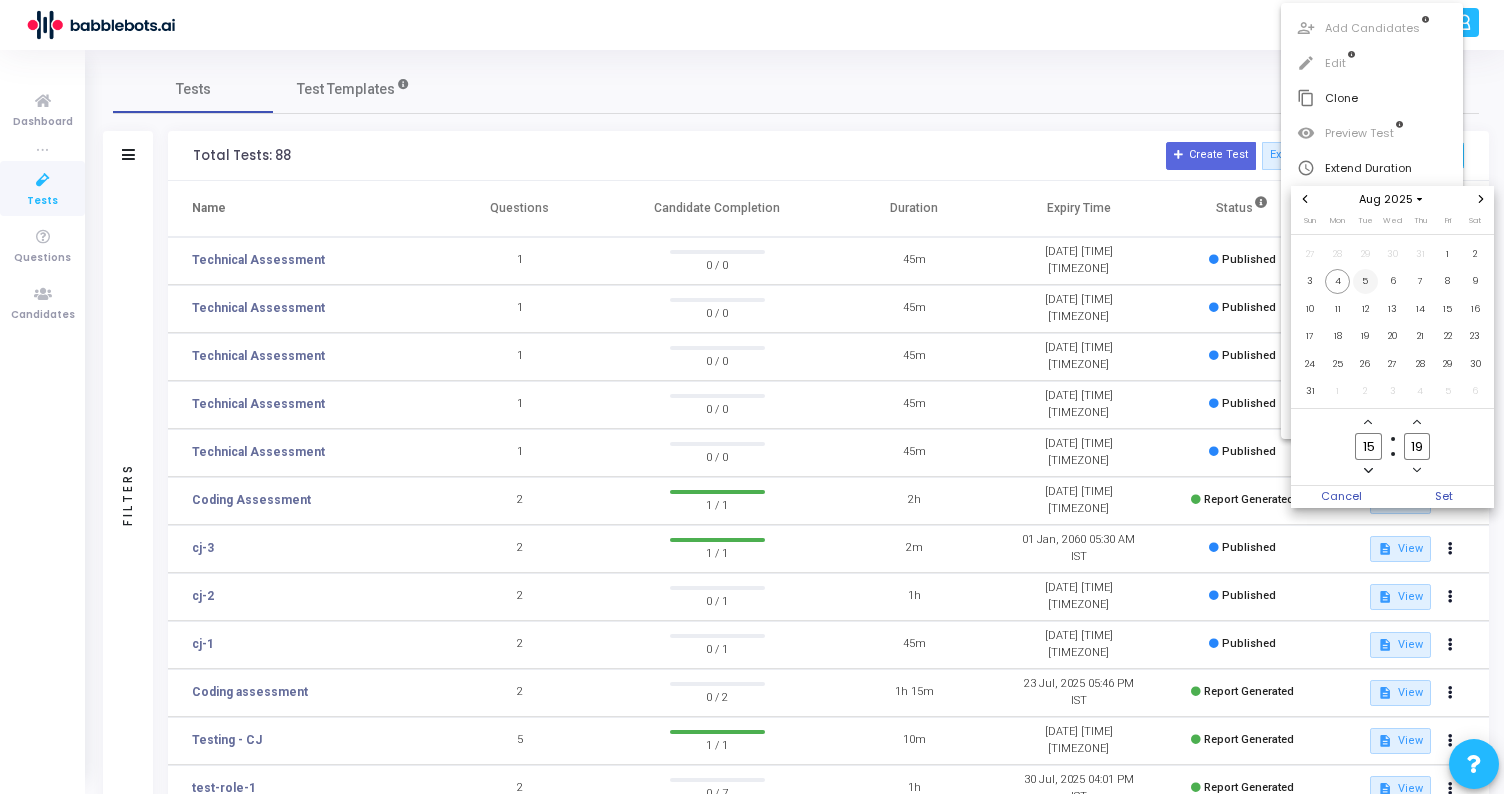 click on "5" at bounding box center (1365, 281) 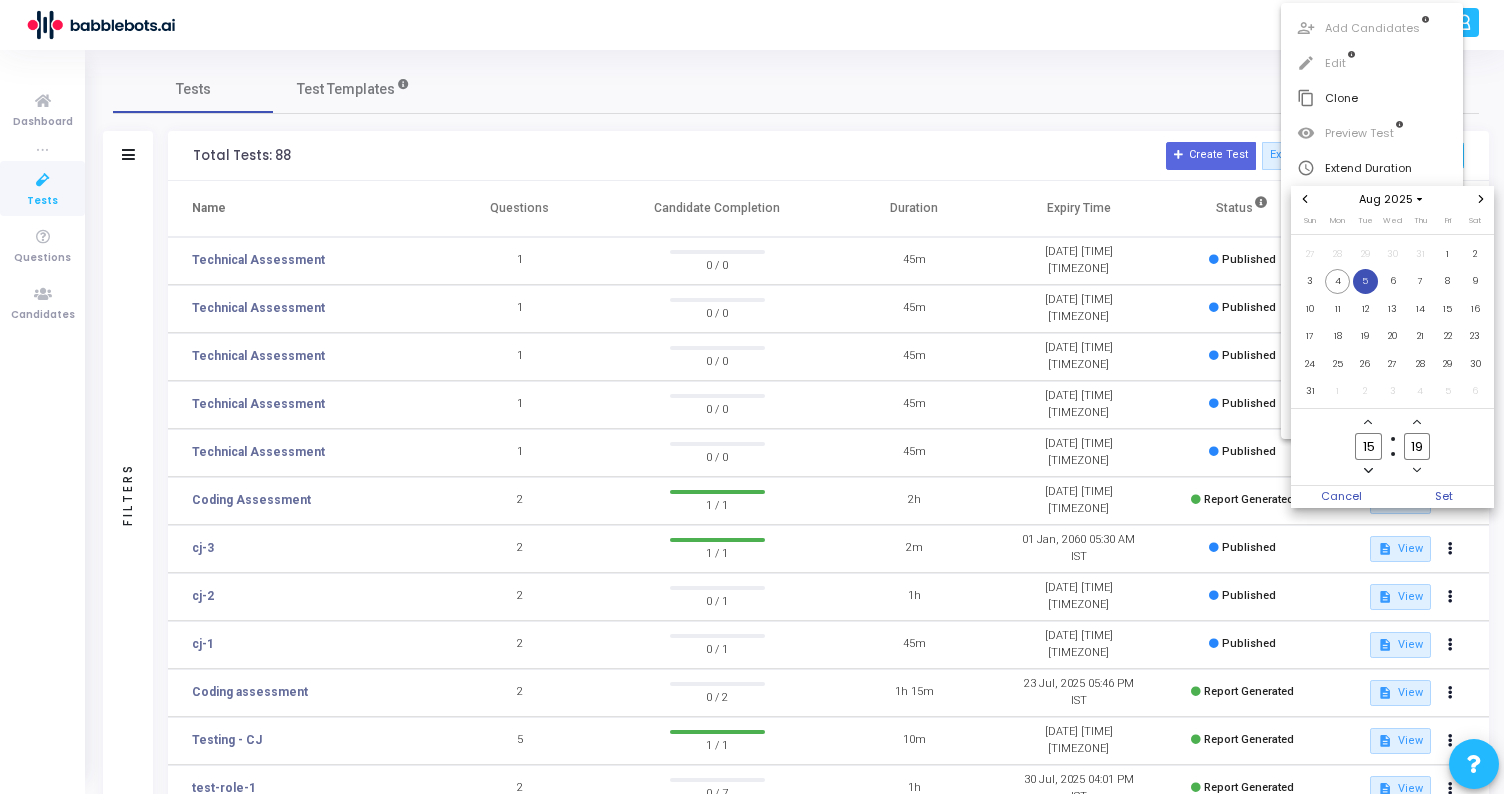 click on "15" 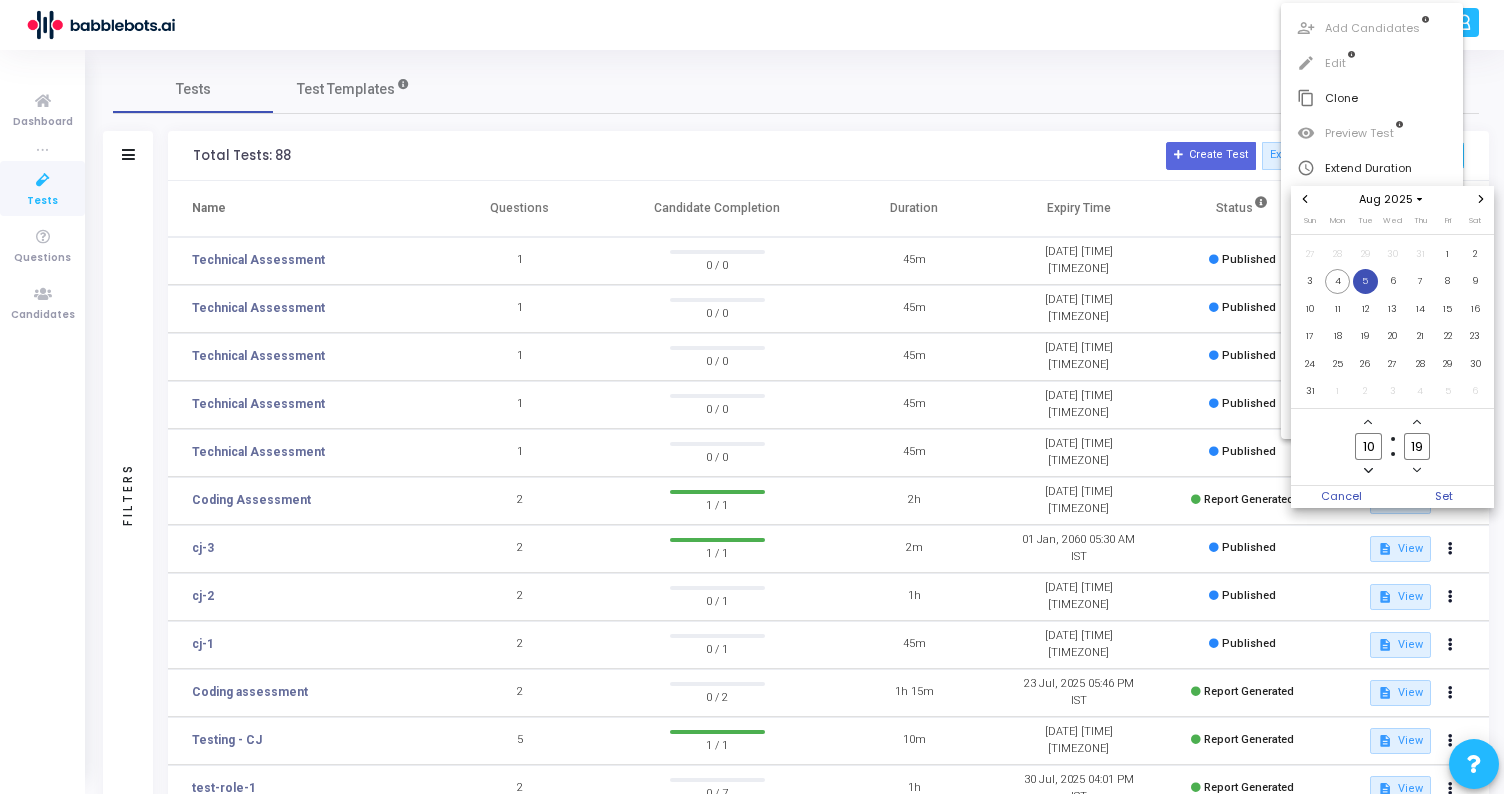 type on "10" 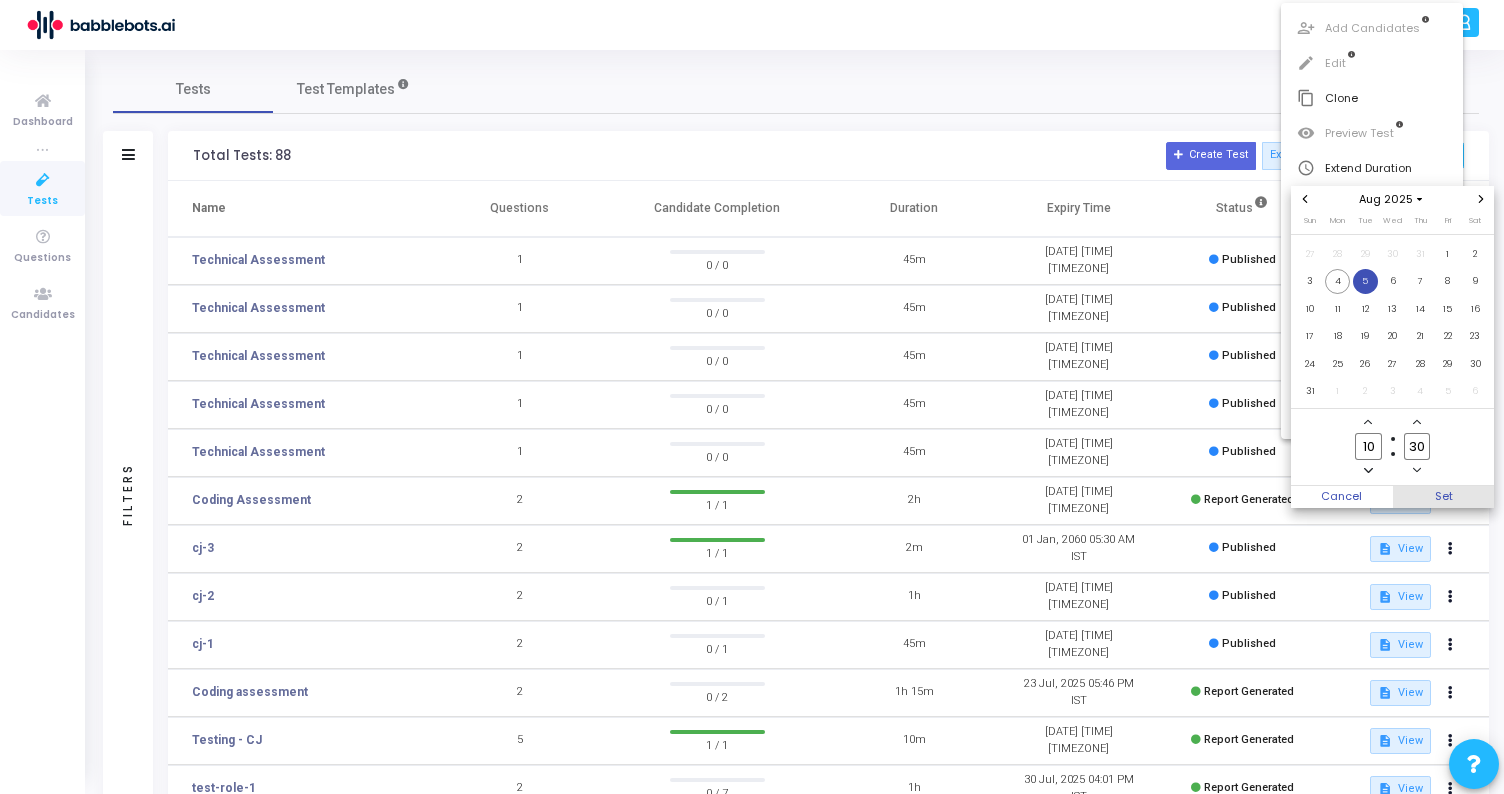 type on "30" 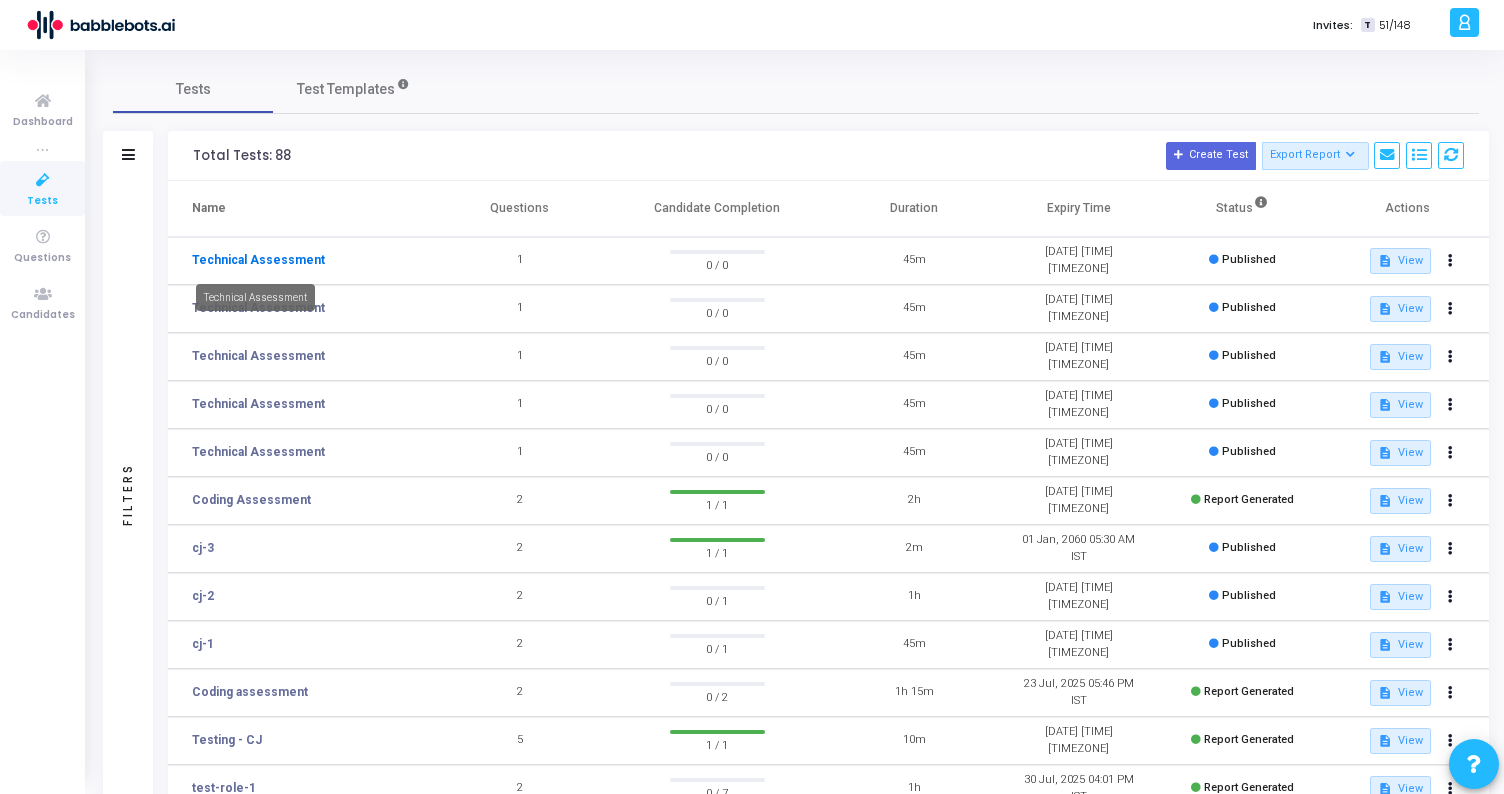 click on "Technical Assessment" at bounding box center (258, 260) 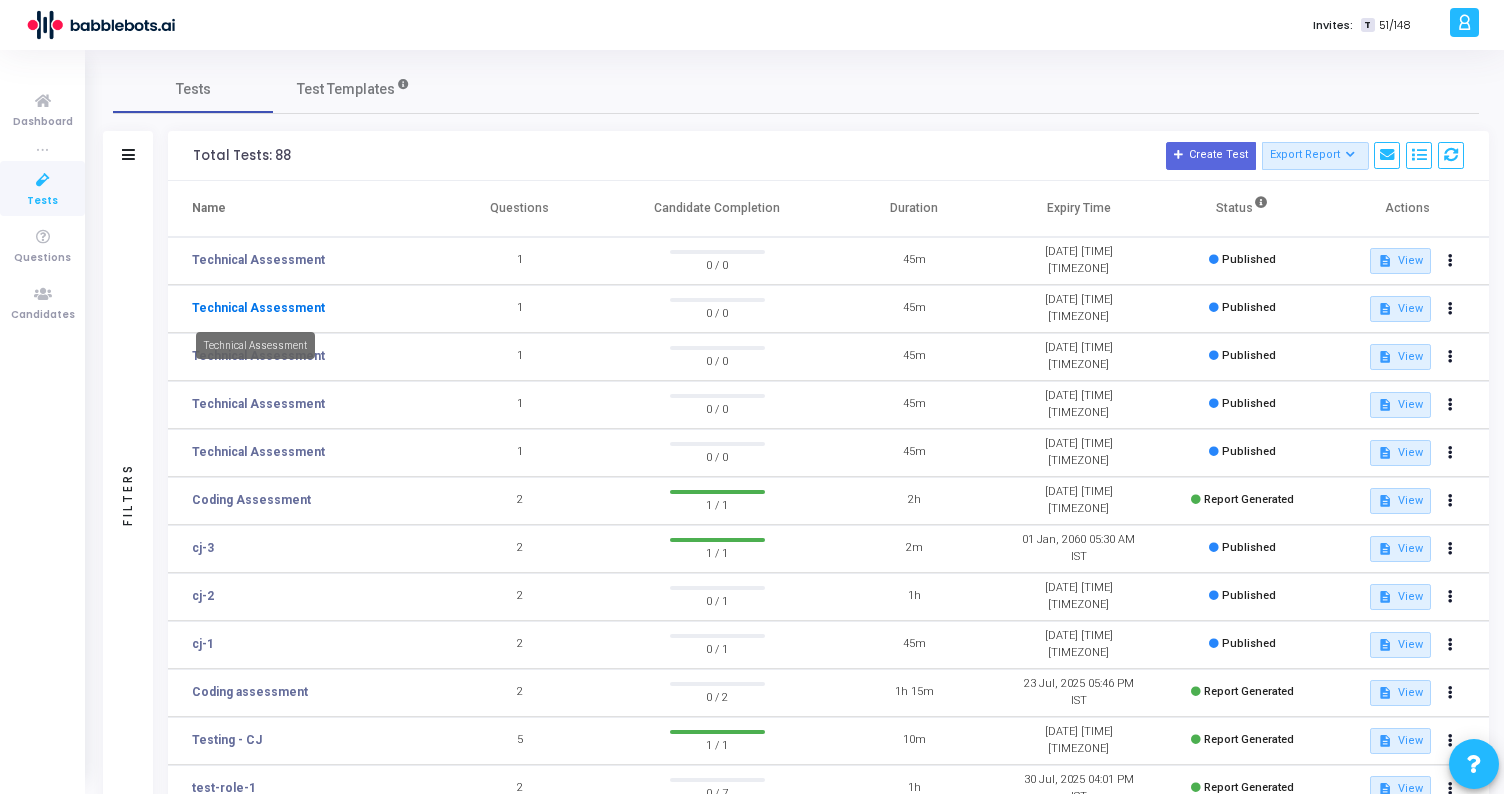 click on "Technical Assessment" 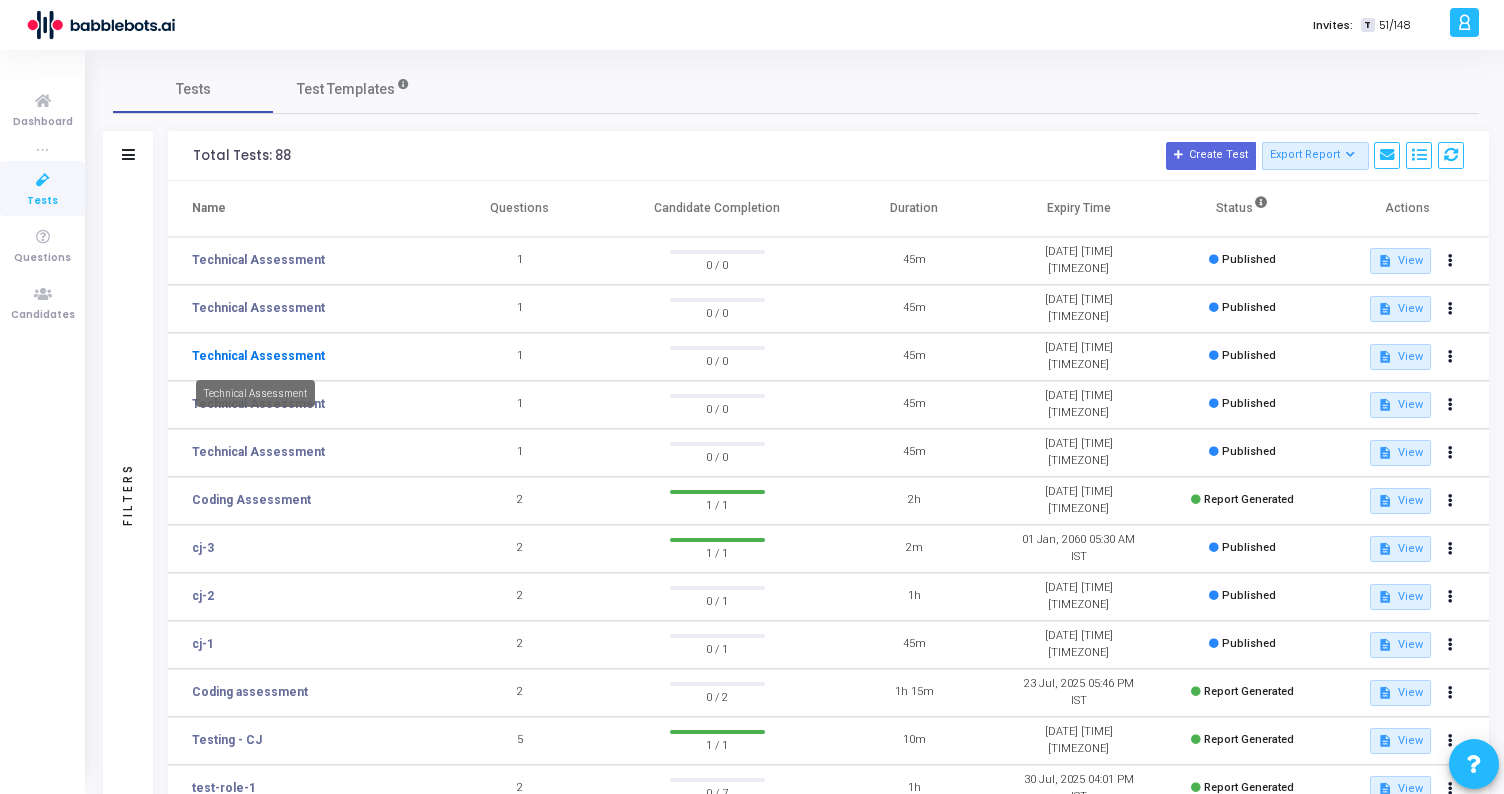 click on "Technical Assessment" 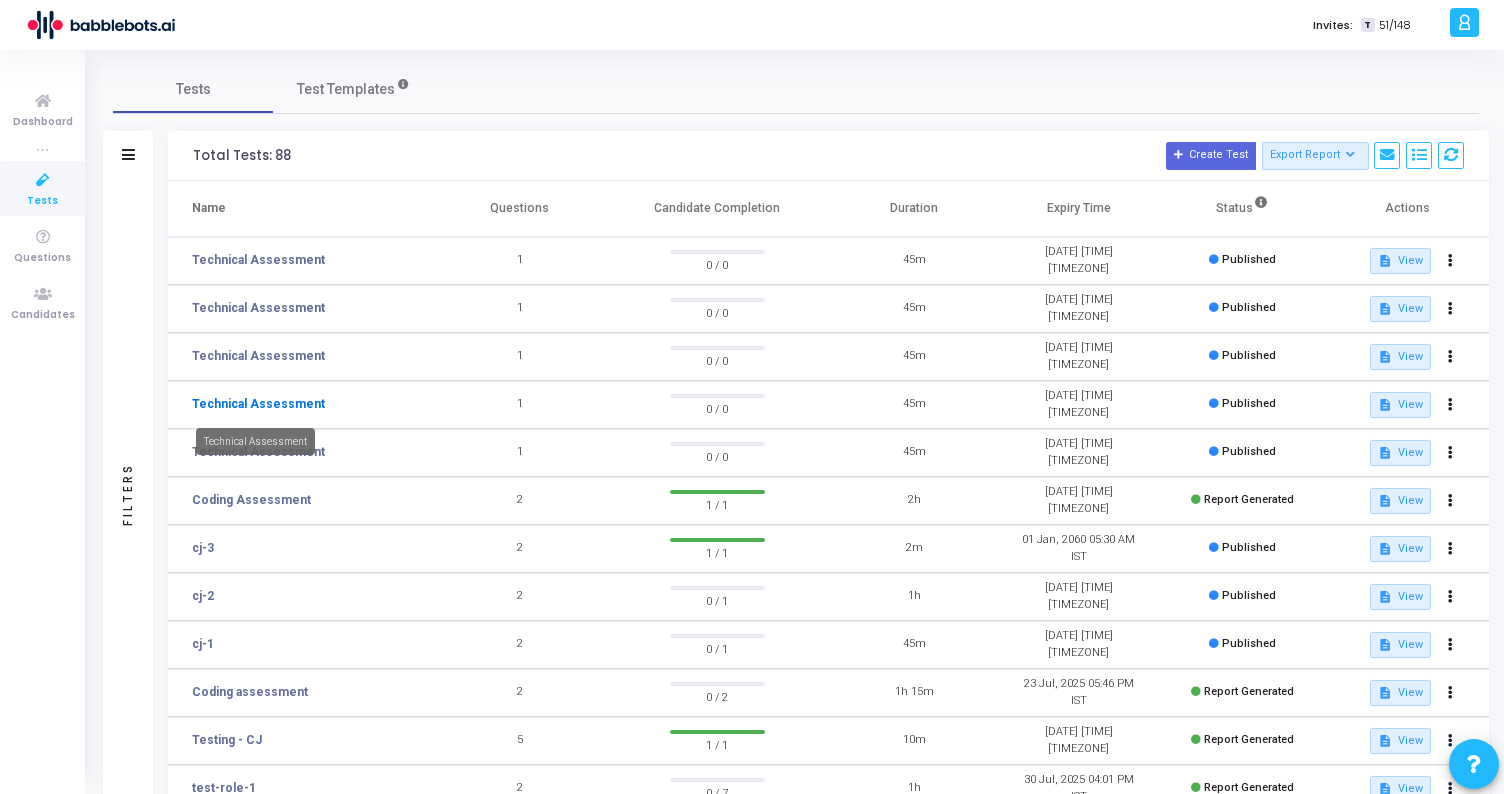 click on "Technical Assessment" 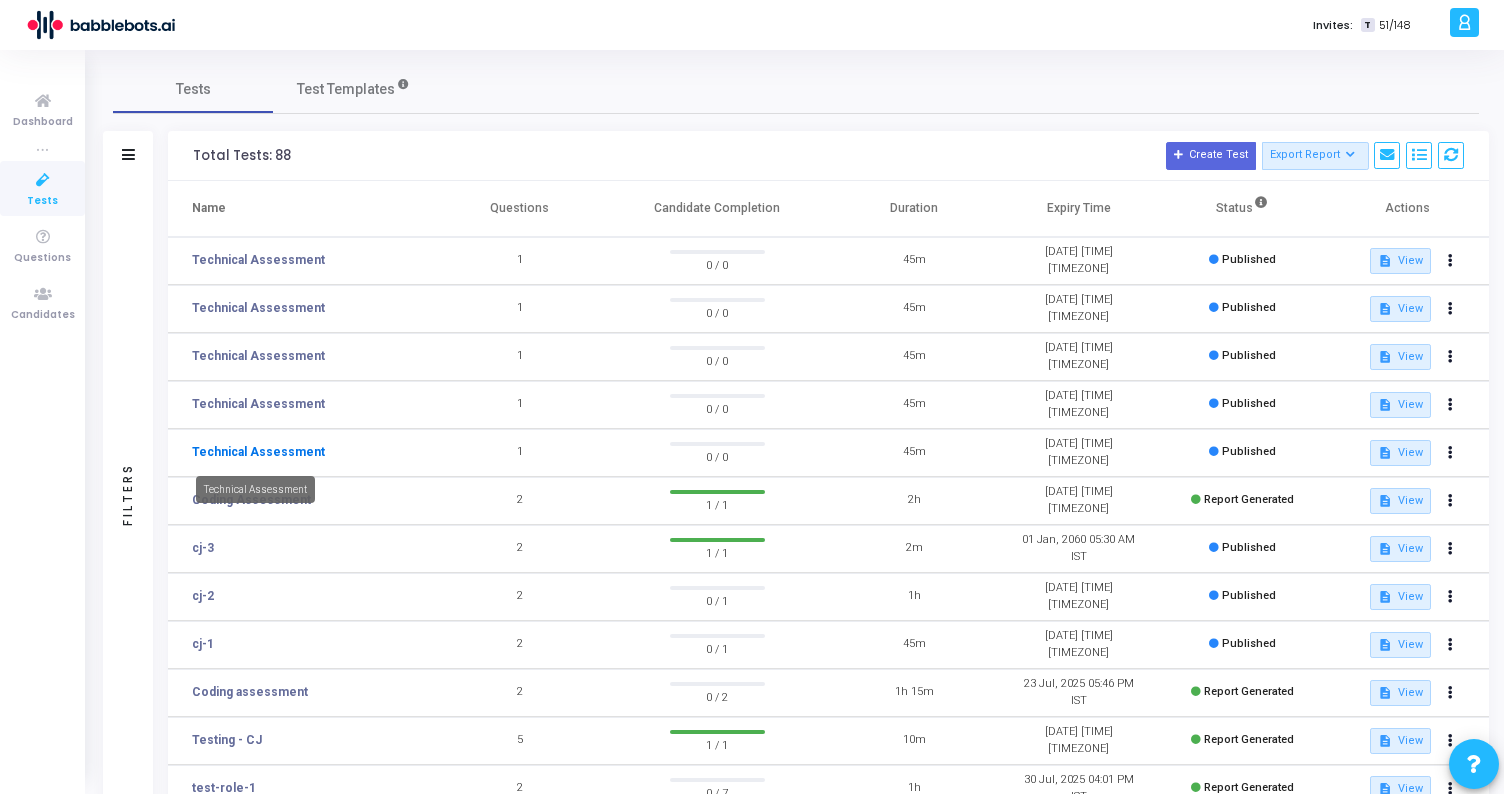 click on "Technical Assessment" 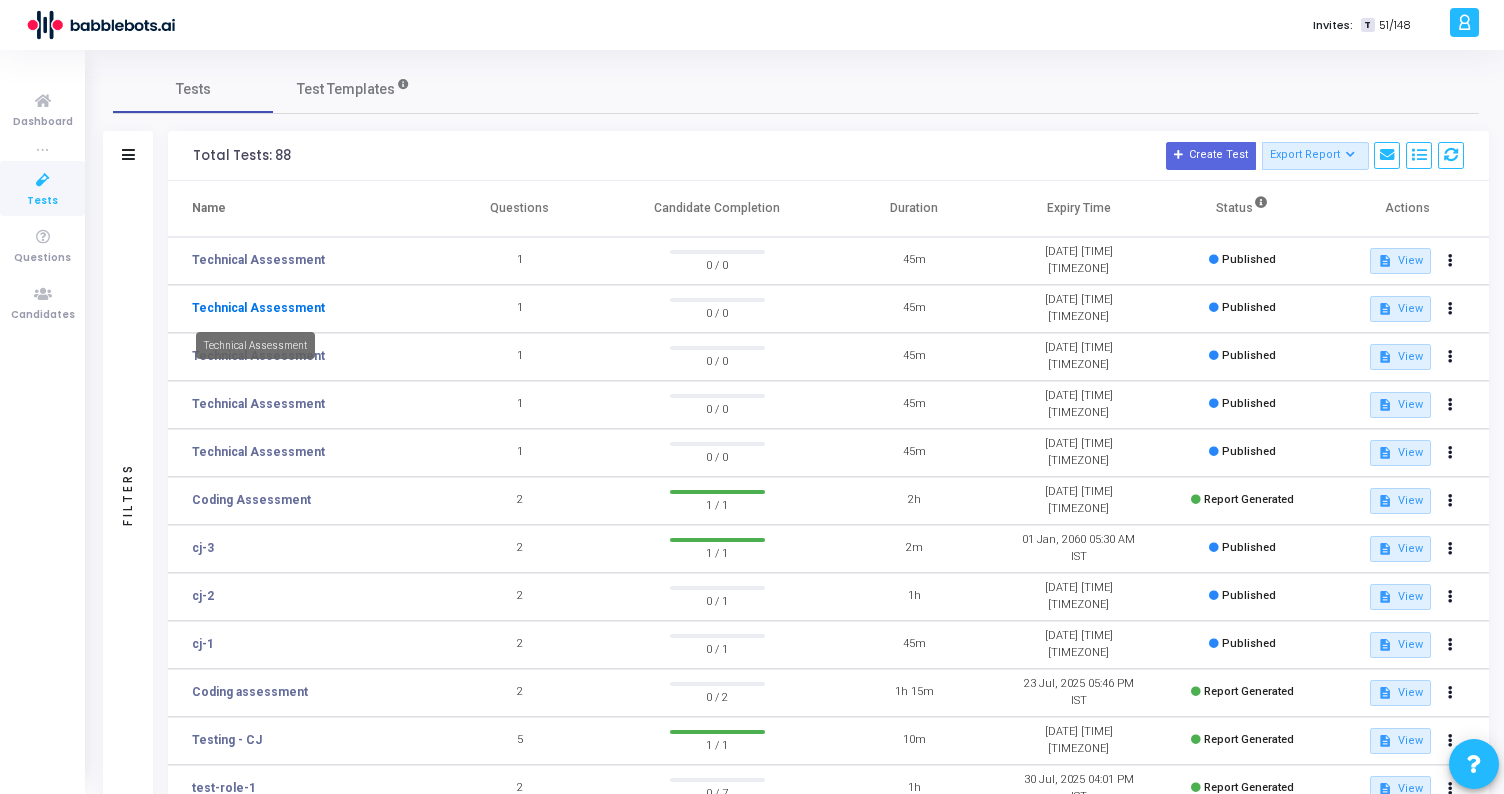 click on "Technical Assessment" 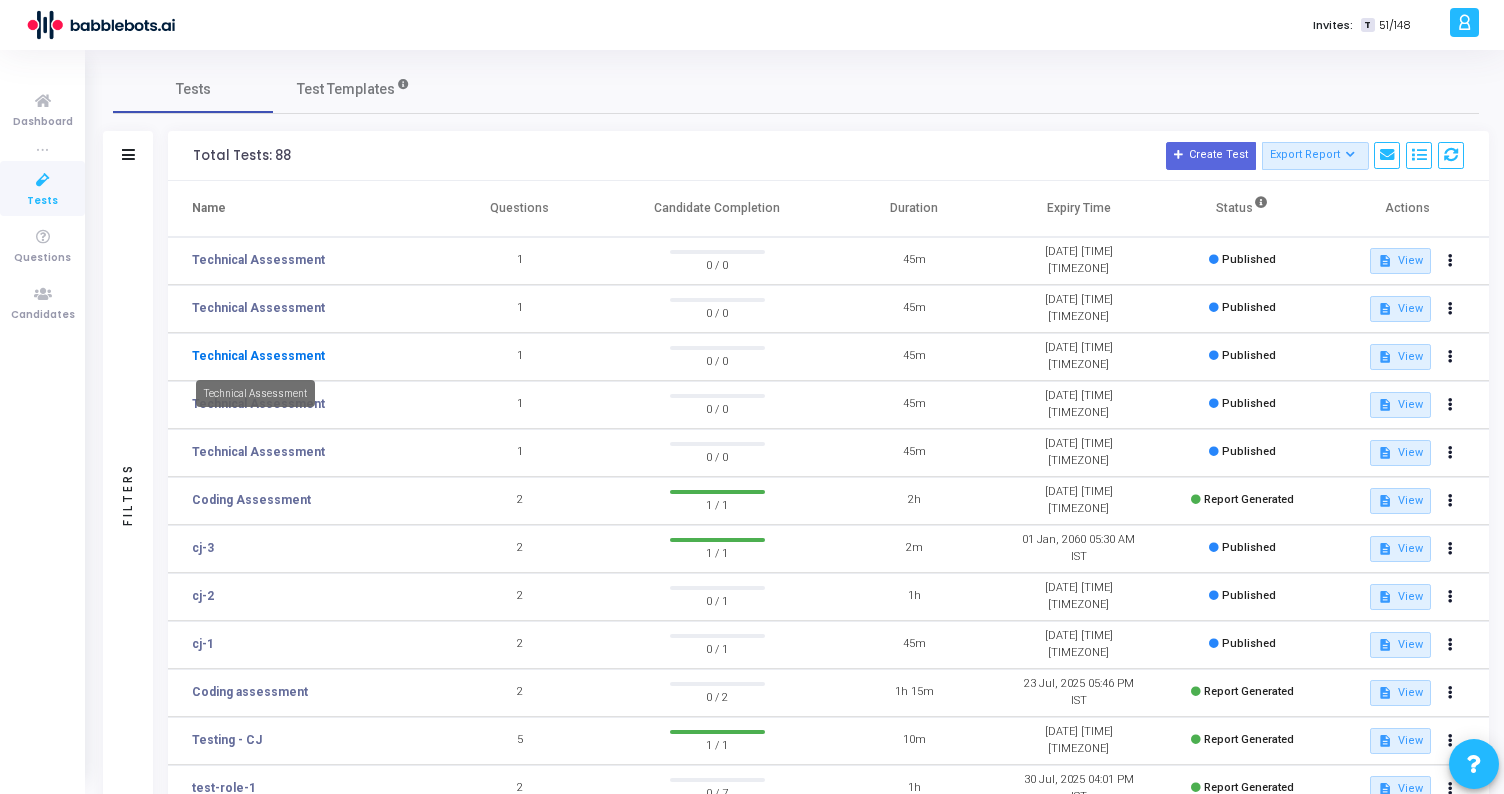 click on "Technical Assessment" 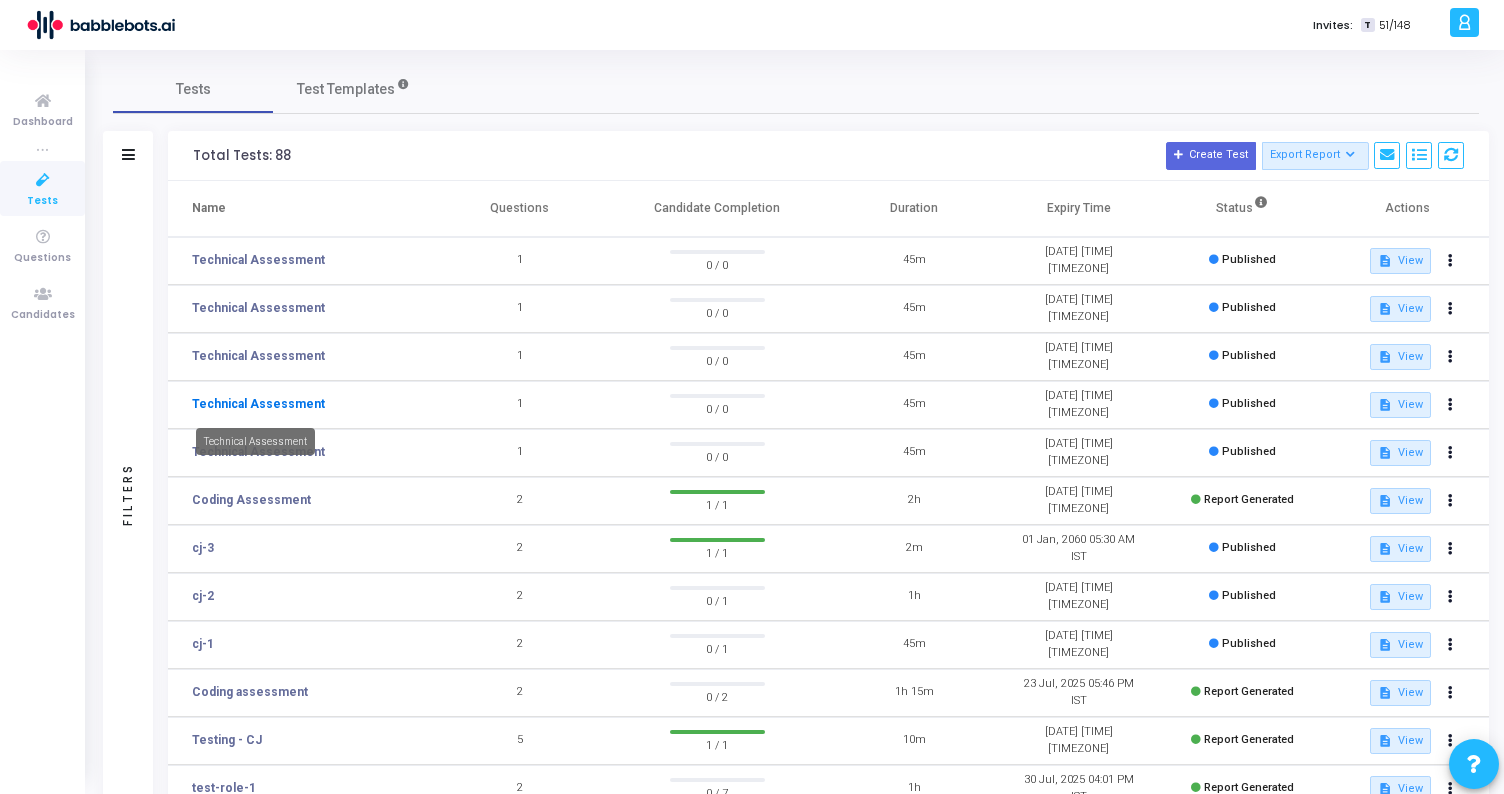 click on "Technical Assessment" 